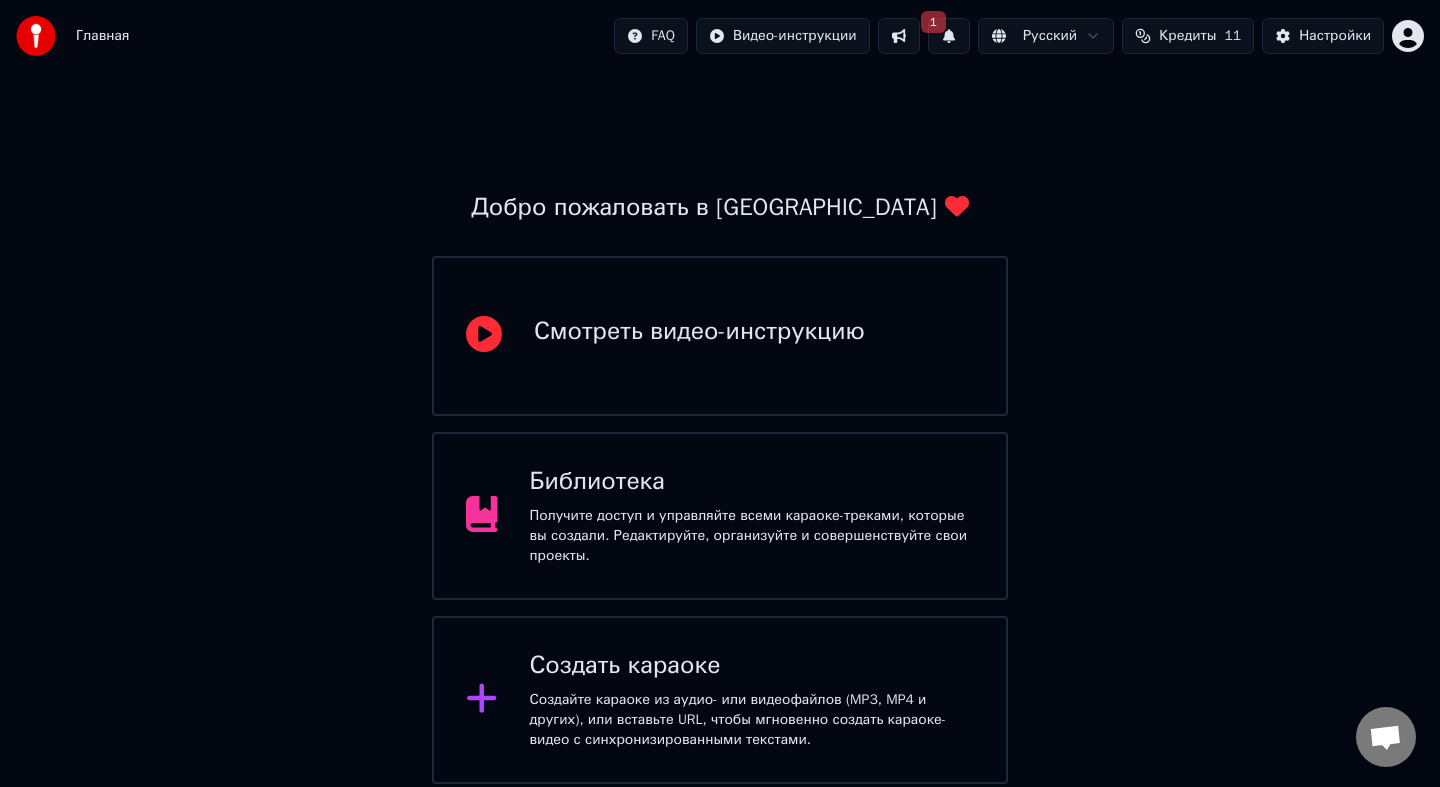 scroll, scrollTop: 0, scrollLeft: 0, axis: both 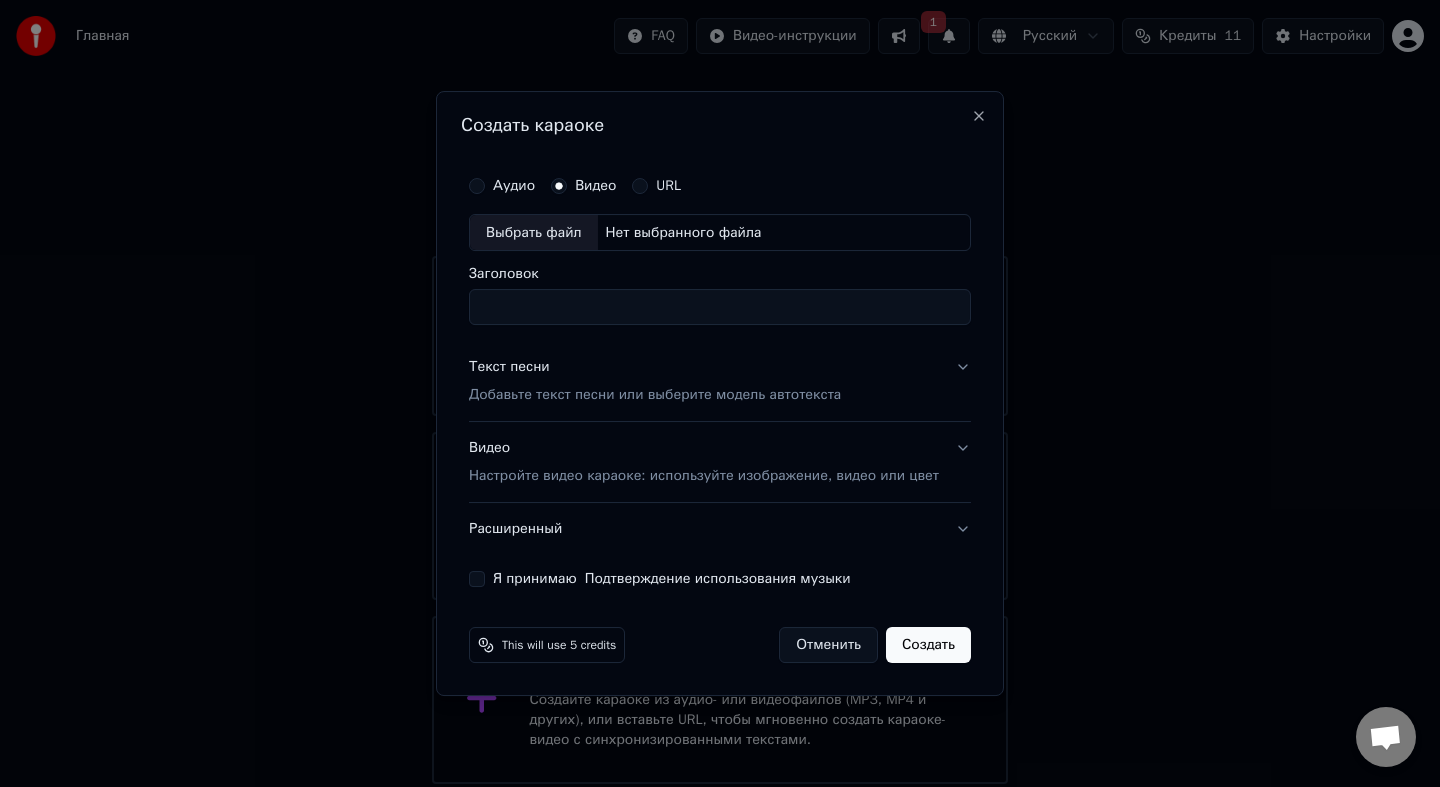 click on "Заголовок" at bounding box center [720, 308] 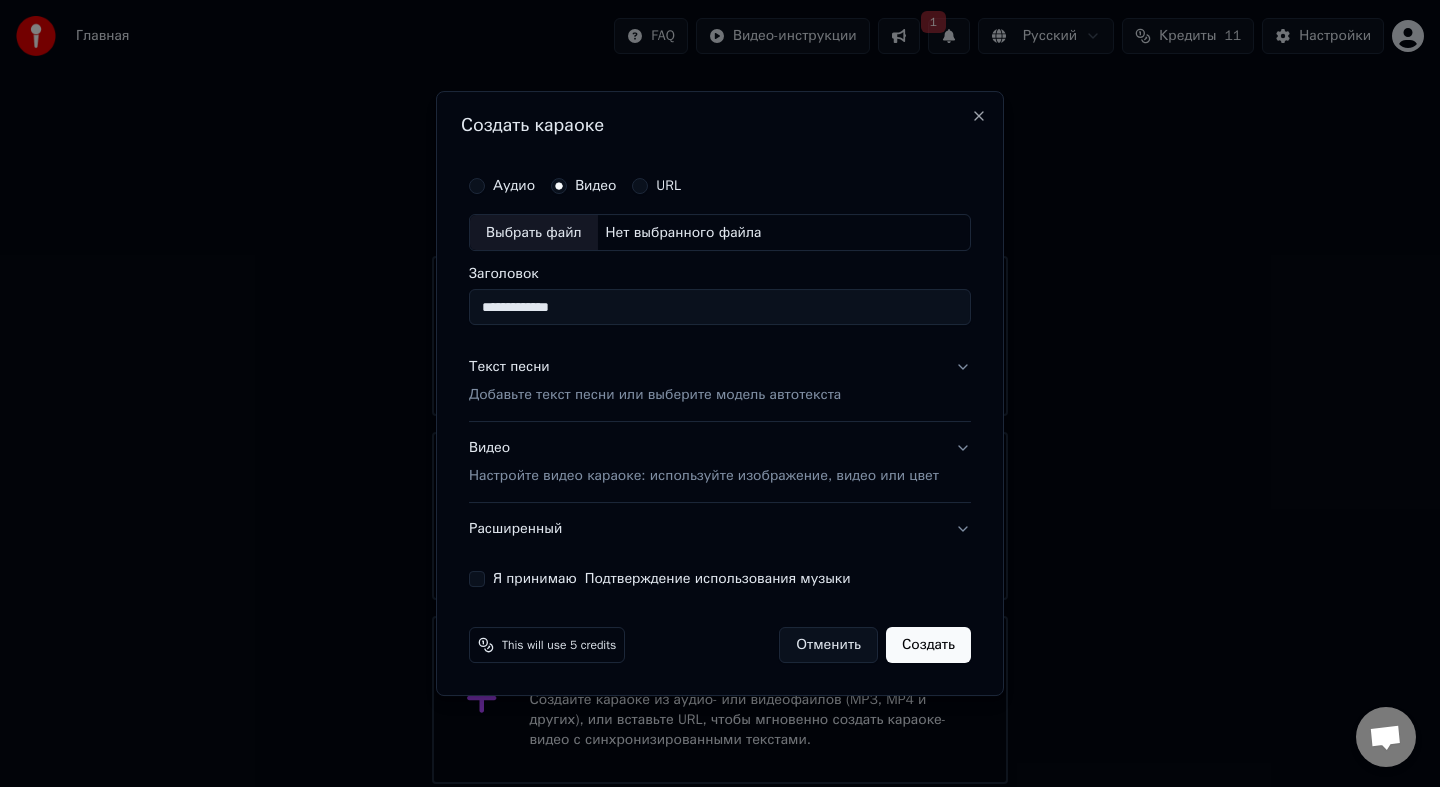 type on "**********" 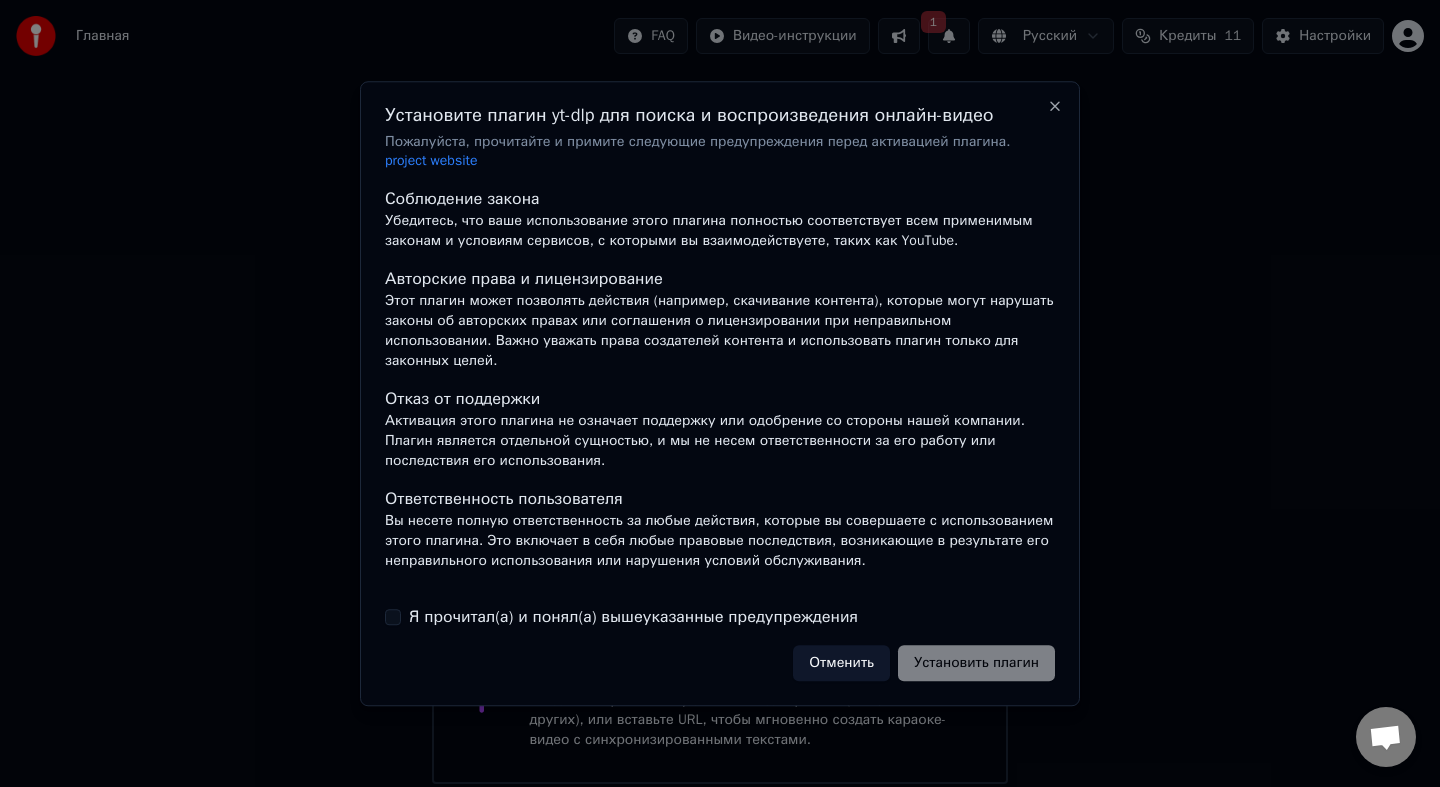 scroll, scrollTop: 150, scrollLeft: 0, axis: vertical 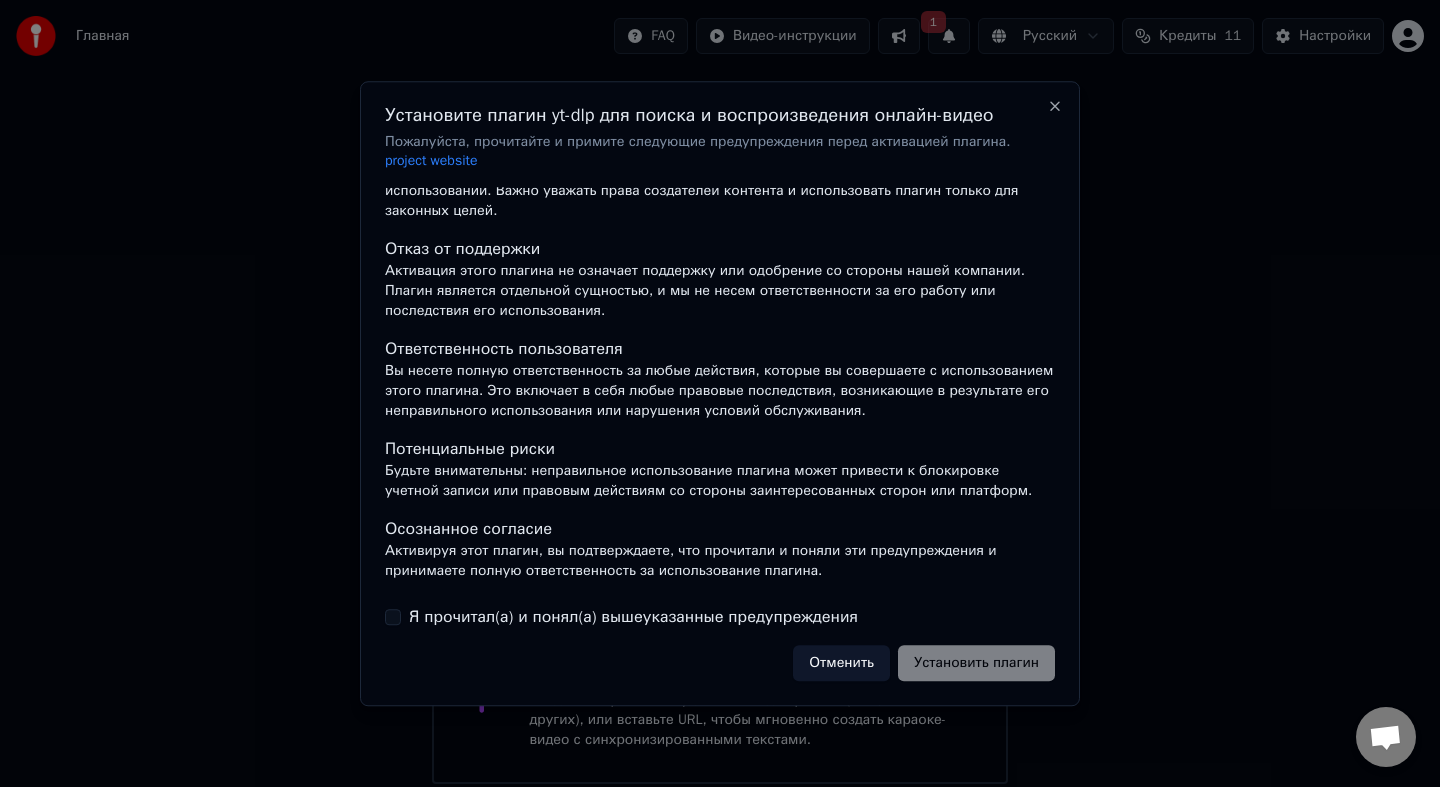 click on "Я прочитал(а) и понял(а) вышеуказанные предупреждения" at bounding box center (633, 617) 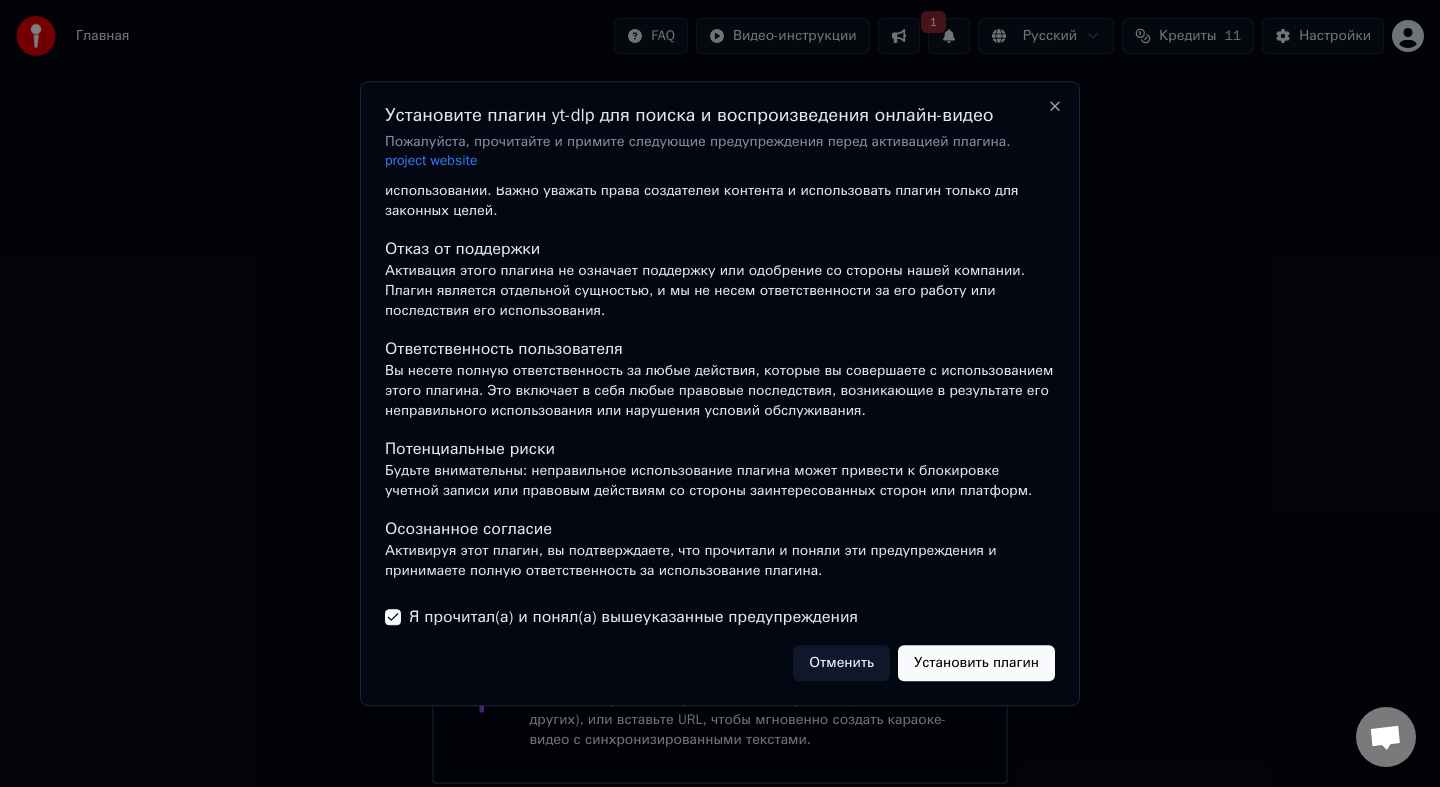 click on "Установить плагин" at bounding box center (976, 663) 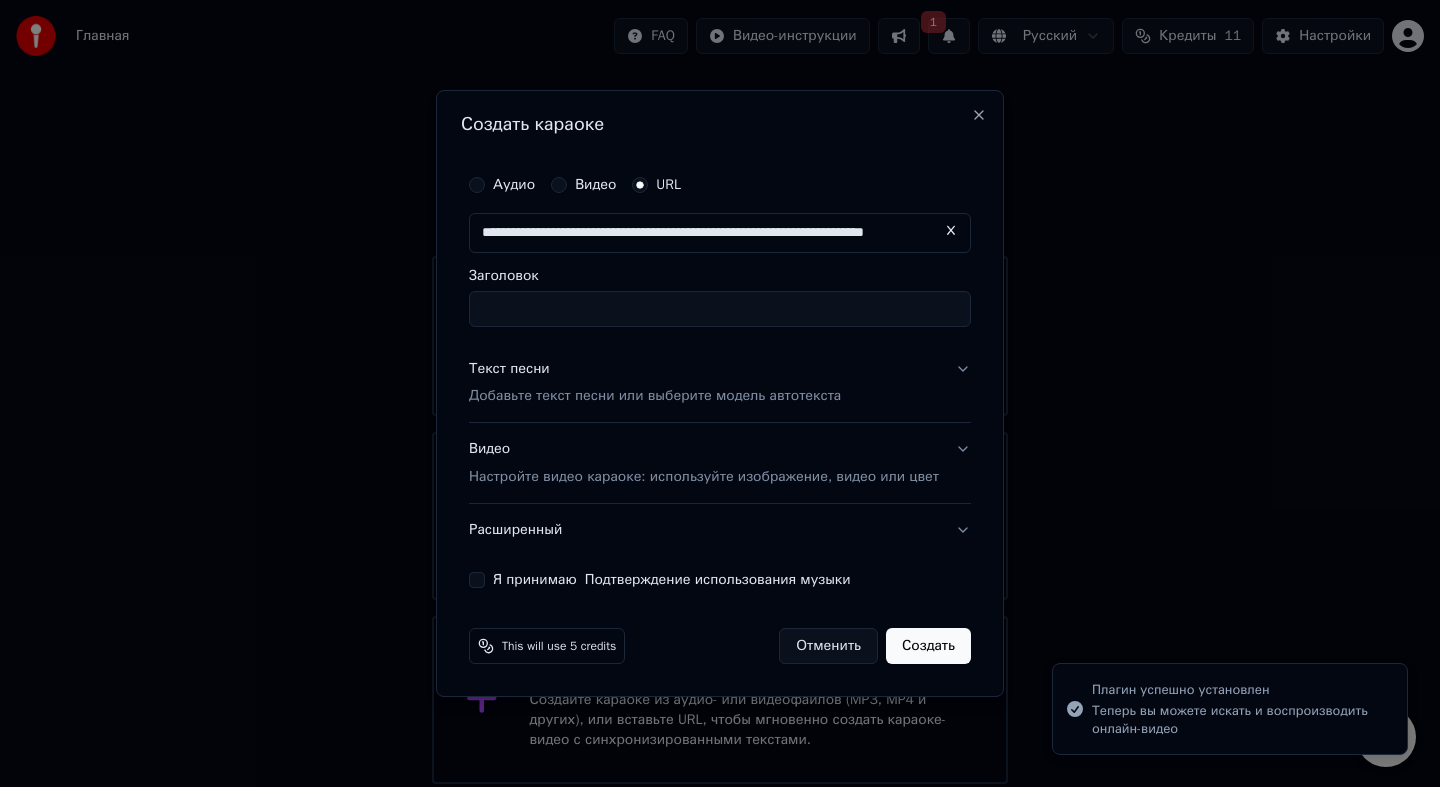 scroll, scrollTop: 0, scrollLeft: 80, axis: horizontal 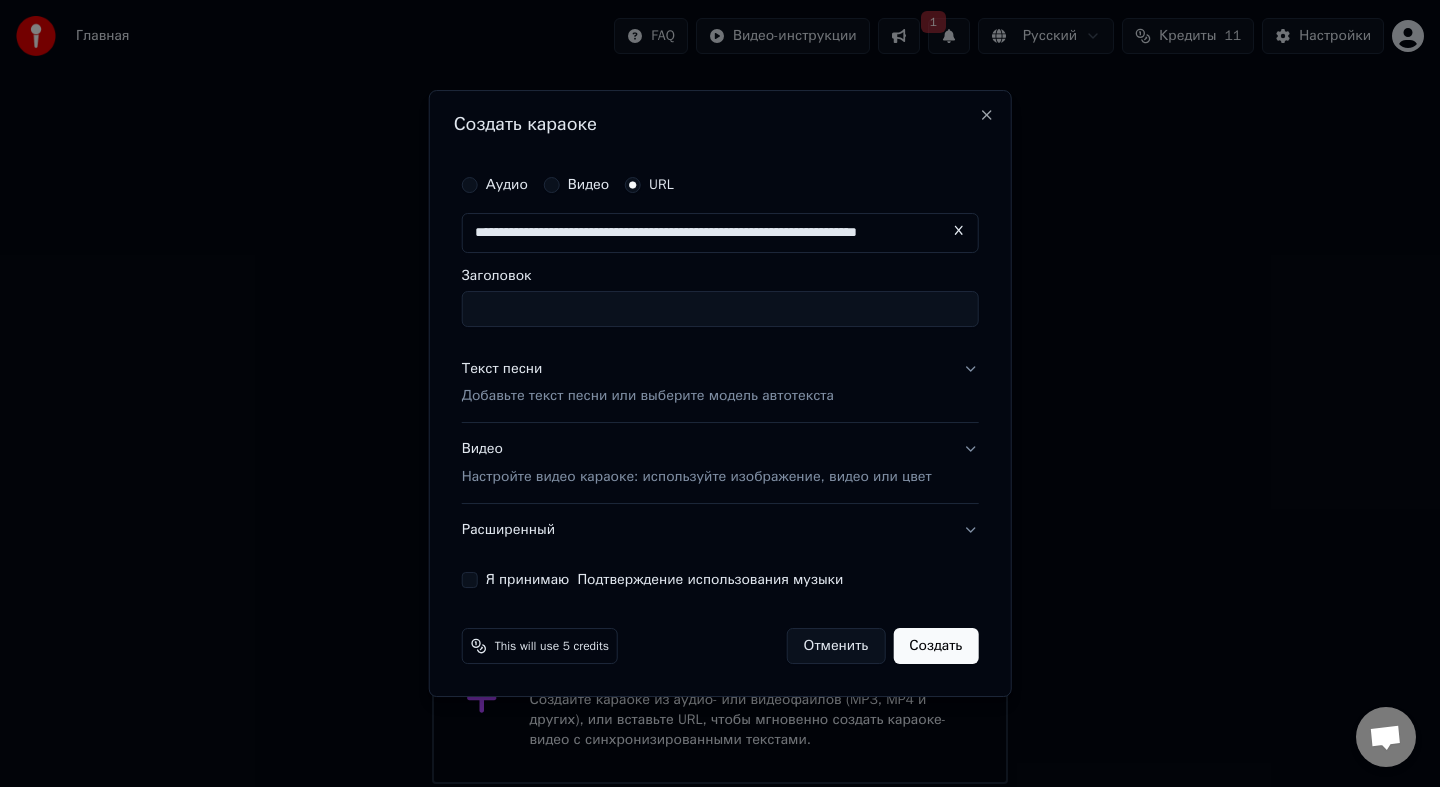 type on "**********" 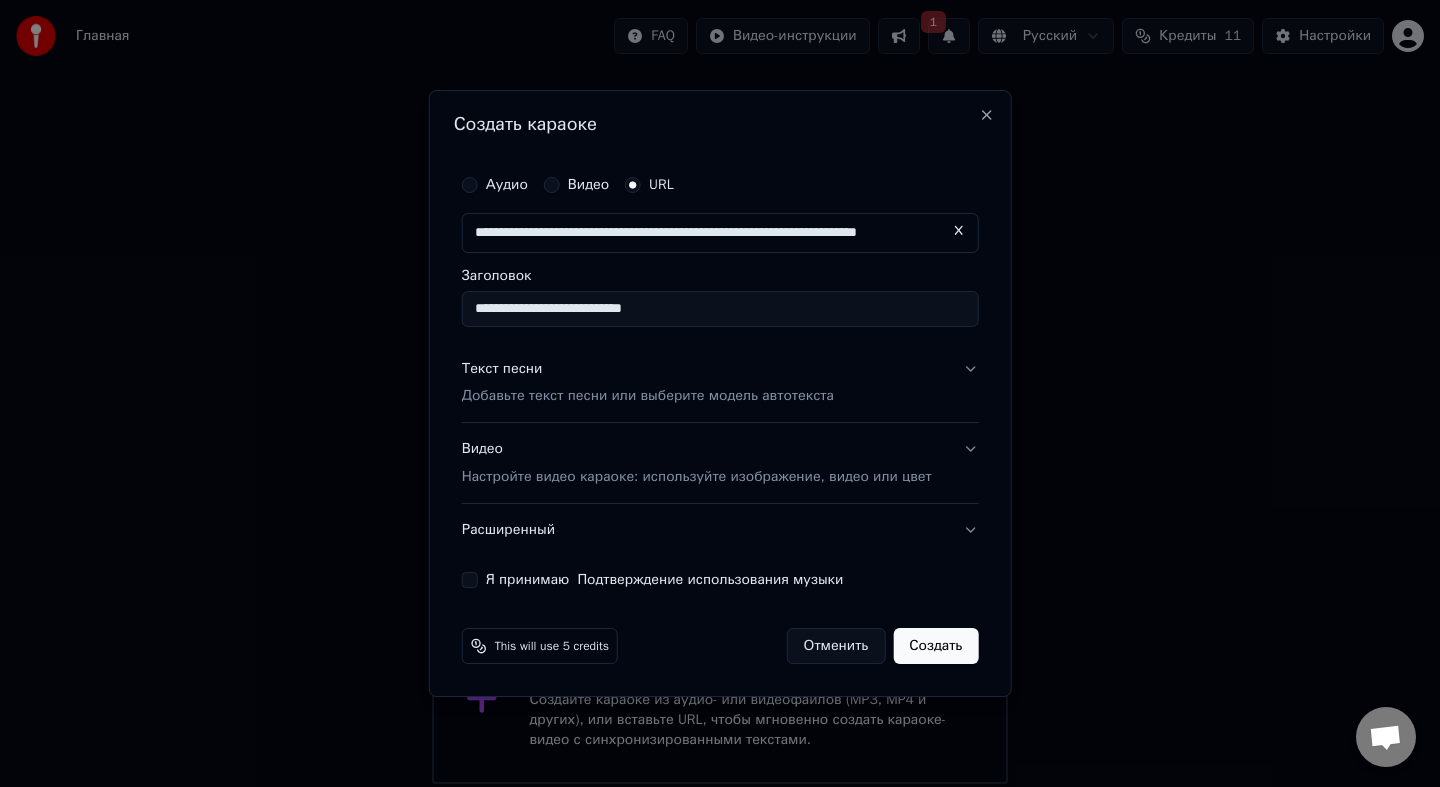 scroll, scrollTop: 0, scrollLeft: 0, axis: both 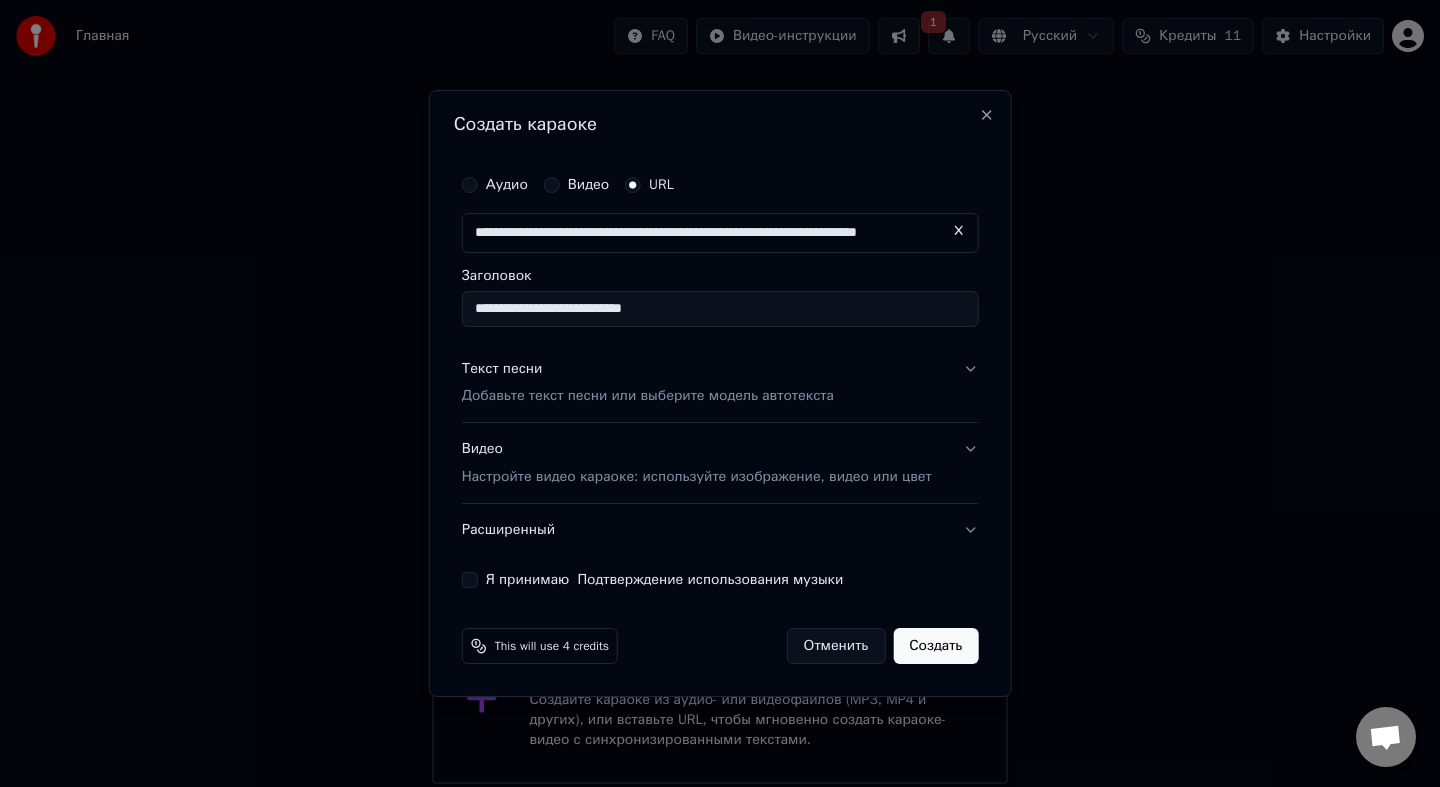 click on "Добавьте текст песни или выберите модель автотекста" at bounding box center (648, 397) 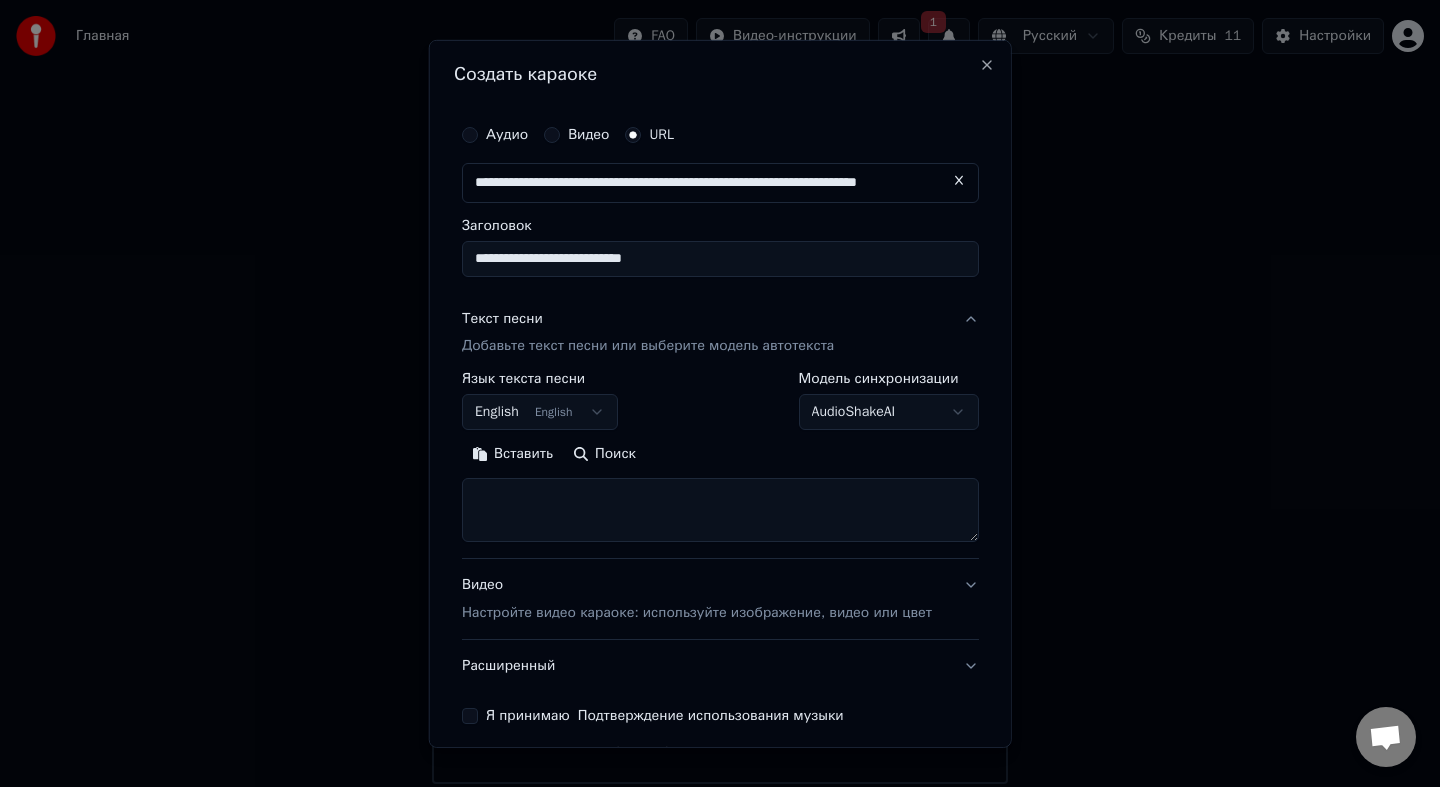 click on "English English" at bounding box center [540, 412] 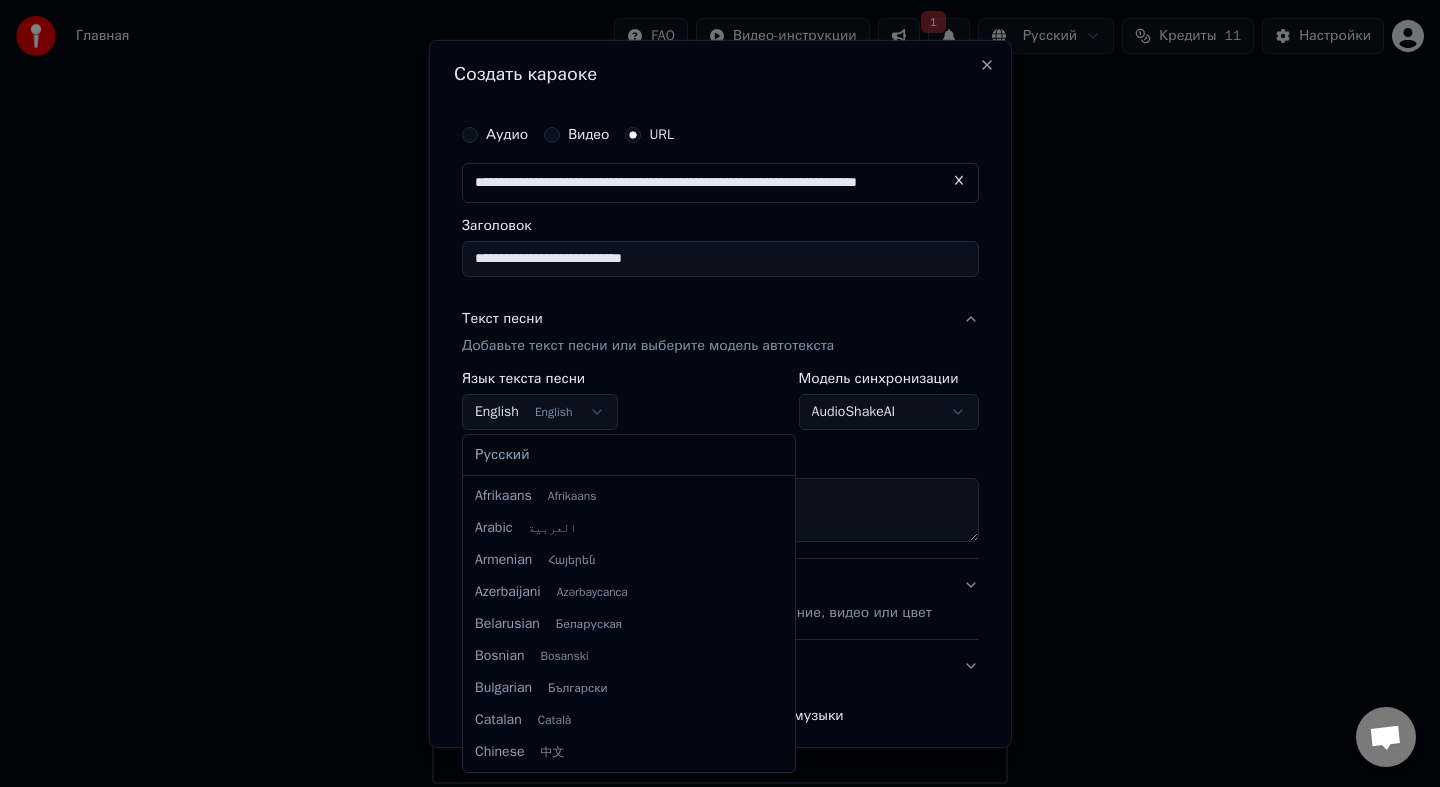 scroll, scrollTop: 160, scrollLeft: 0, axis: vertical 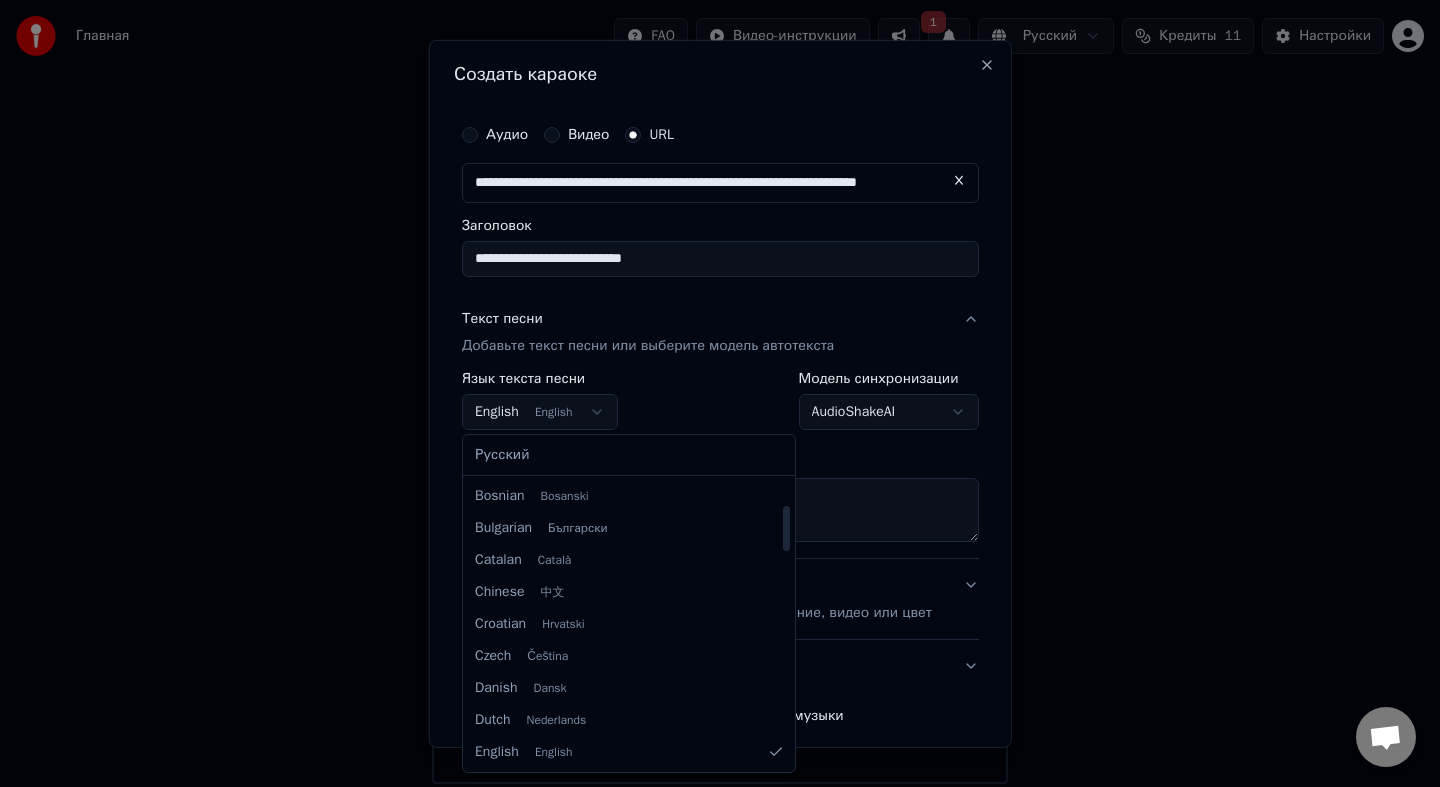 select on "**" 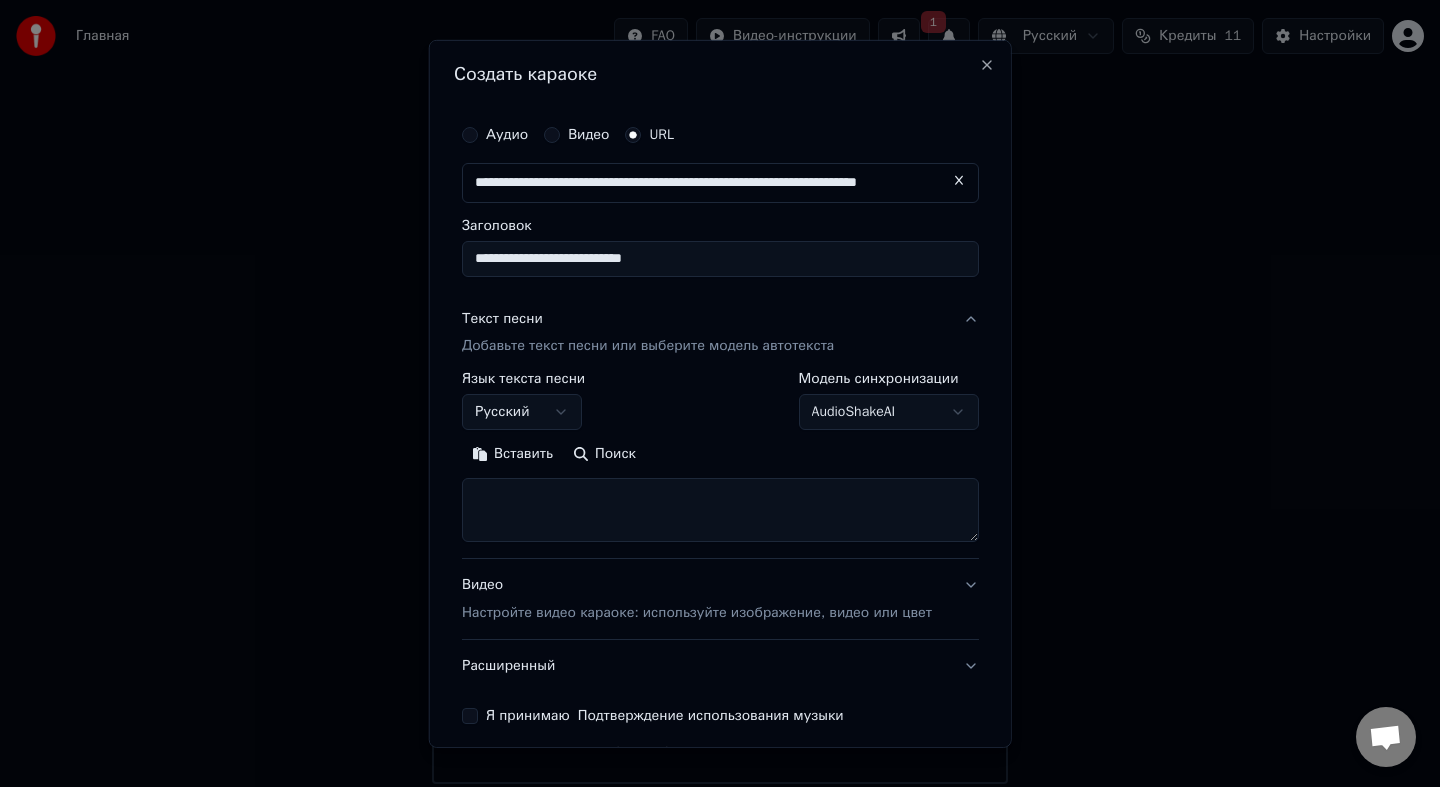 click at bounding box center (720, 510) 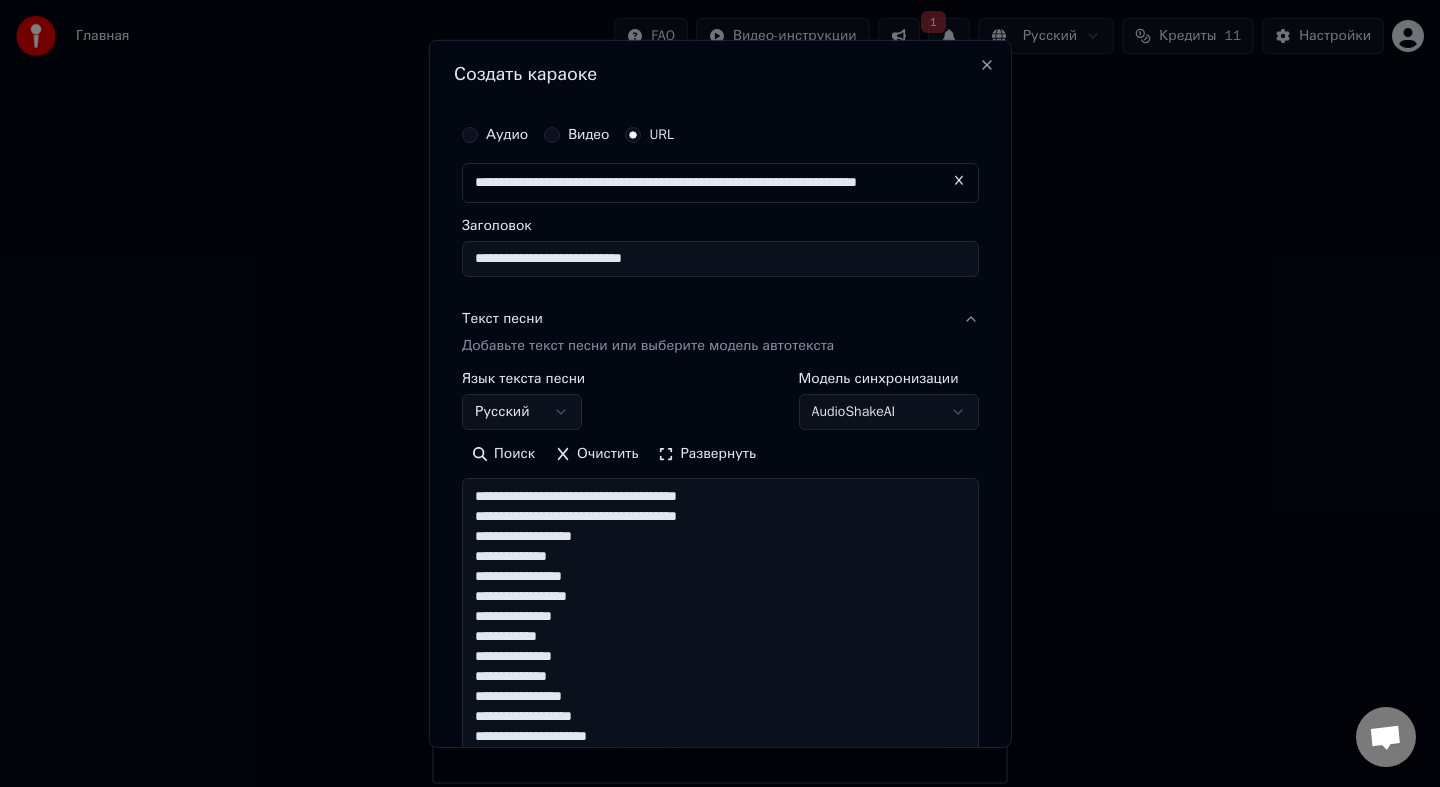 scroll, scrollTop: 604, scrollLeft: 0, axis: vertical 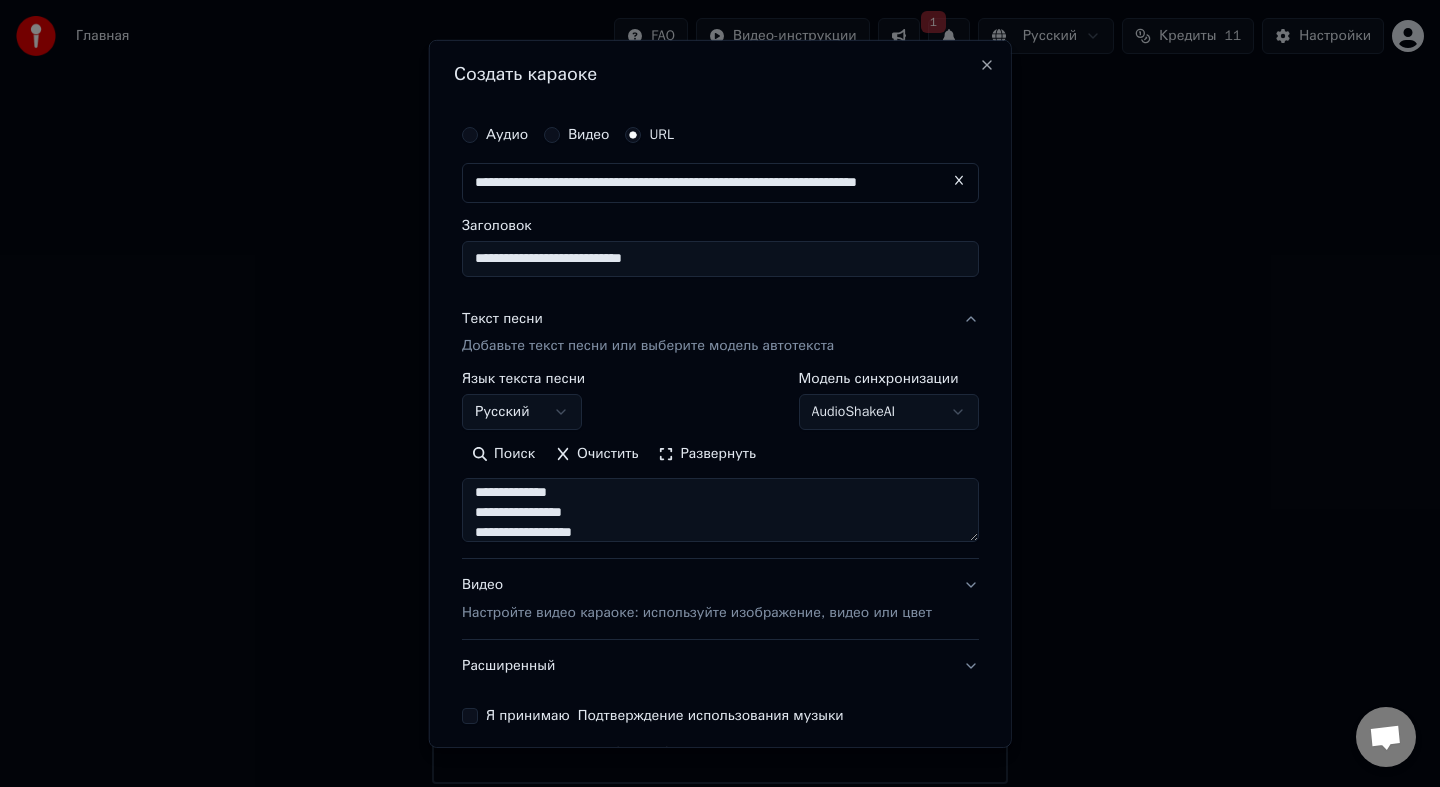 type on "**********" 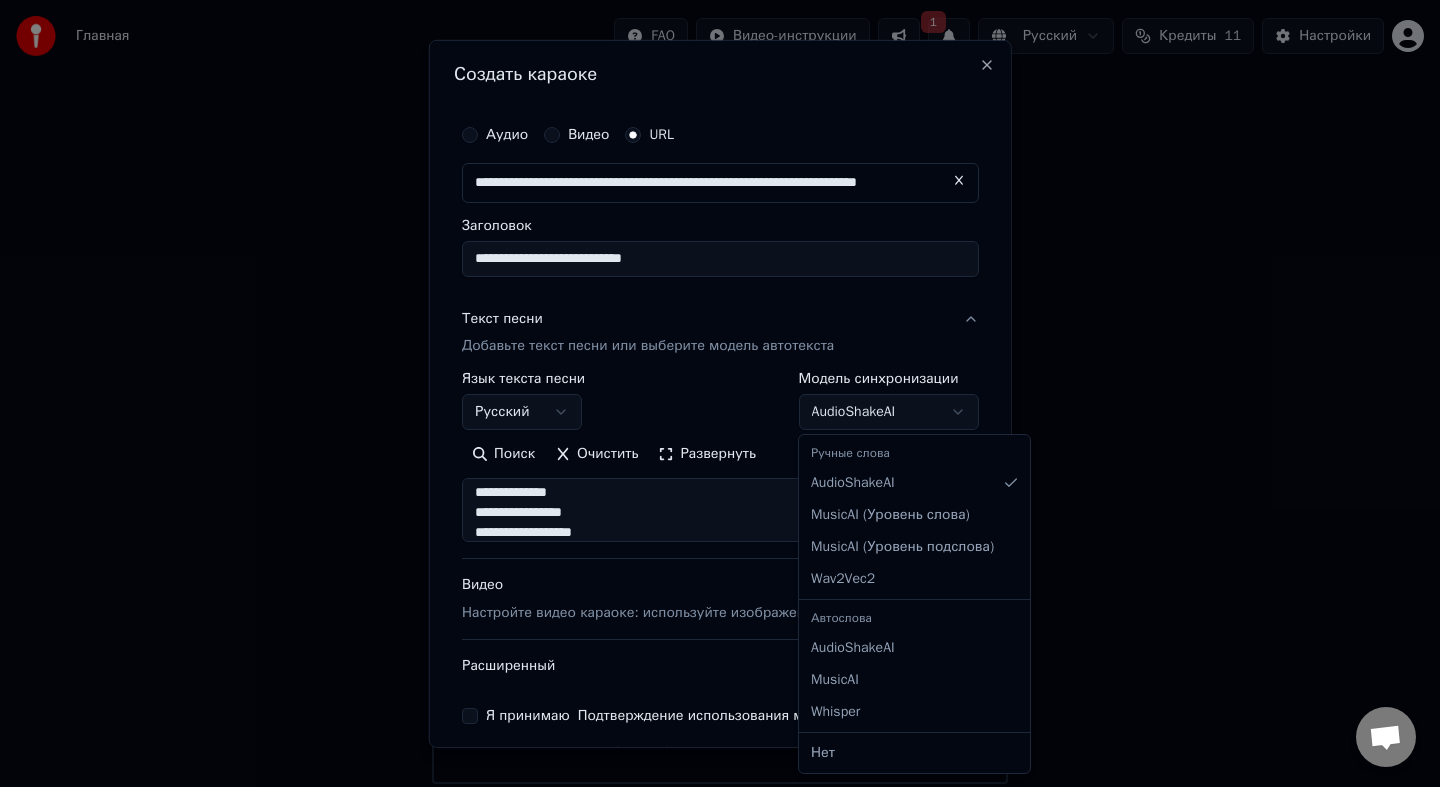 click on "**********" at bounding box center [720, 392] 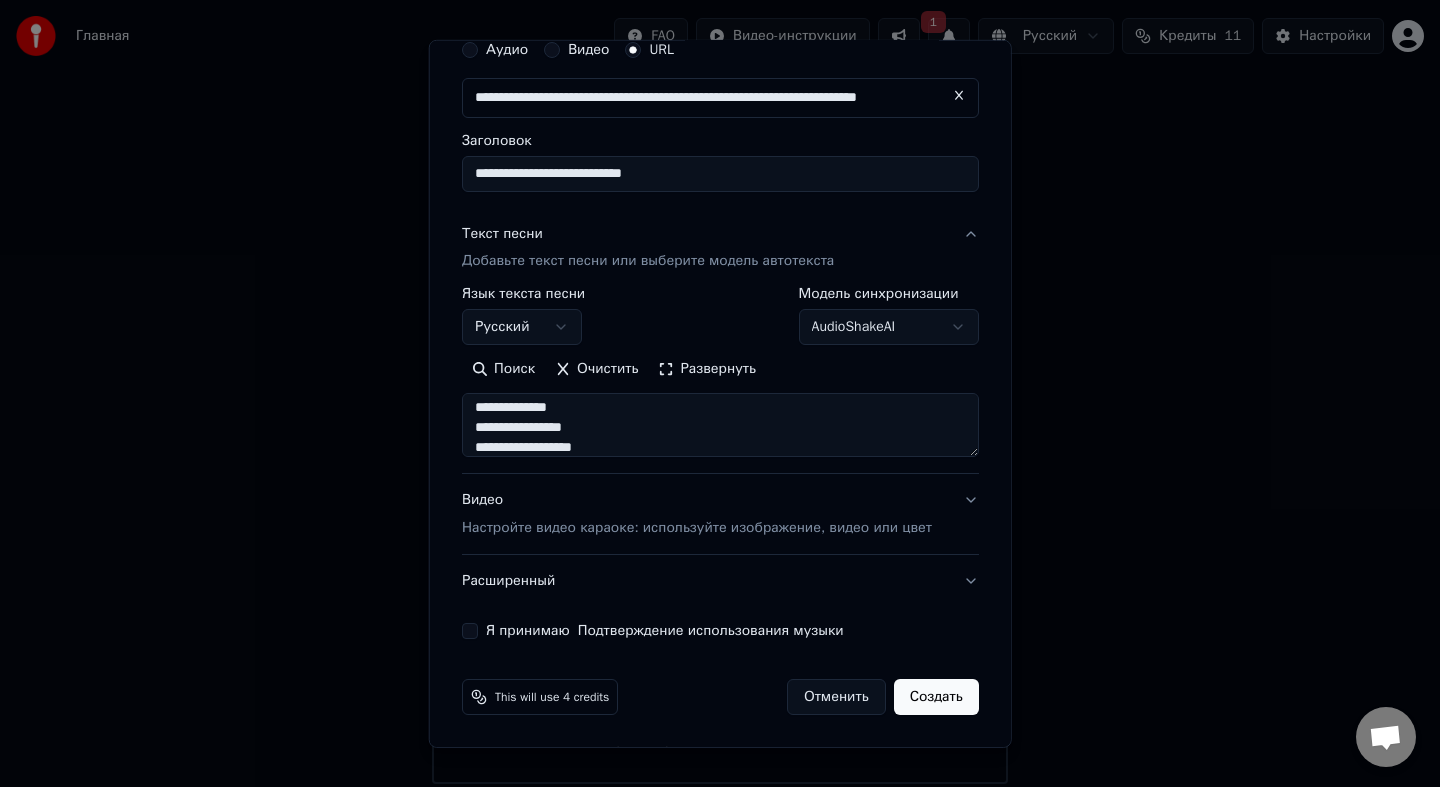 click on "Настройте видео караоке: используйте изображение, видео или цвет" at bounding box center [697, 528] 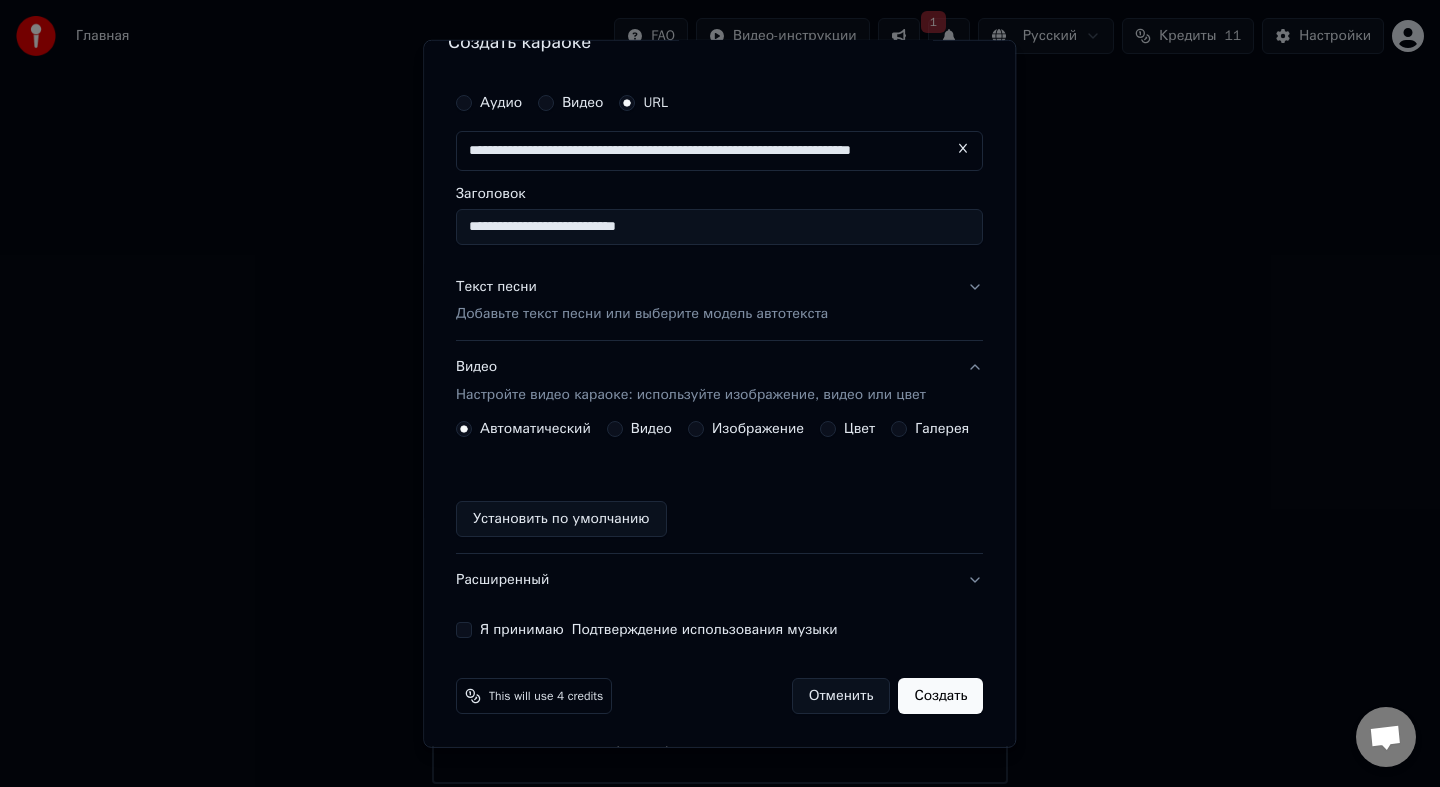 scroll, scrollTop: 32, scrollLeft: 0, axis: vertical 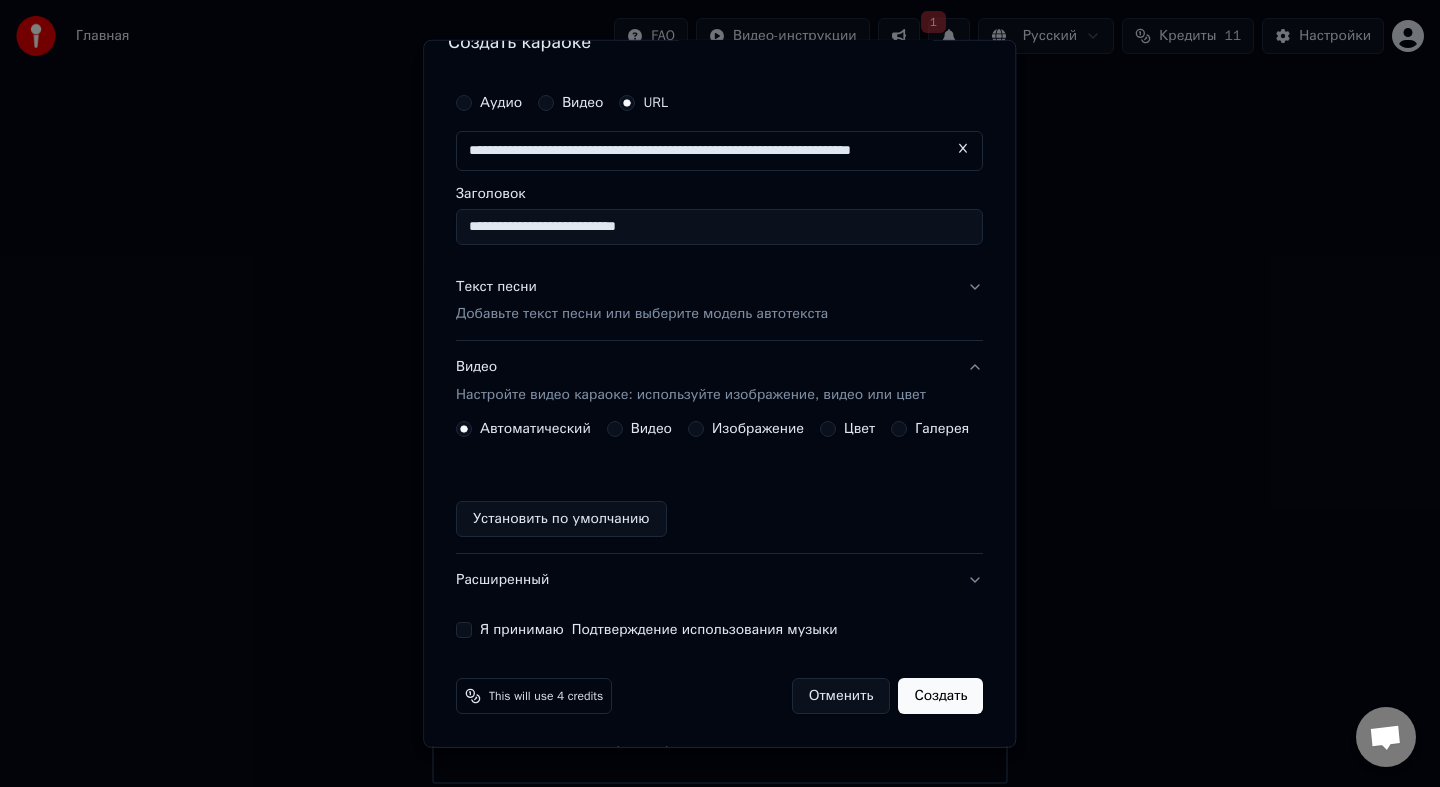 click on "Я принимаю   Подтверждение использования музыки" at bounding box center [659, 630] 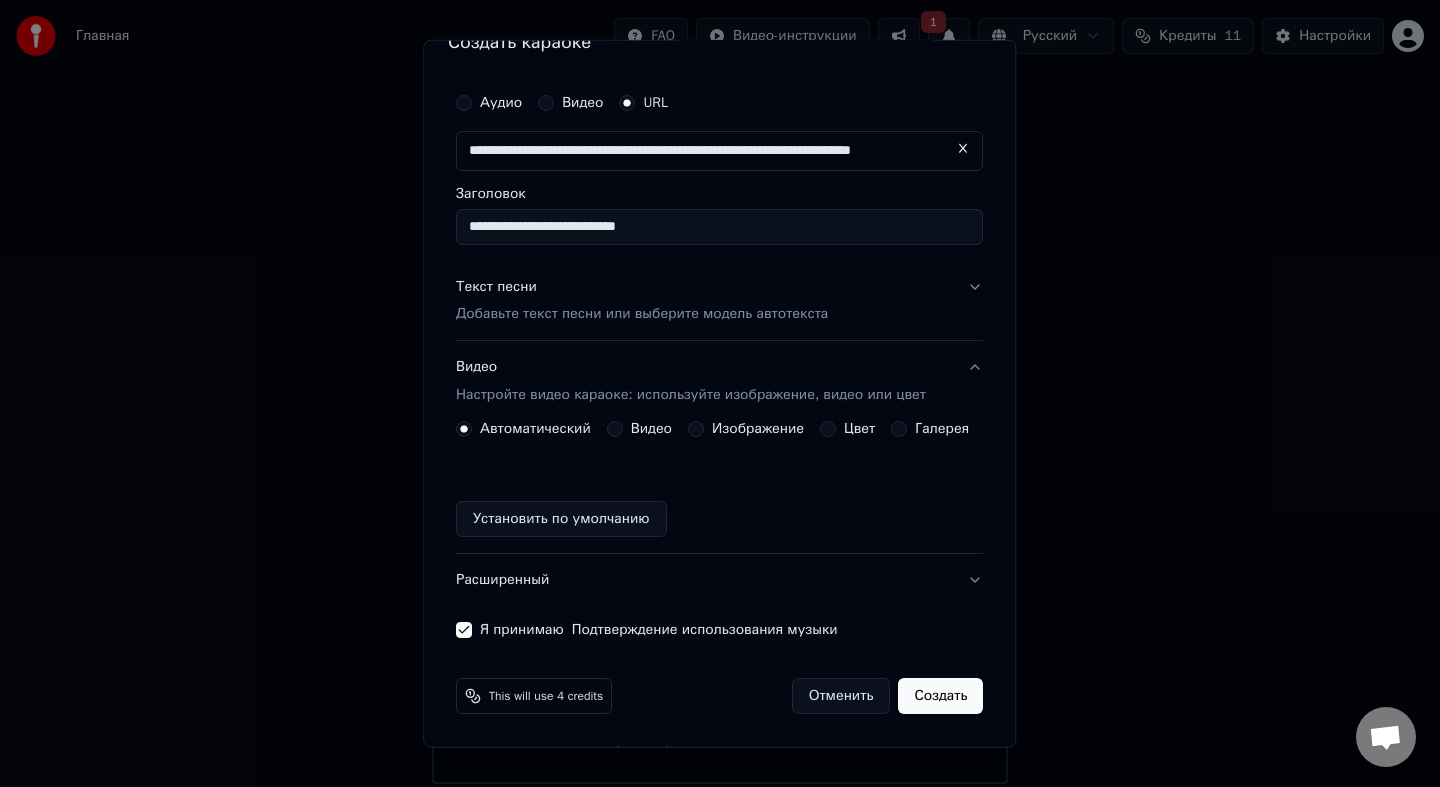 click on "Создать" at bounding box center [941, 696] 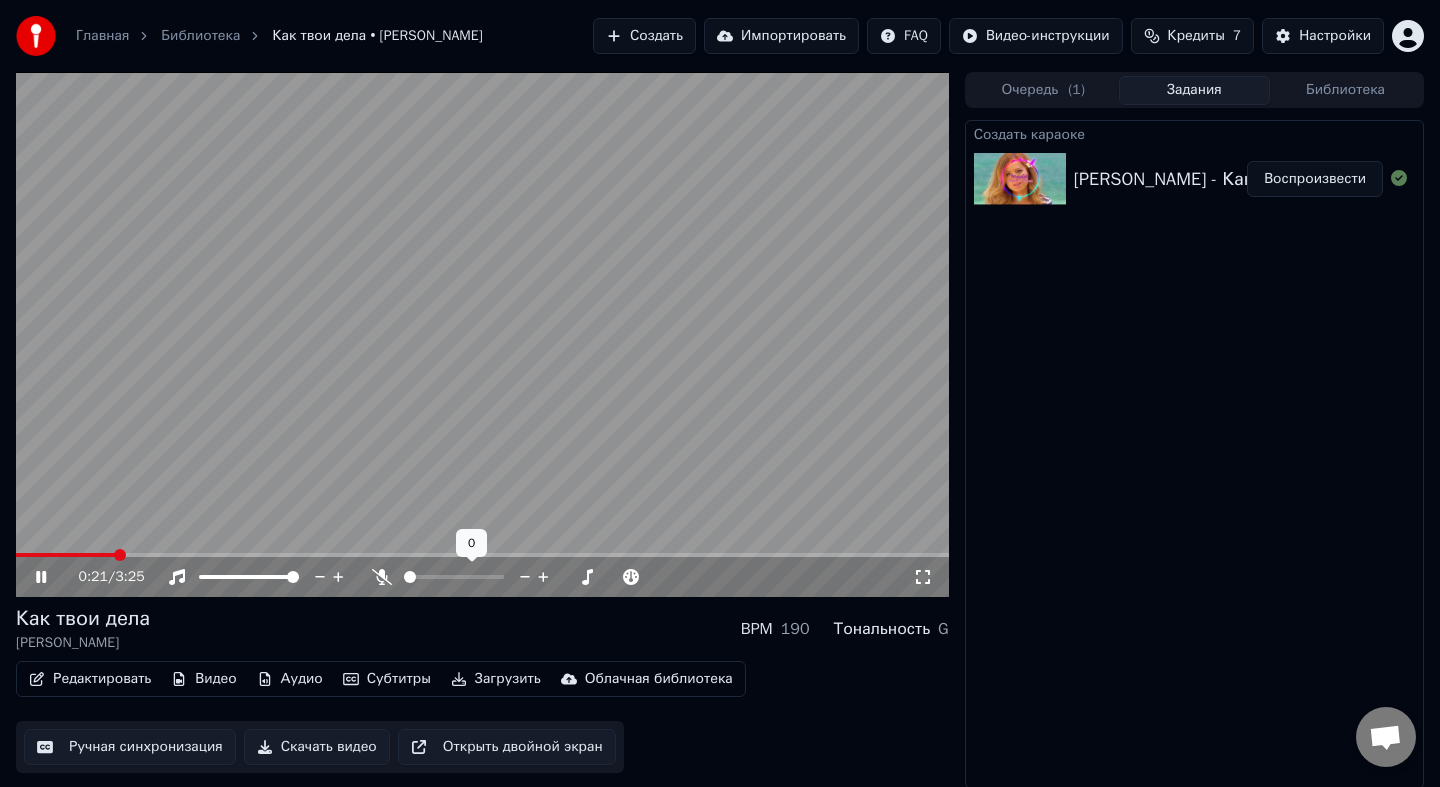 drag, startPoint x: 435, startPoint y: 583, endPoint x: 462, endPoint y: 582, distance: 27.018513 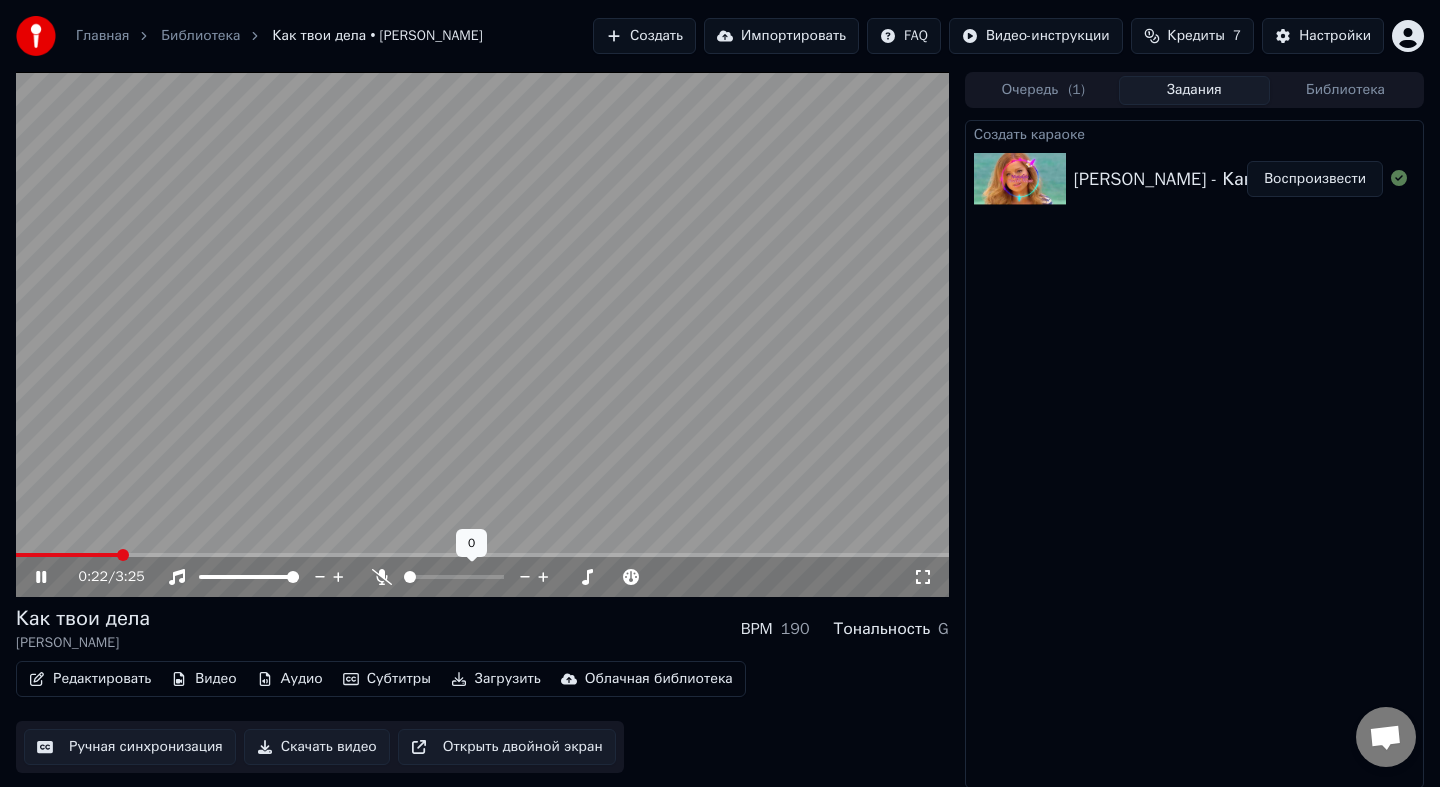 click at bounding box center (472, 577) 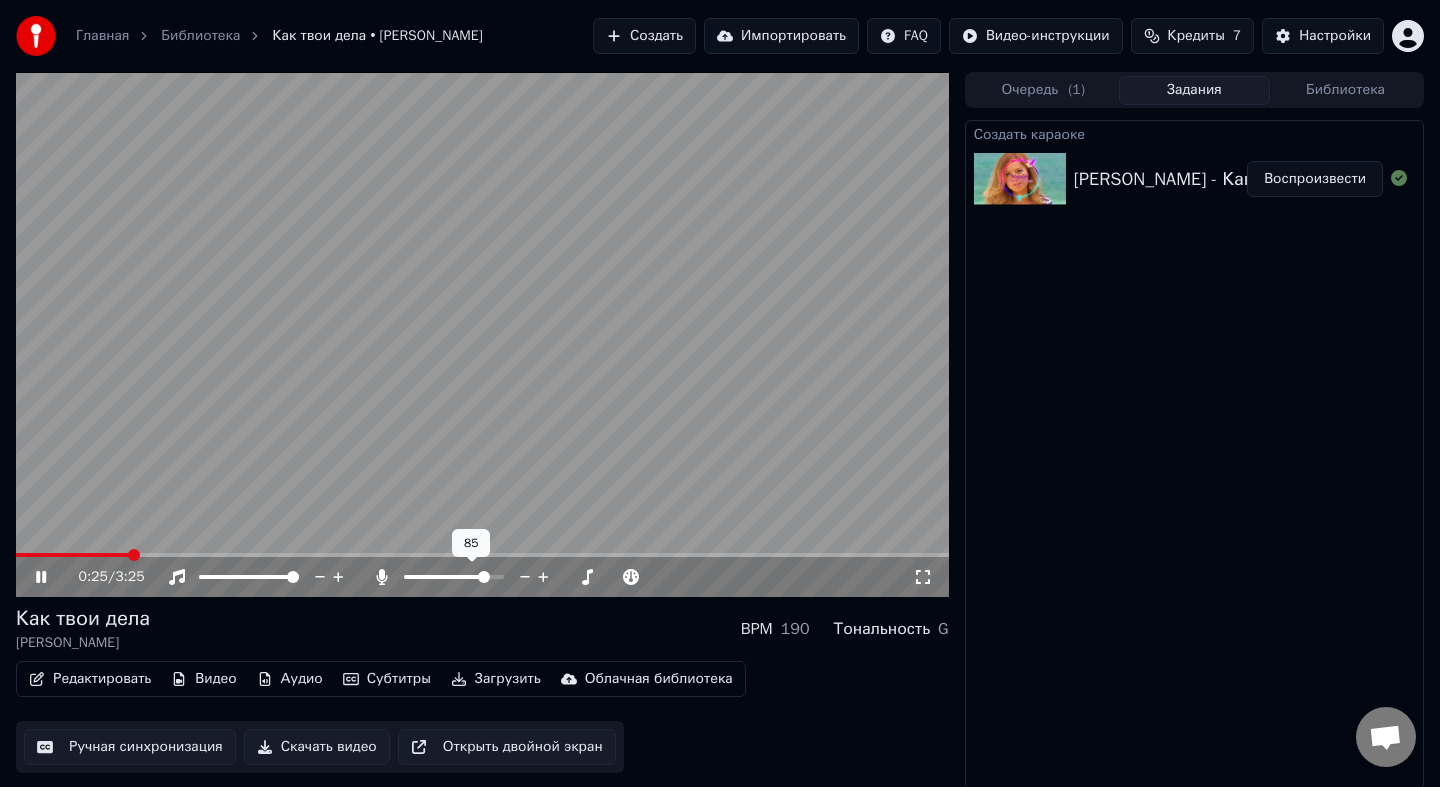 click at bounding box center [454, 577] 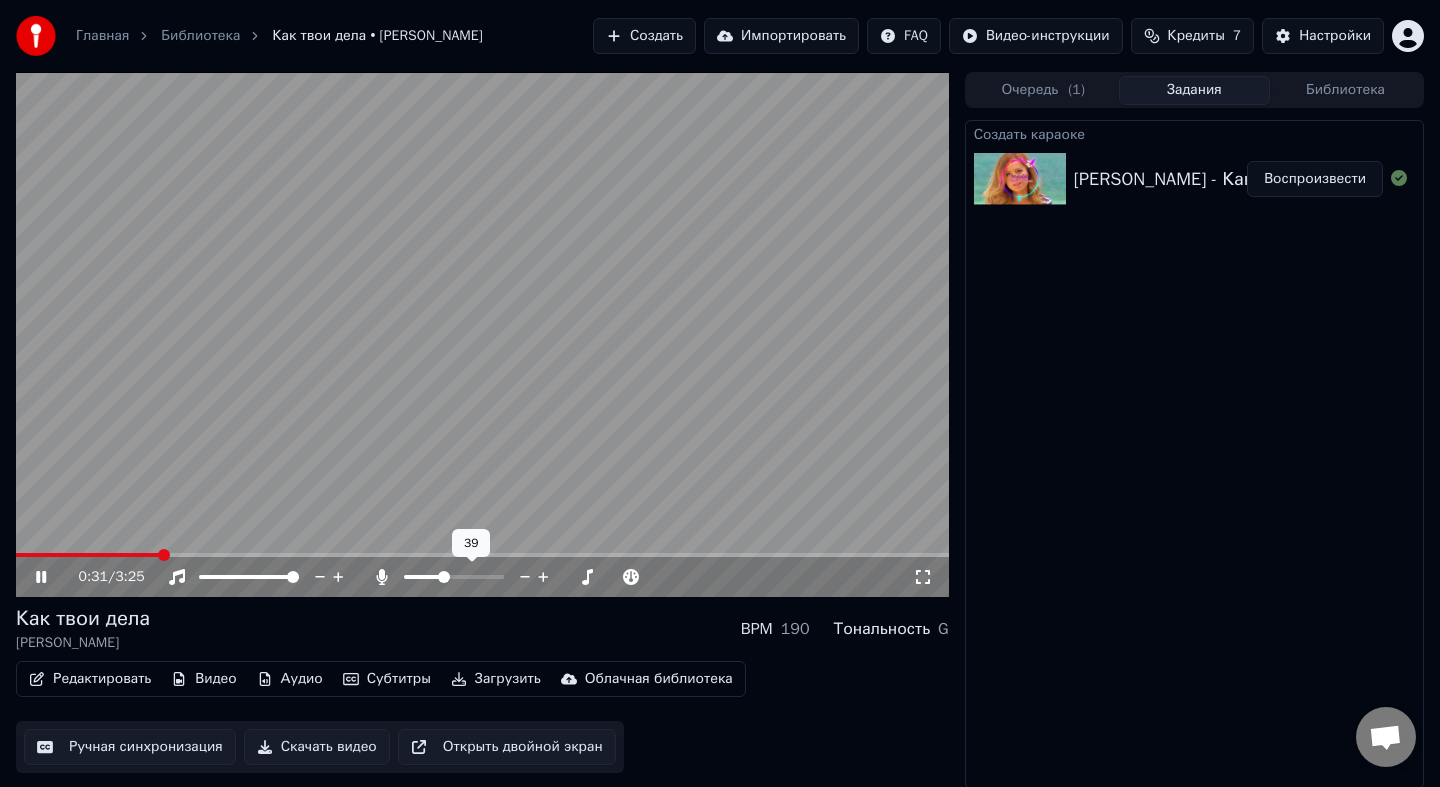 click at bounding box center [444, 577] 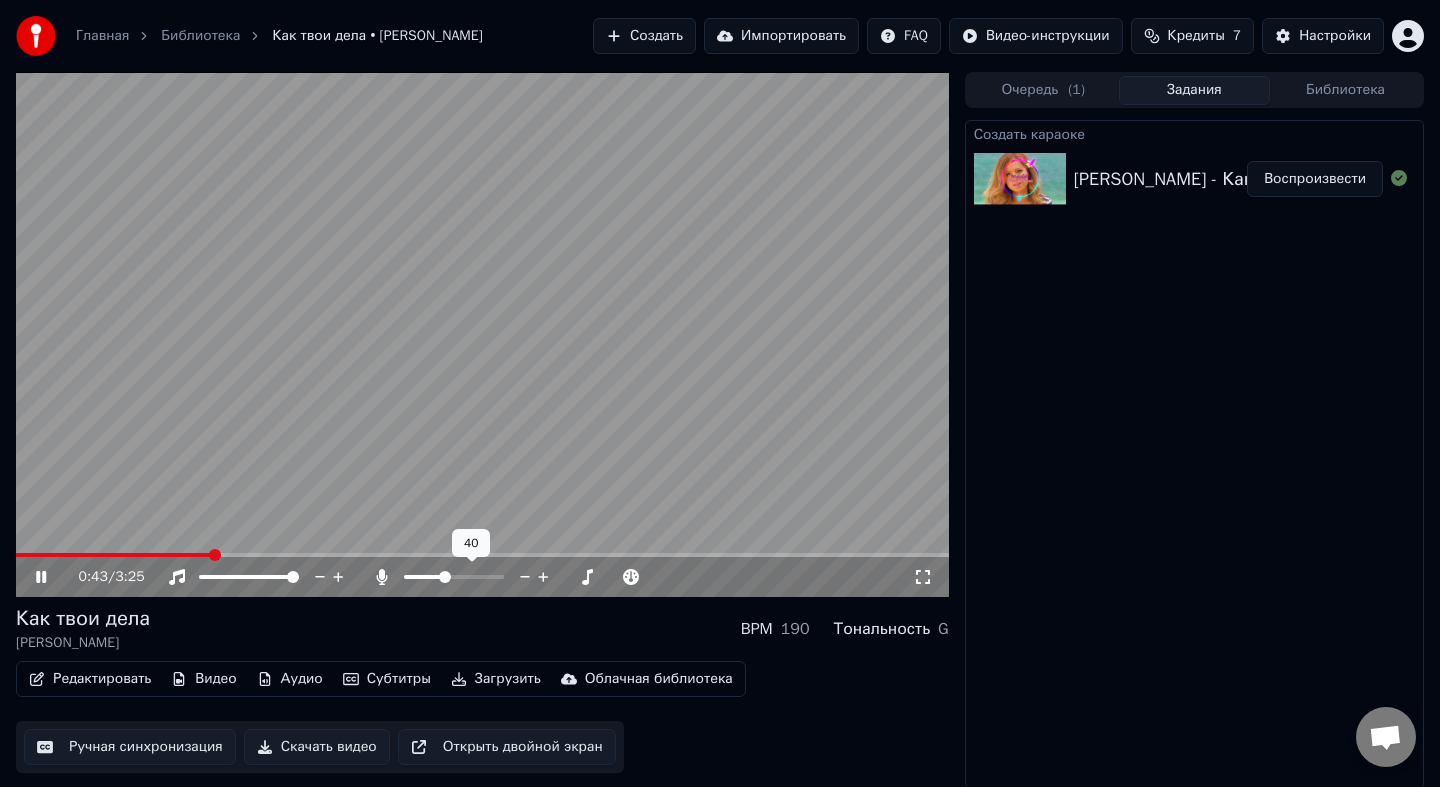 click at bounding box center [445, 577] 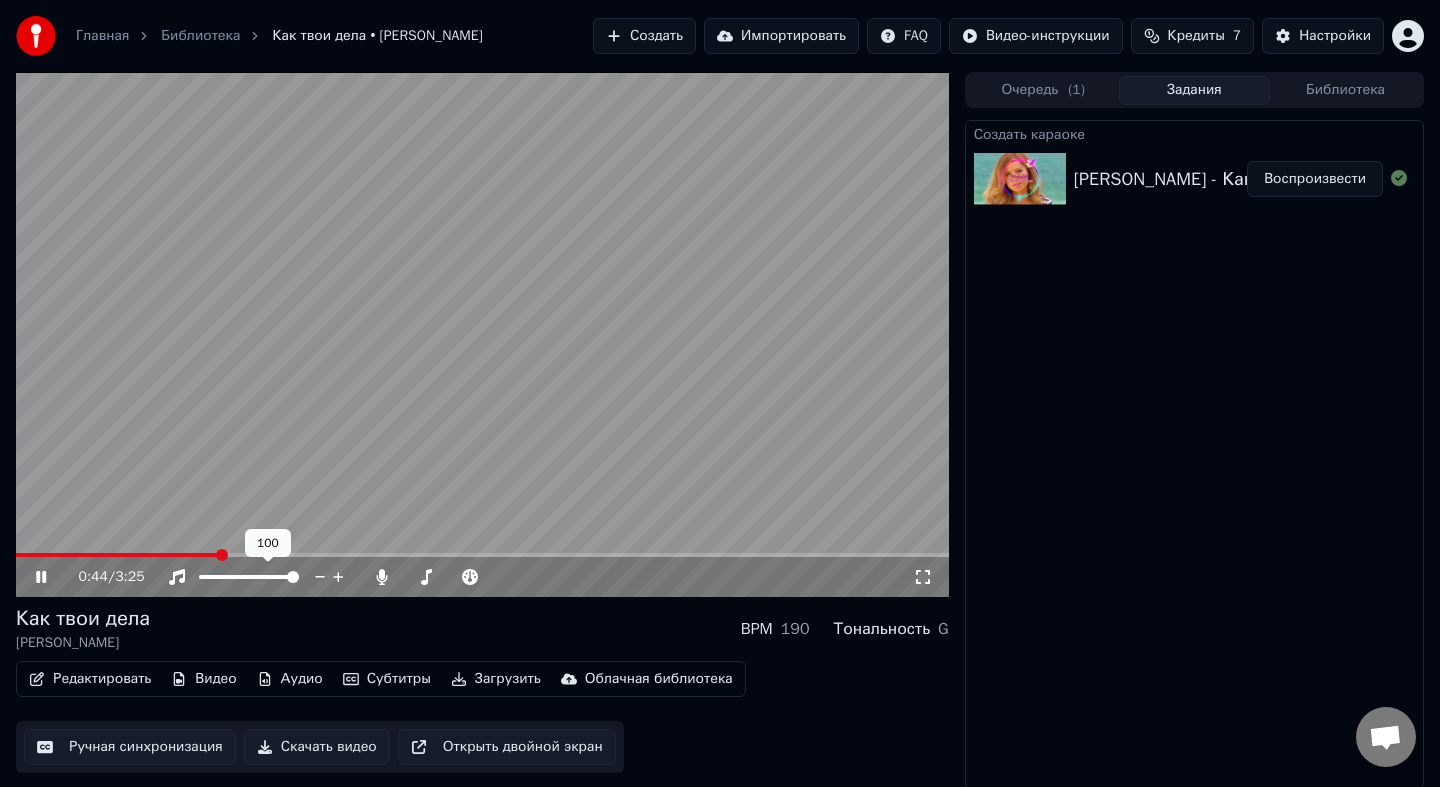 click at bounding box center [267, 577] 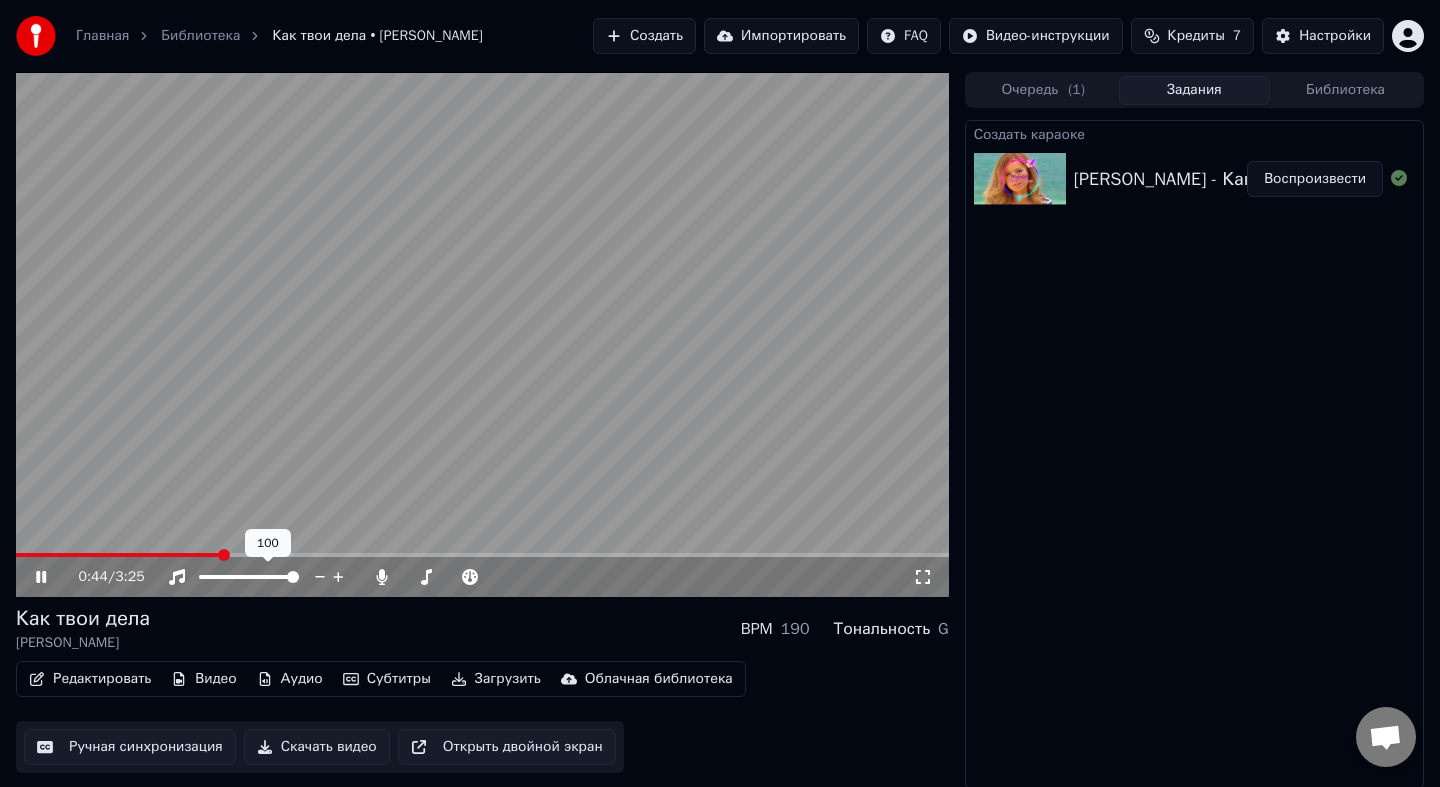 click at bounding box center (267, 577) 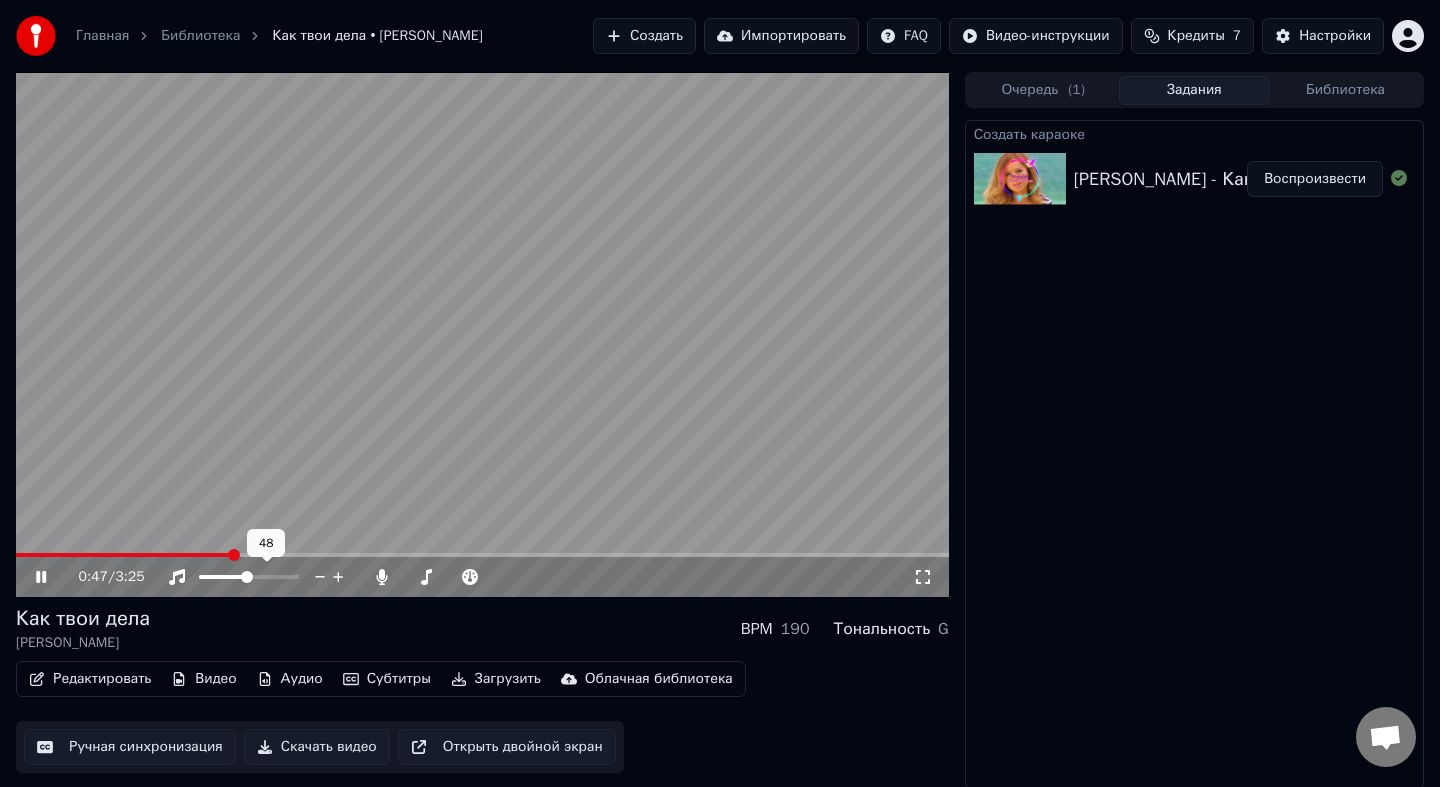 click at bounding box center (247, 577) 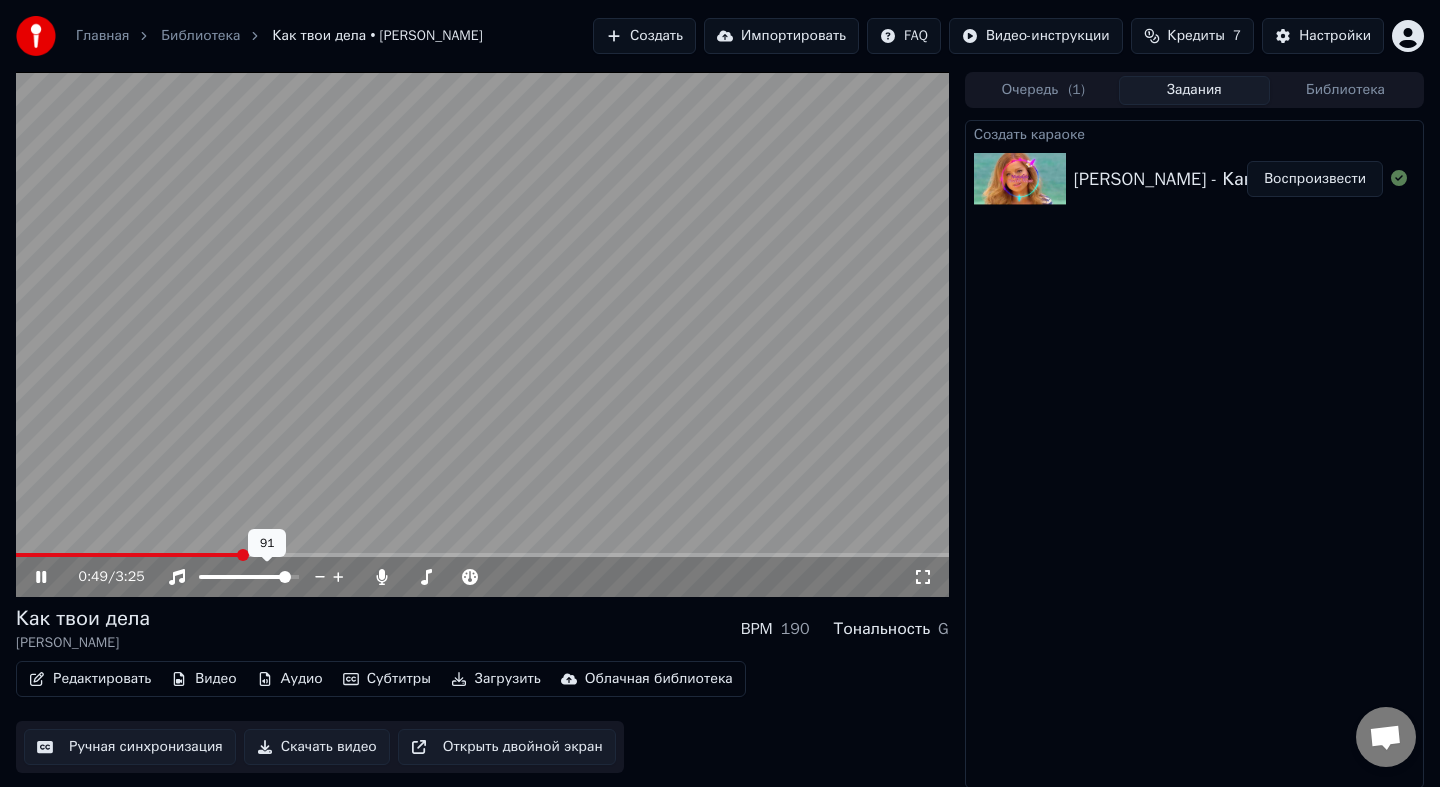 click at bounding box center [285, 577] 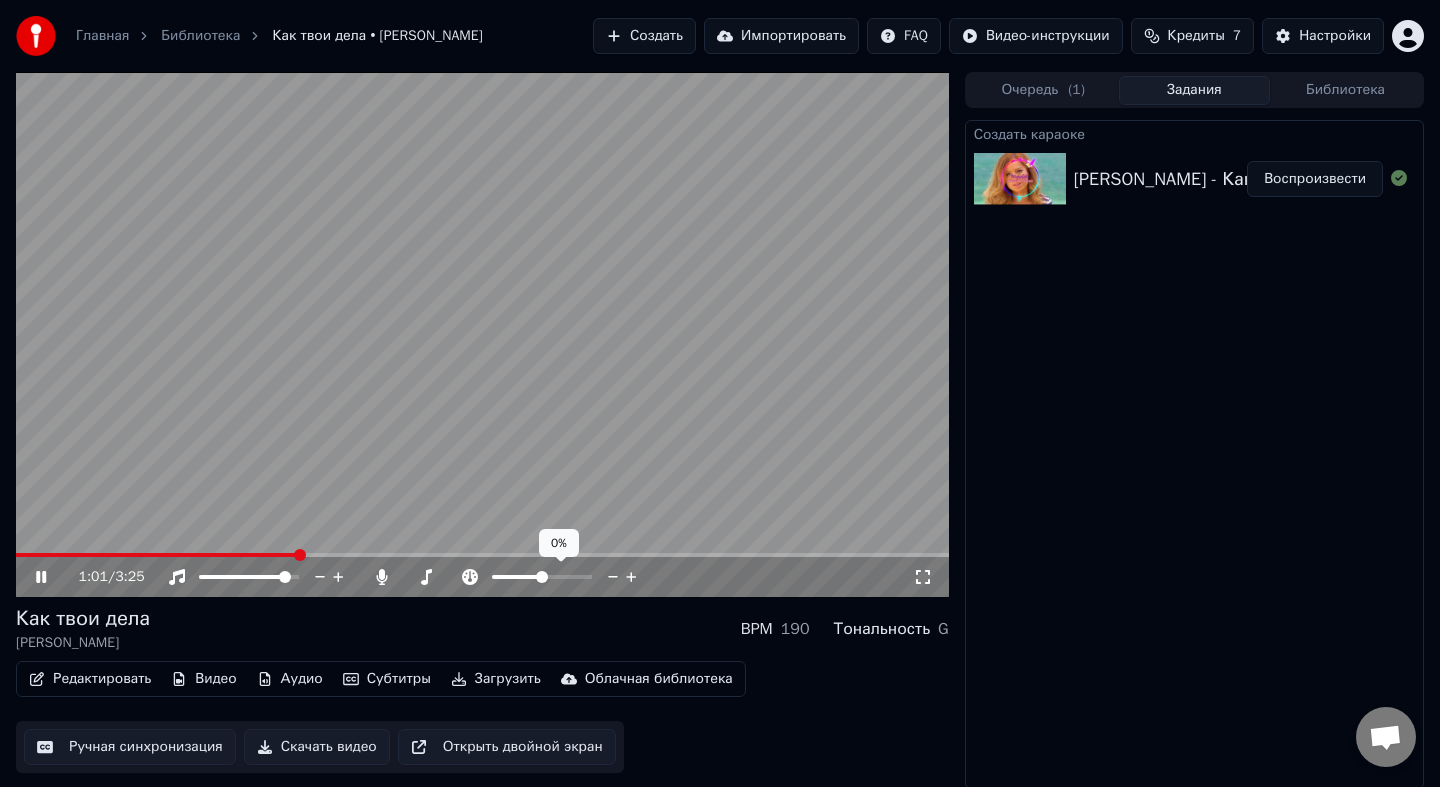 click at bounding box center [542, 577] 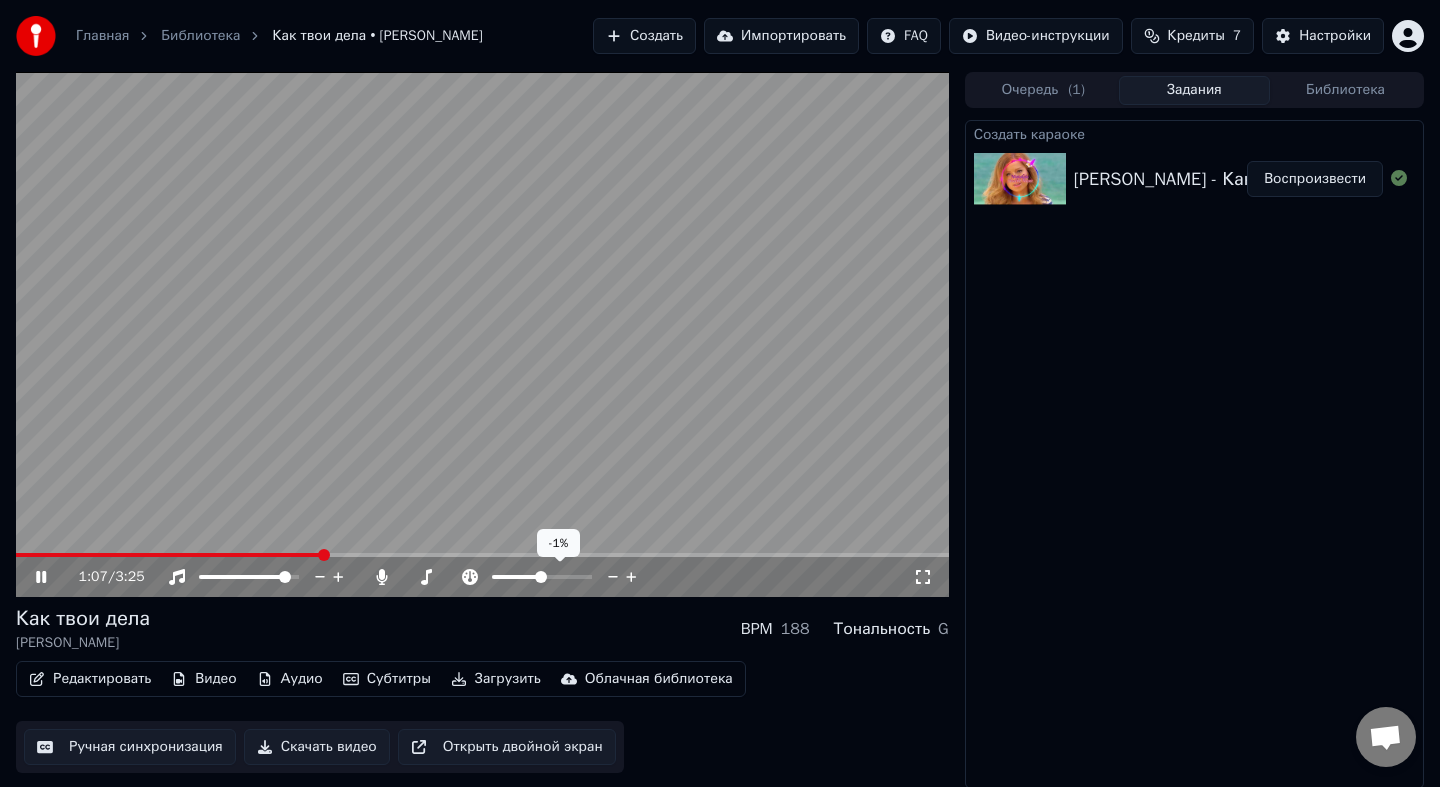 click 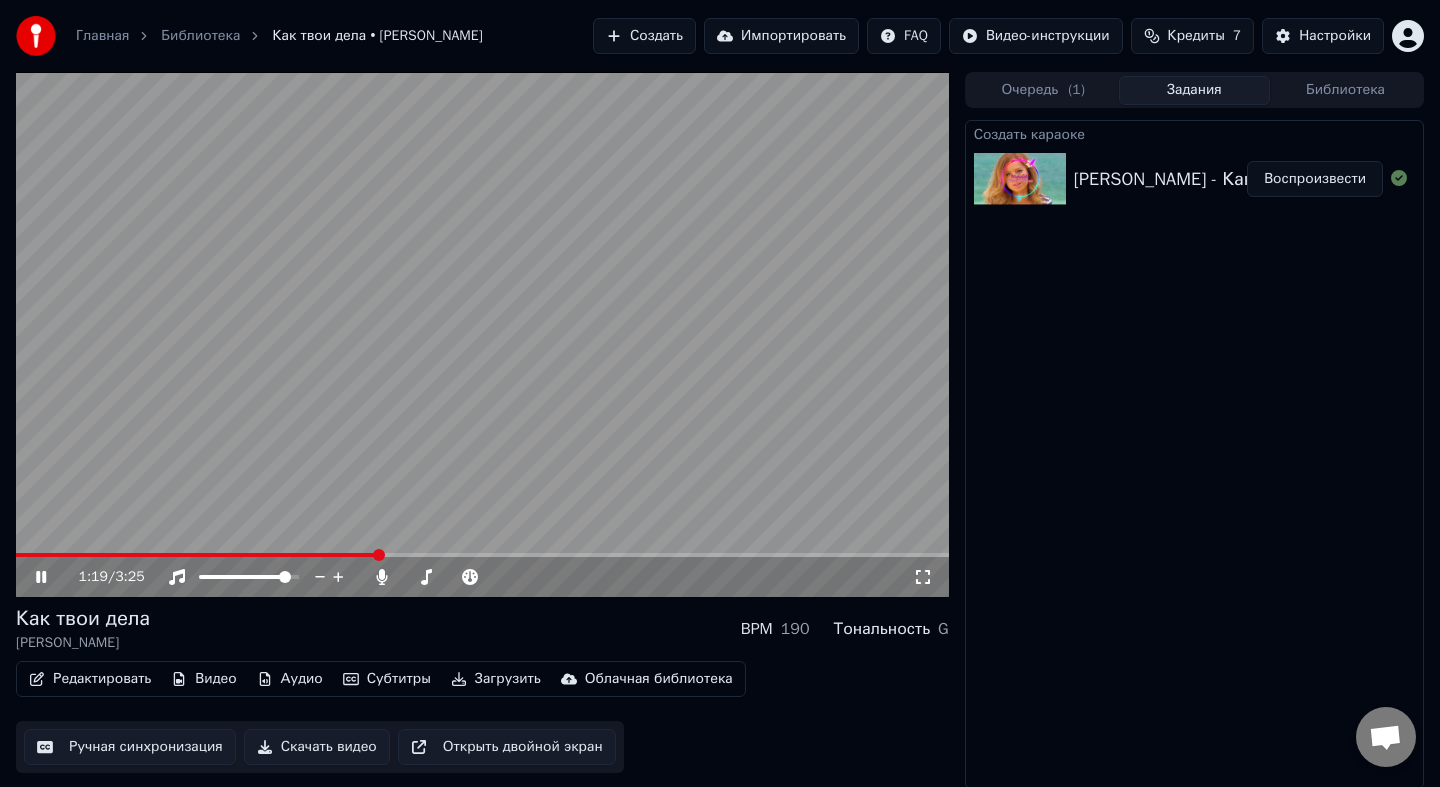 click 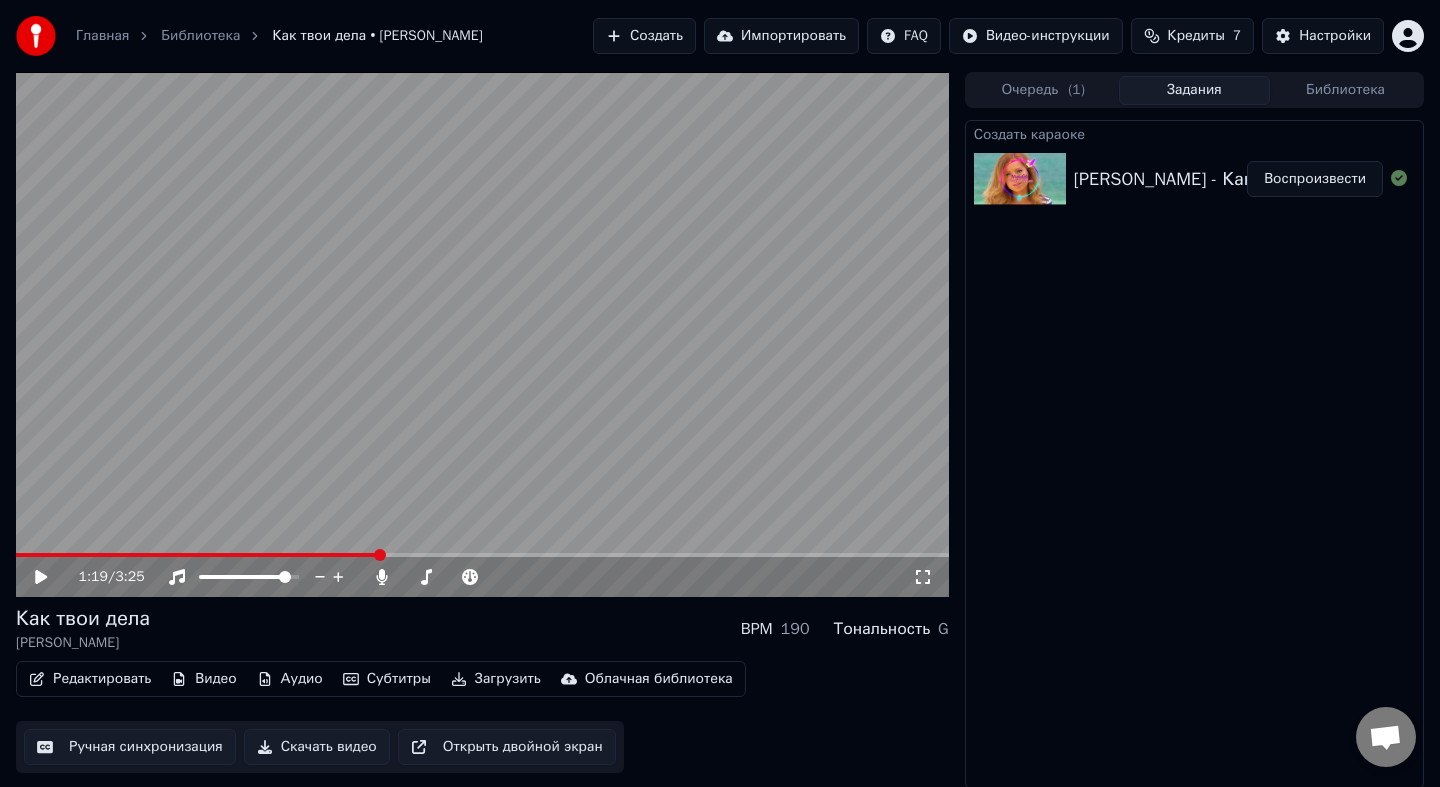 click 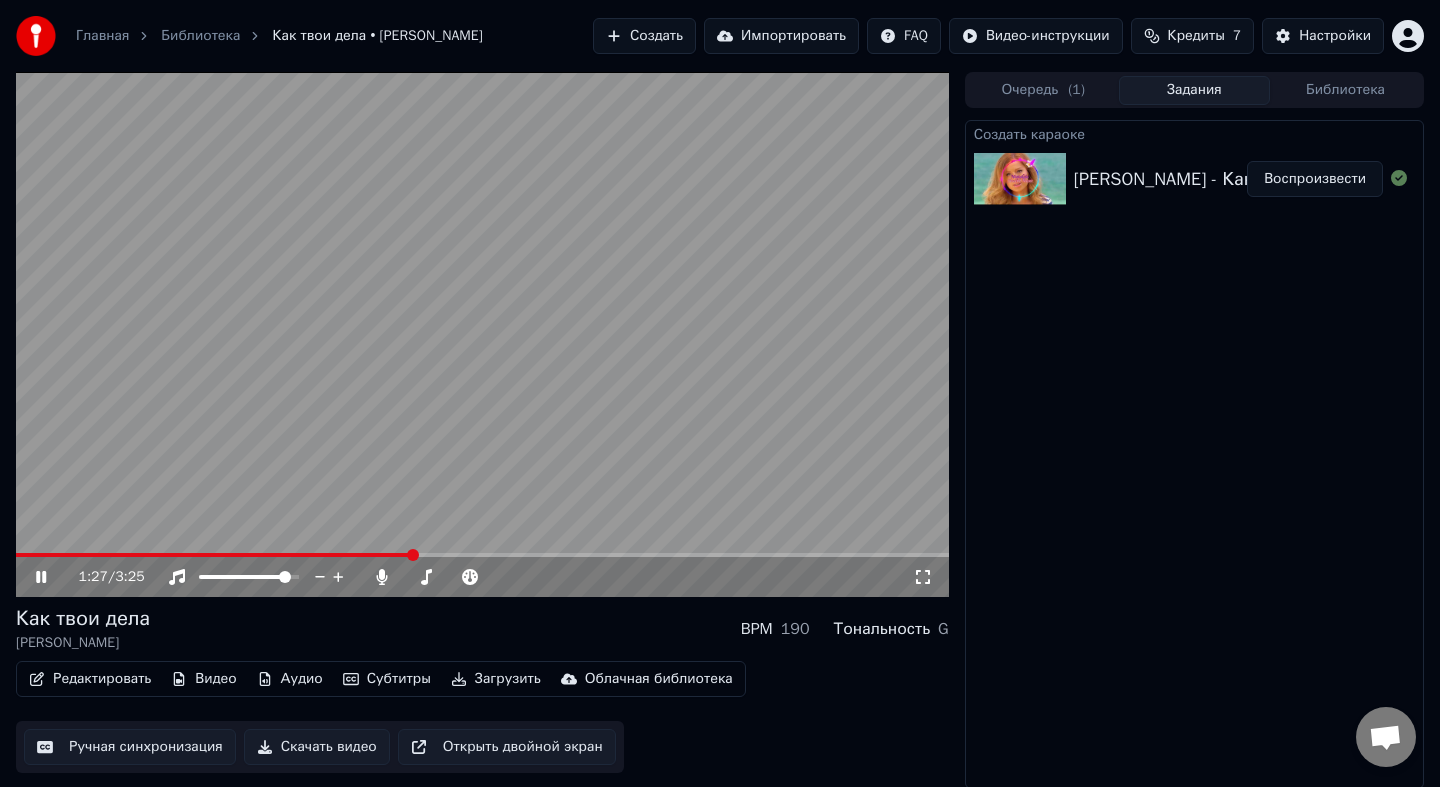 click on "Аудио" at bounding box center (290, 679) 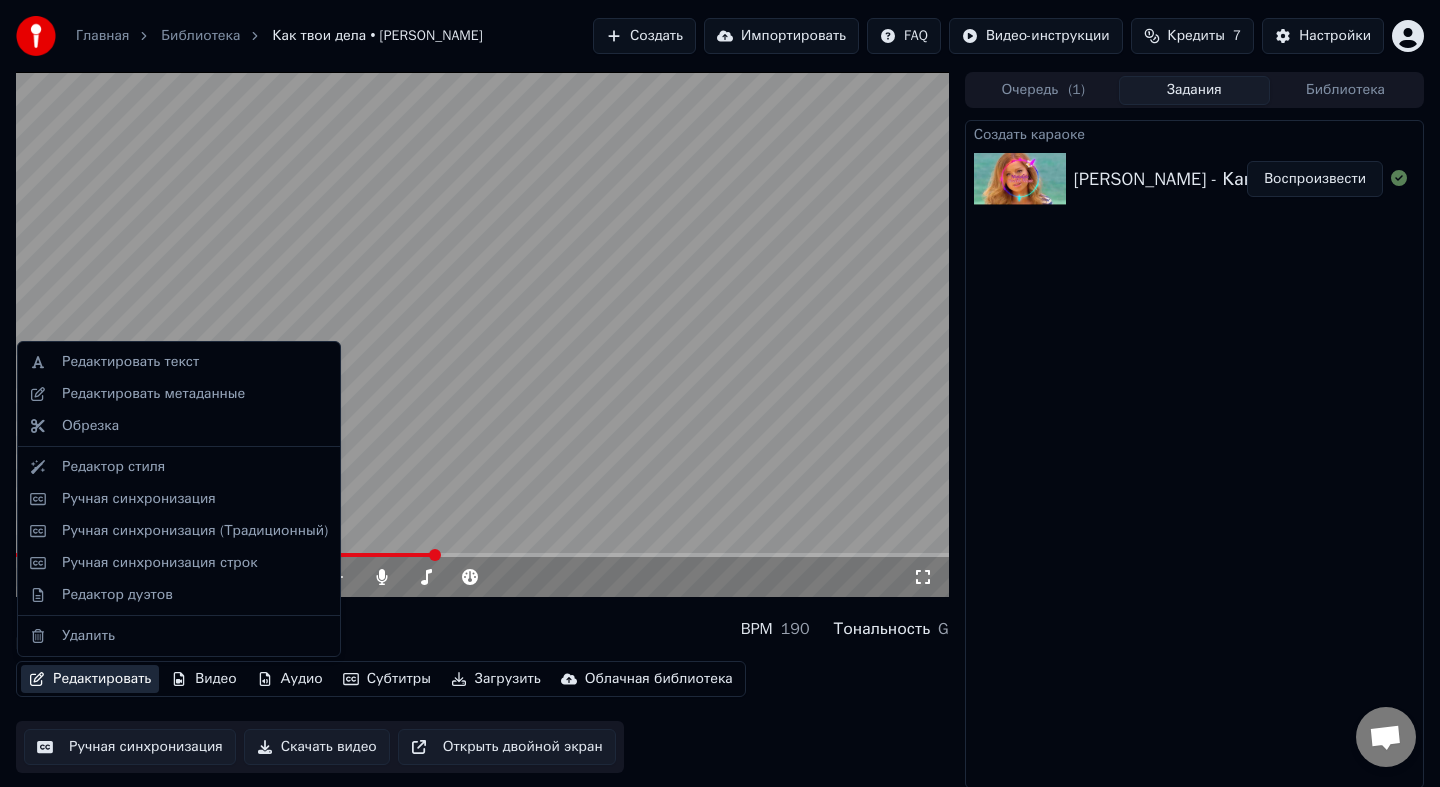 scroll, scrollTop: 2, scrollLeft: 0, axis: vertical 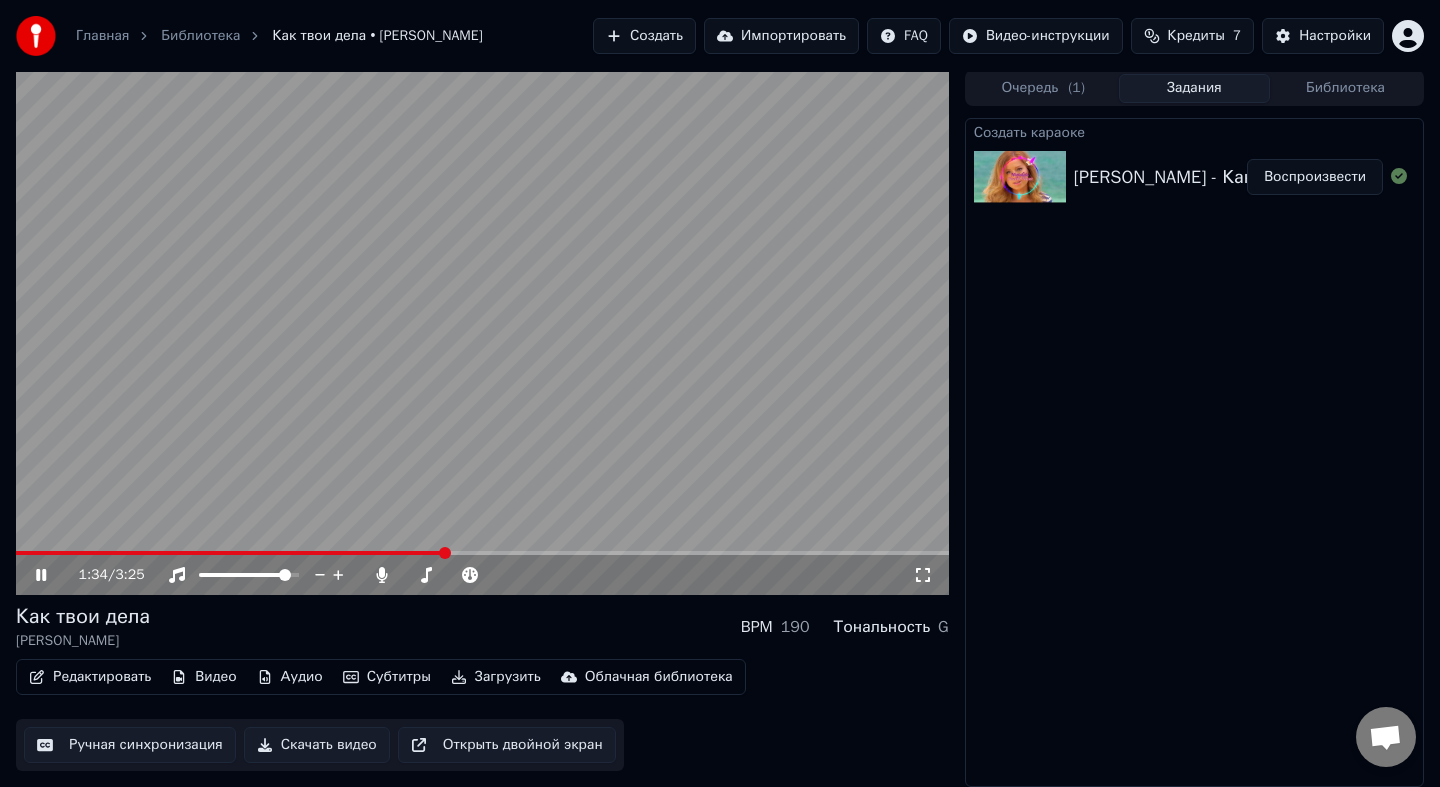 click on "Редактировать Видео Аудио Субтитры Загрузить Облачная библиотека Ручная синхронизация Скачать видео Открыть двойной экран" at bounding box center (482, 715) 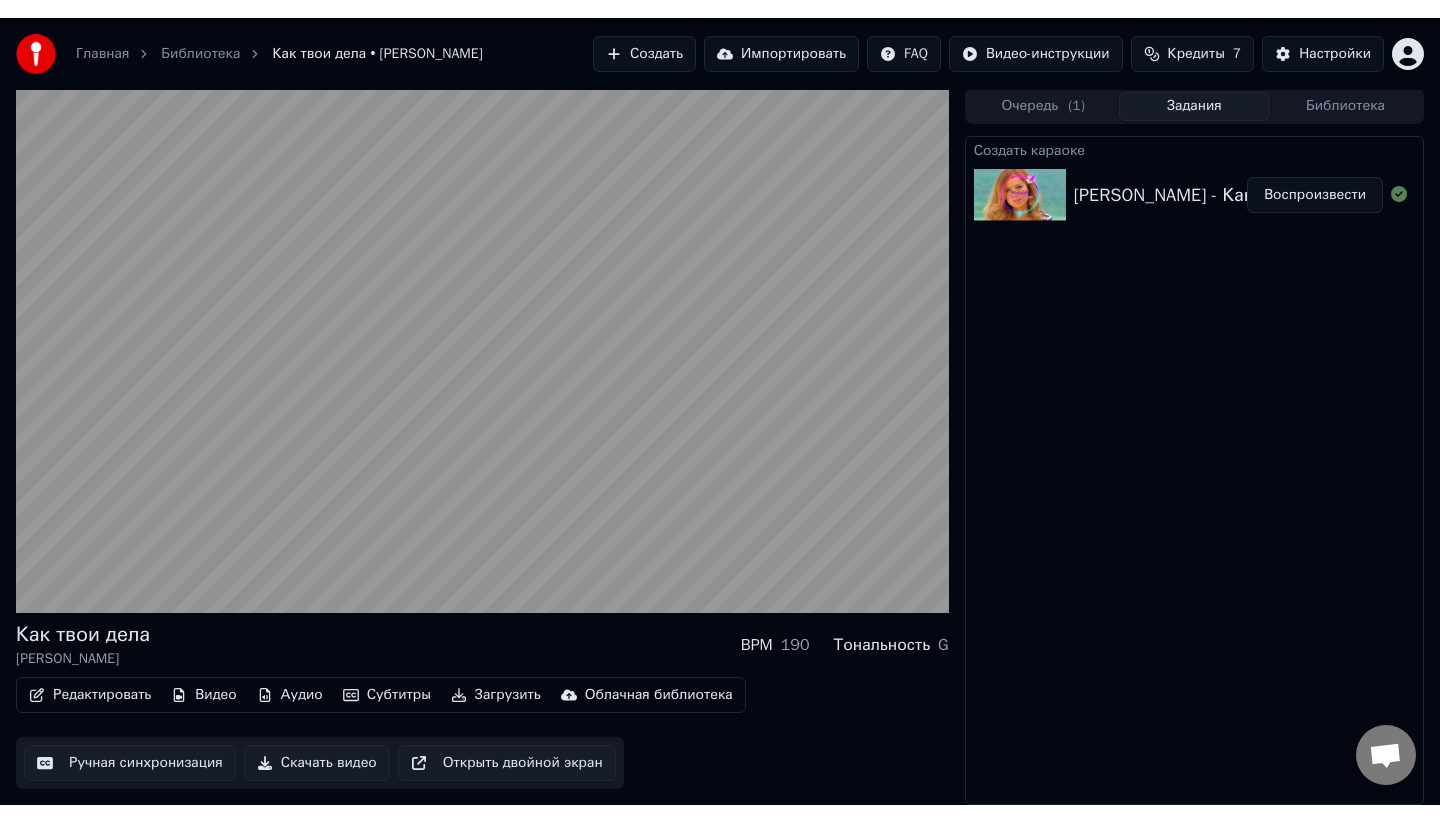 scroll, scrollTop: 0, scrollLeft: 0, axis: both 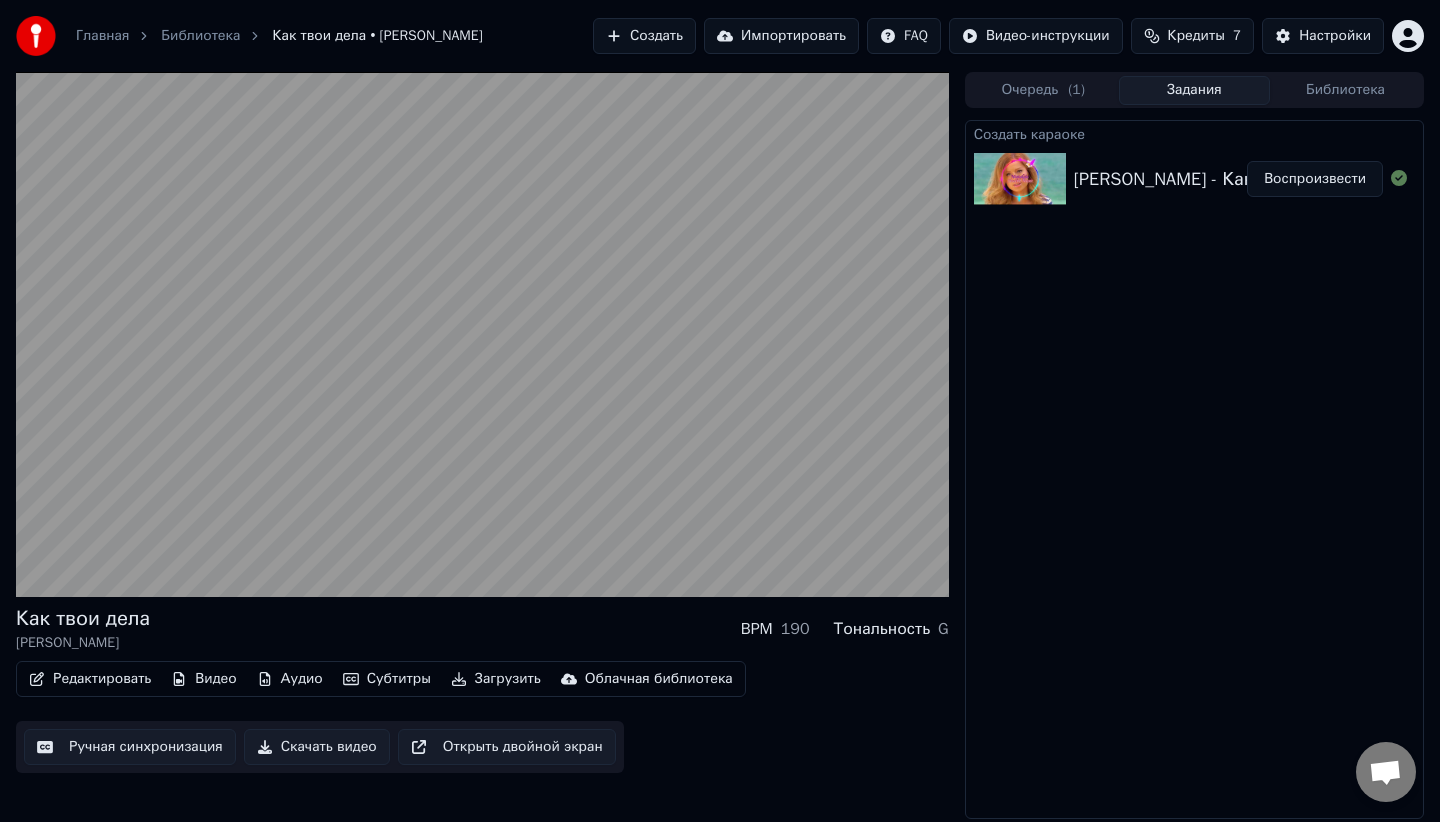 click on "Ручная синхронизация" at bounding box center (130, 747) 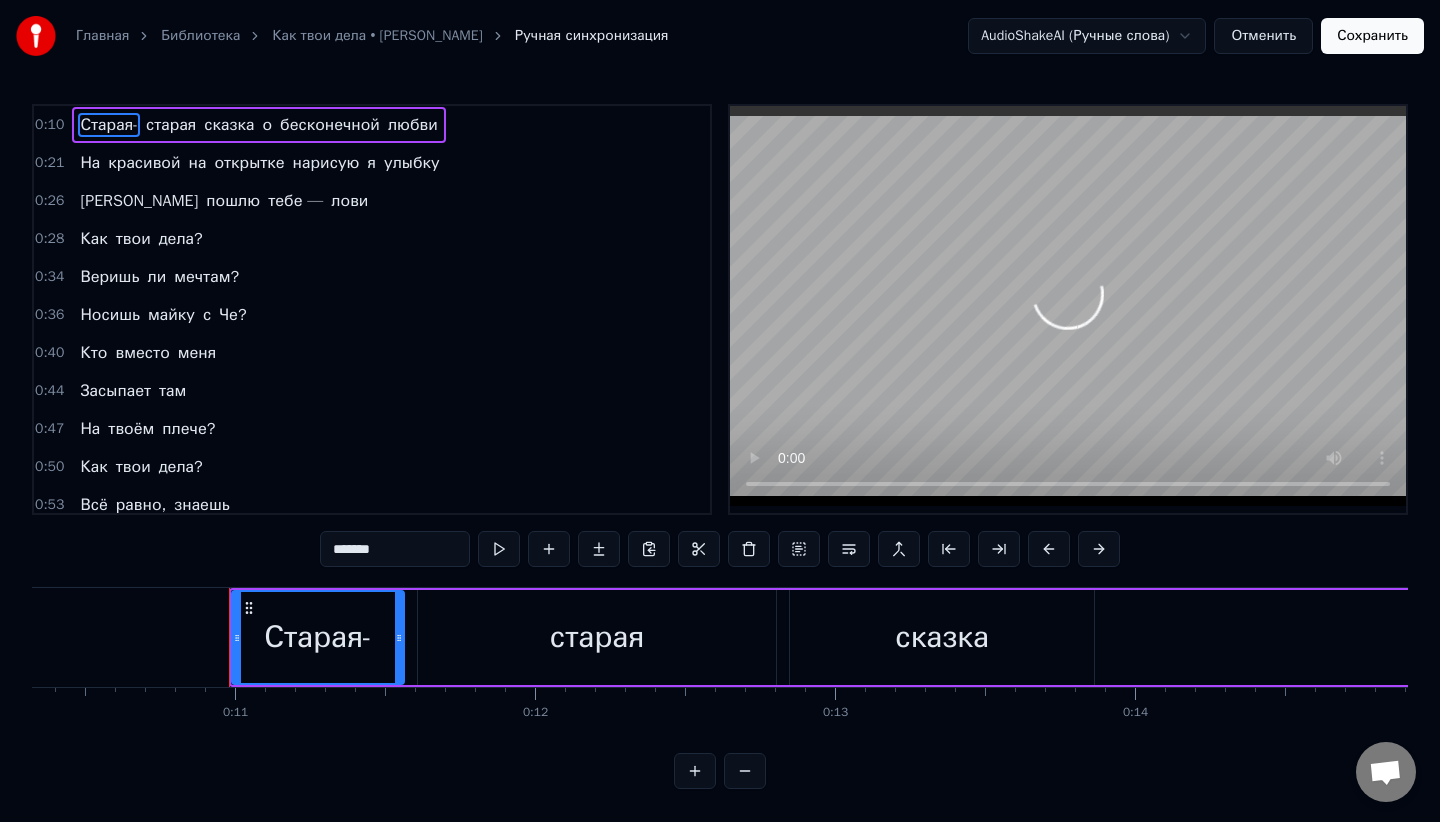 scroll, scrollTop: 0, scrollLeft: 3194, axis: horizontal 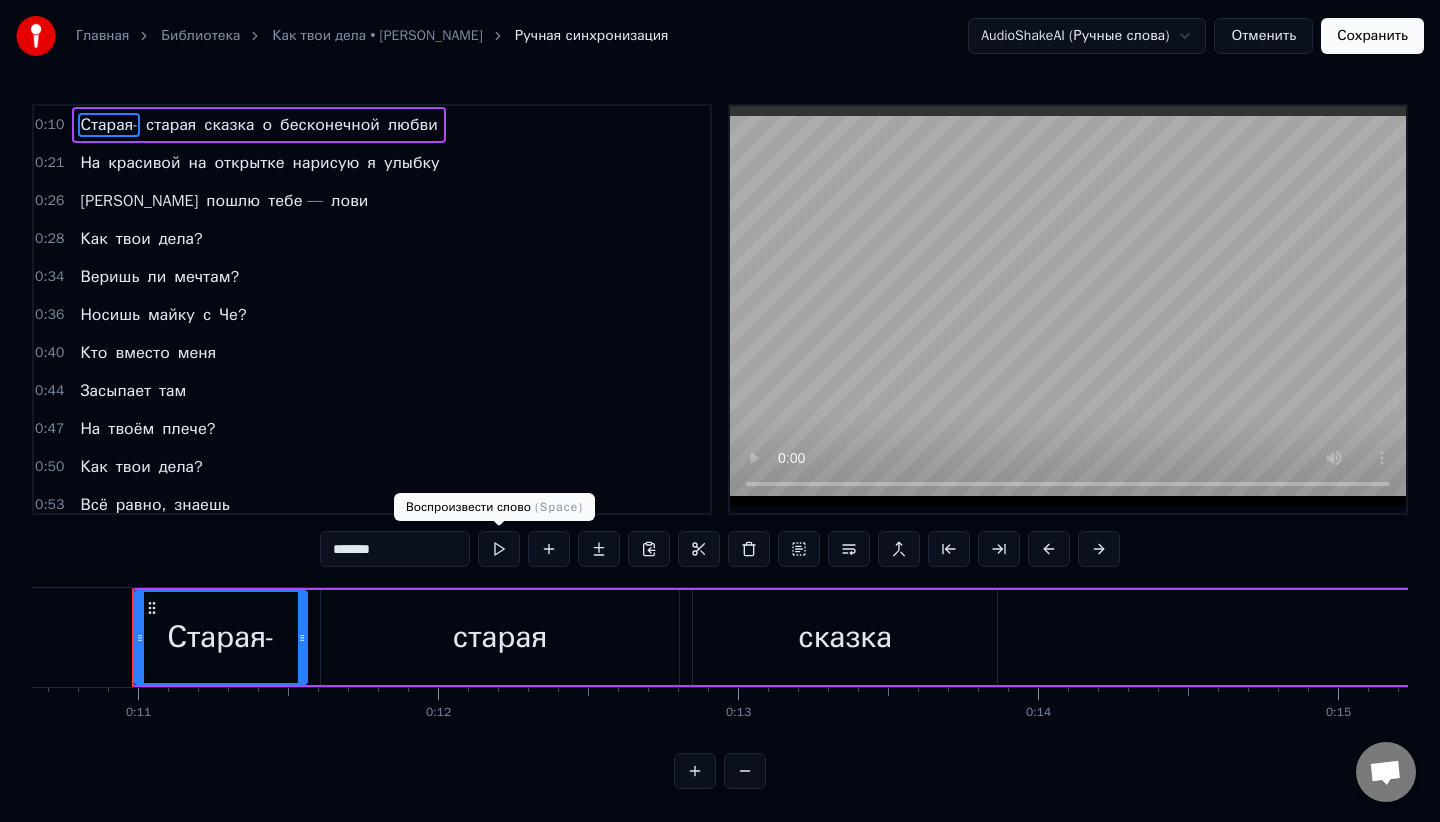 click at bounding box center (499, 549) 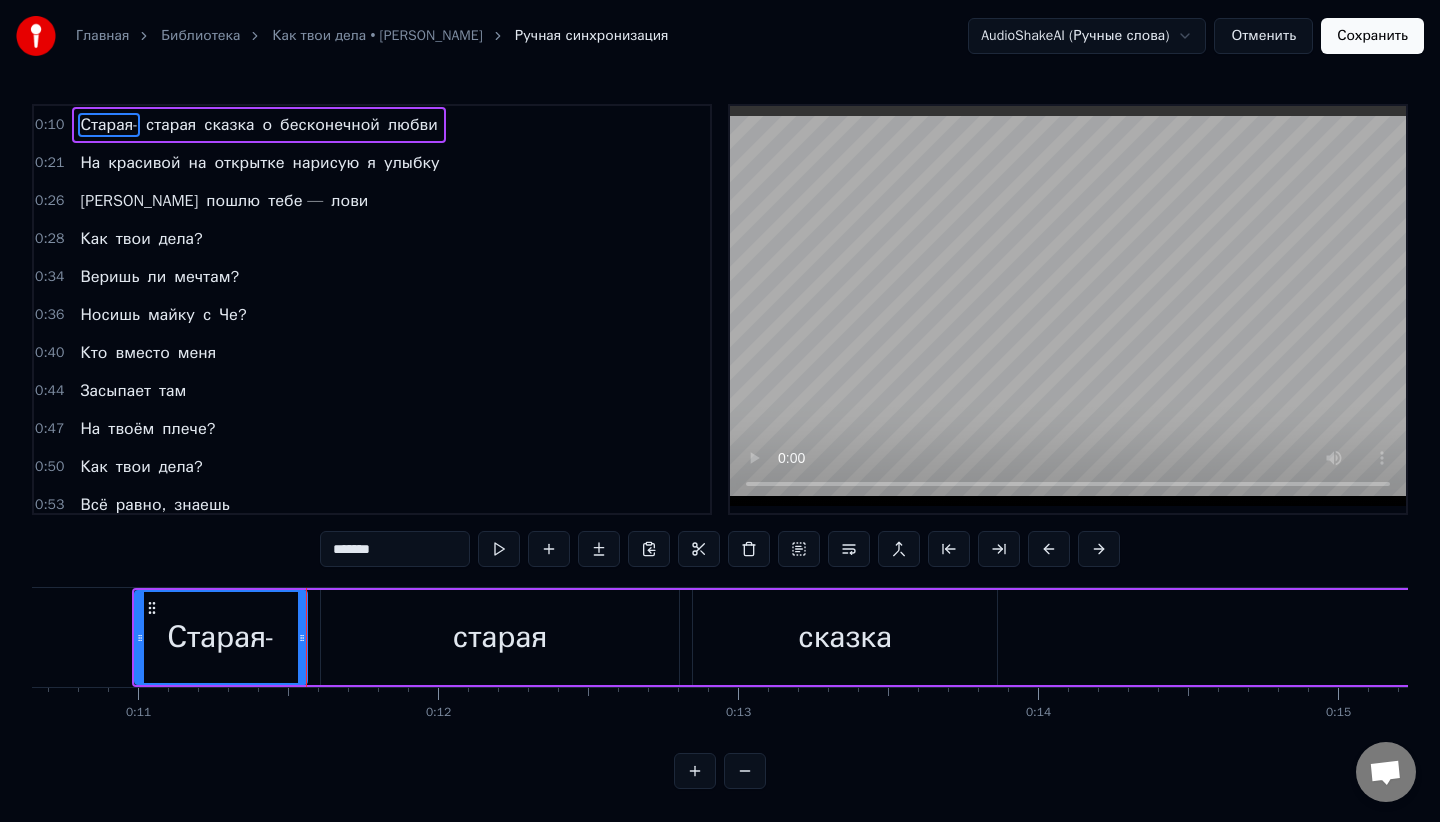 click at bounding box center (499, 549) 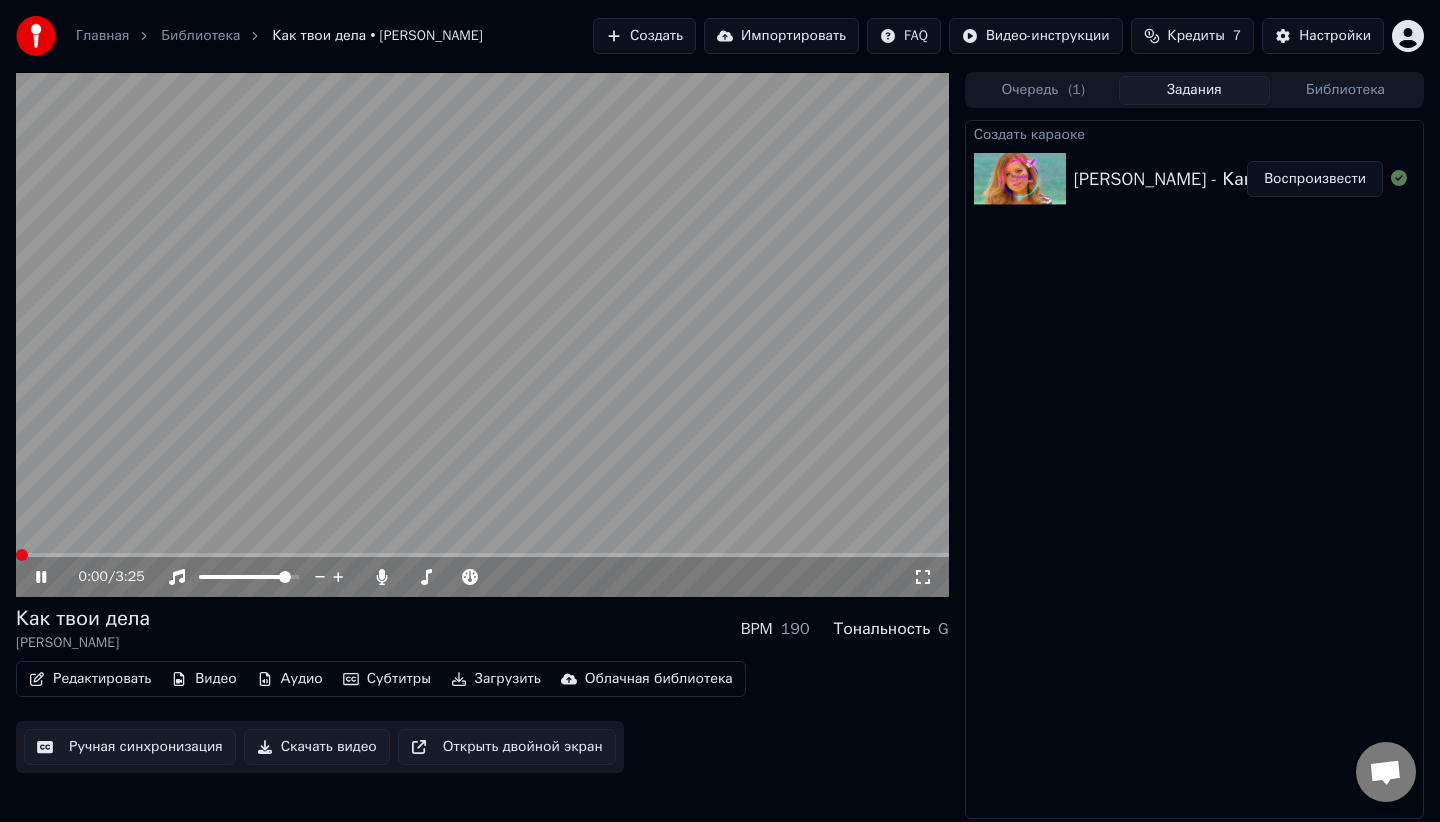 click at bounding box center (482, 334) 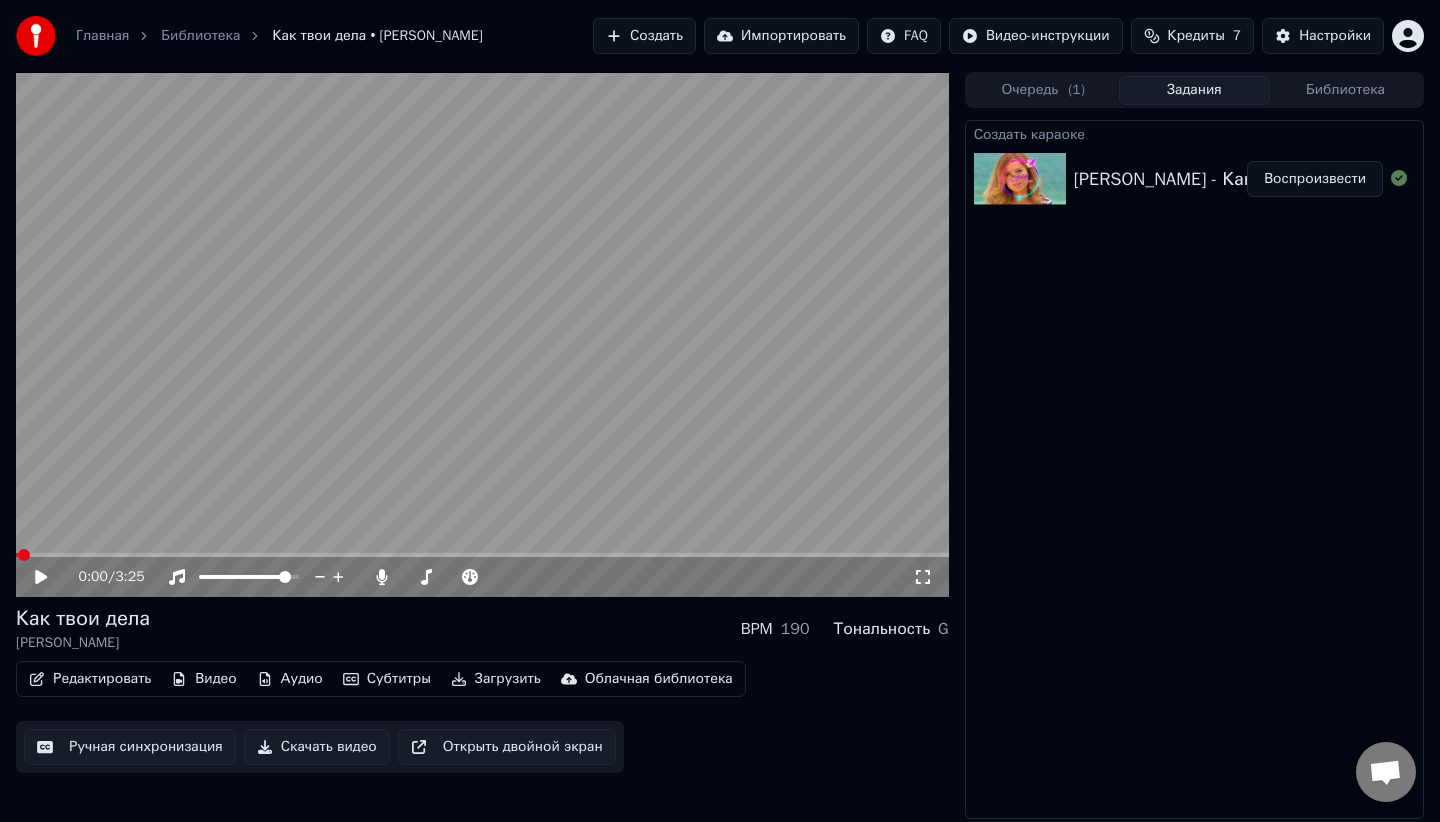 click at bounding box center (482, 334) 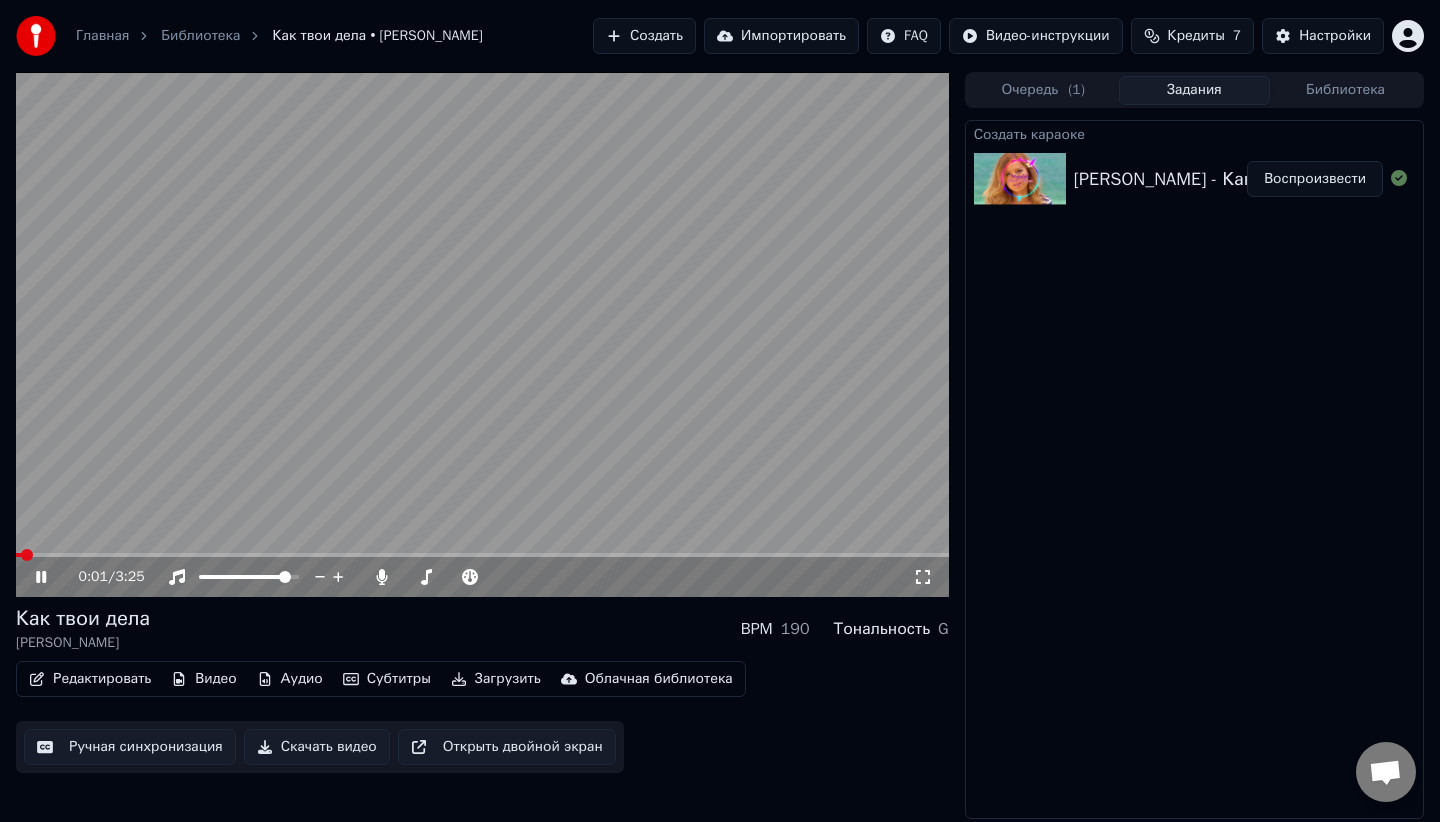 click at bounding box center (482, 555) 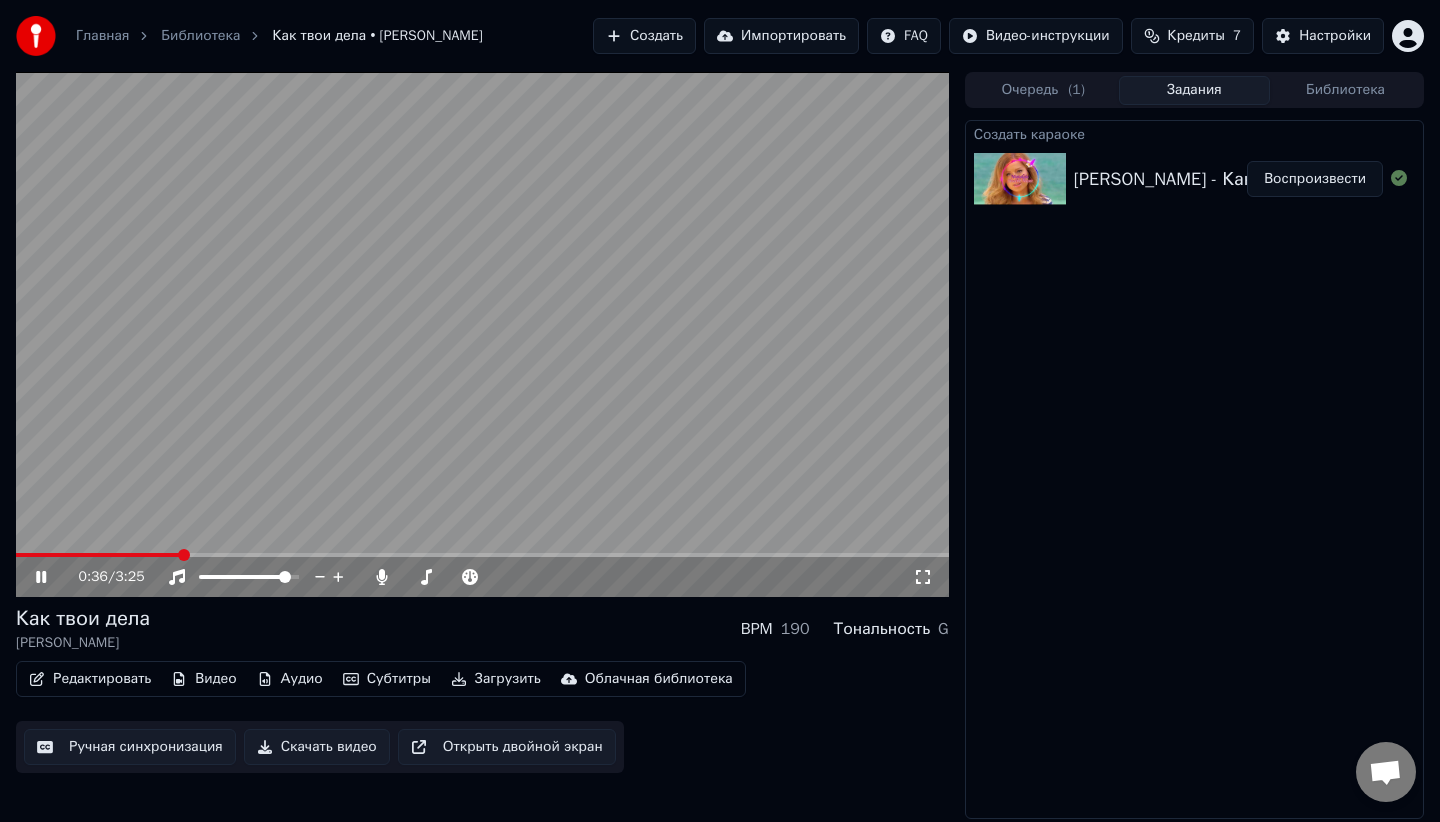 click on "Создать" at bounding box center (644, 36) 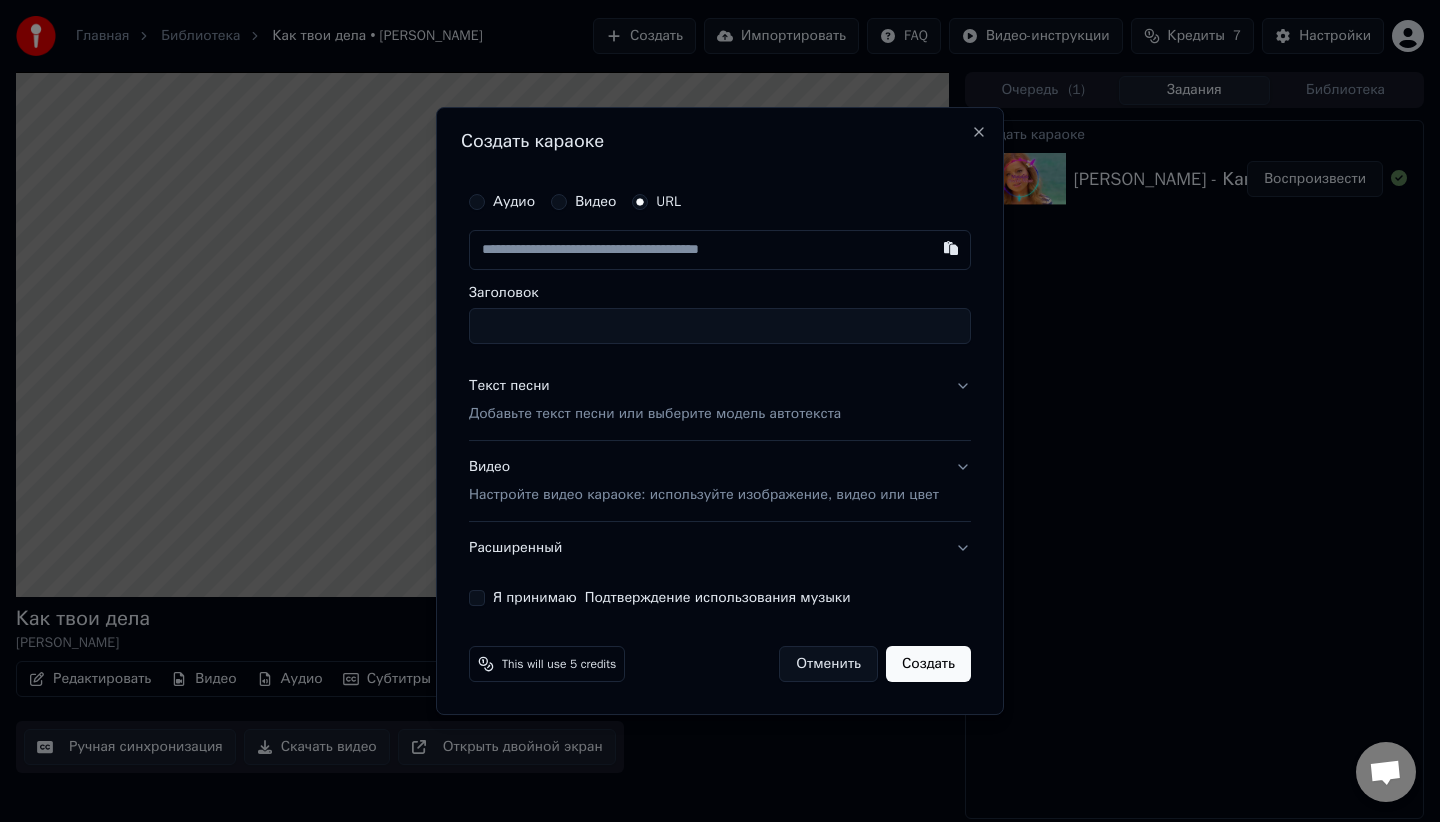 click at bounding box center (720, 250) 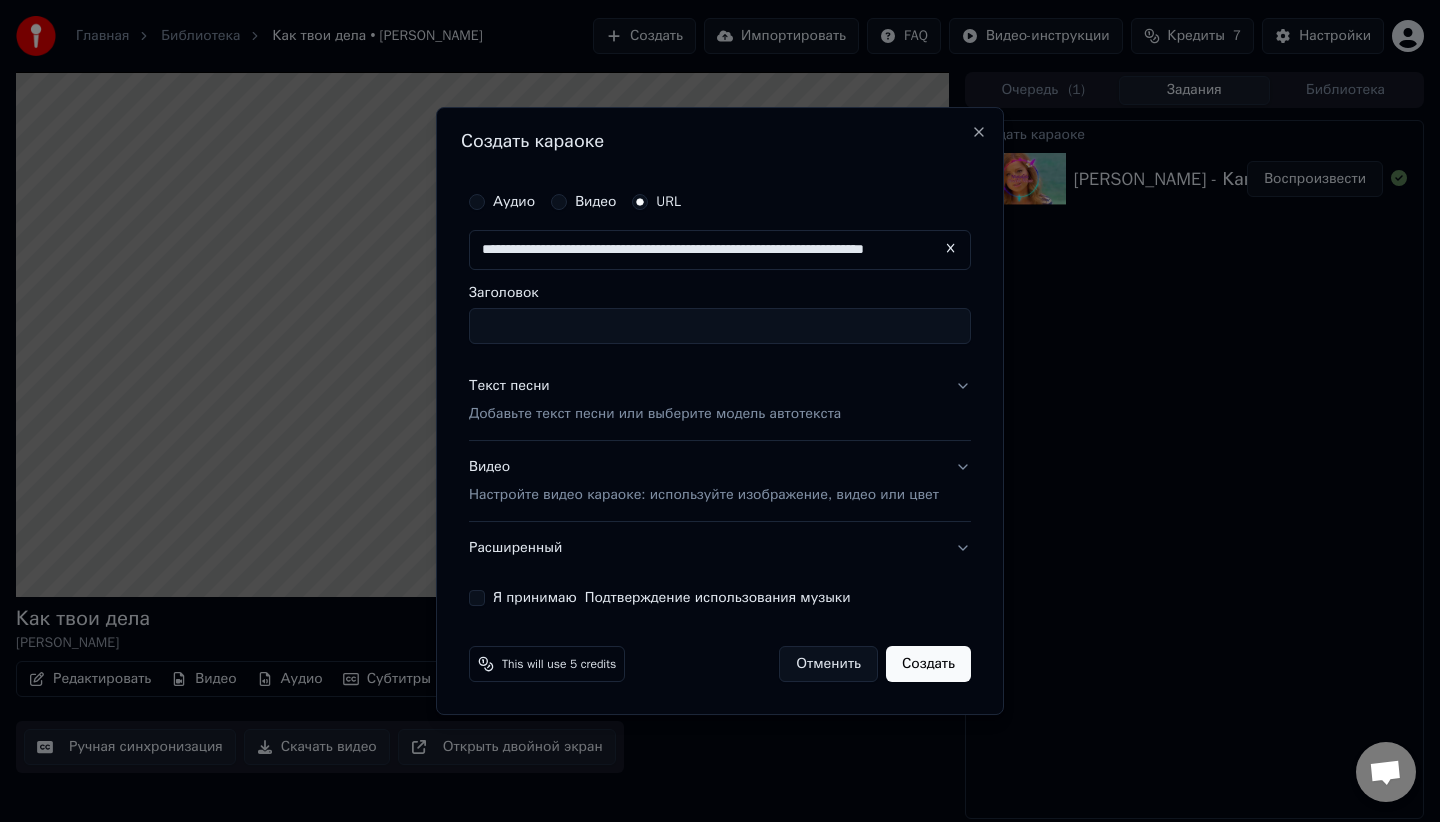 scroll, scrollTop: 0, scrollLeft: 94, axis: horizontal 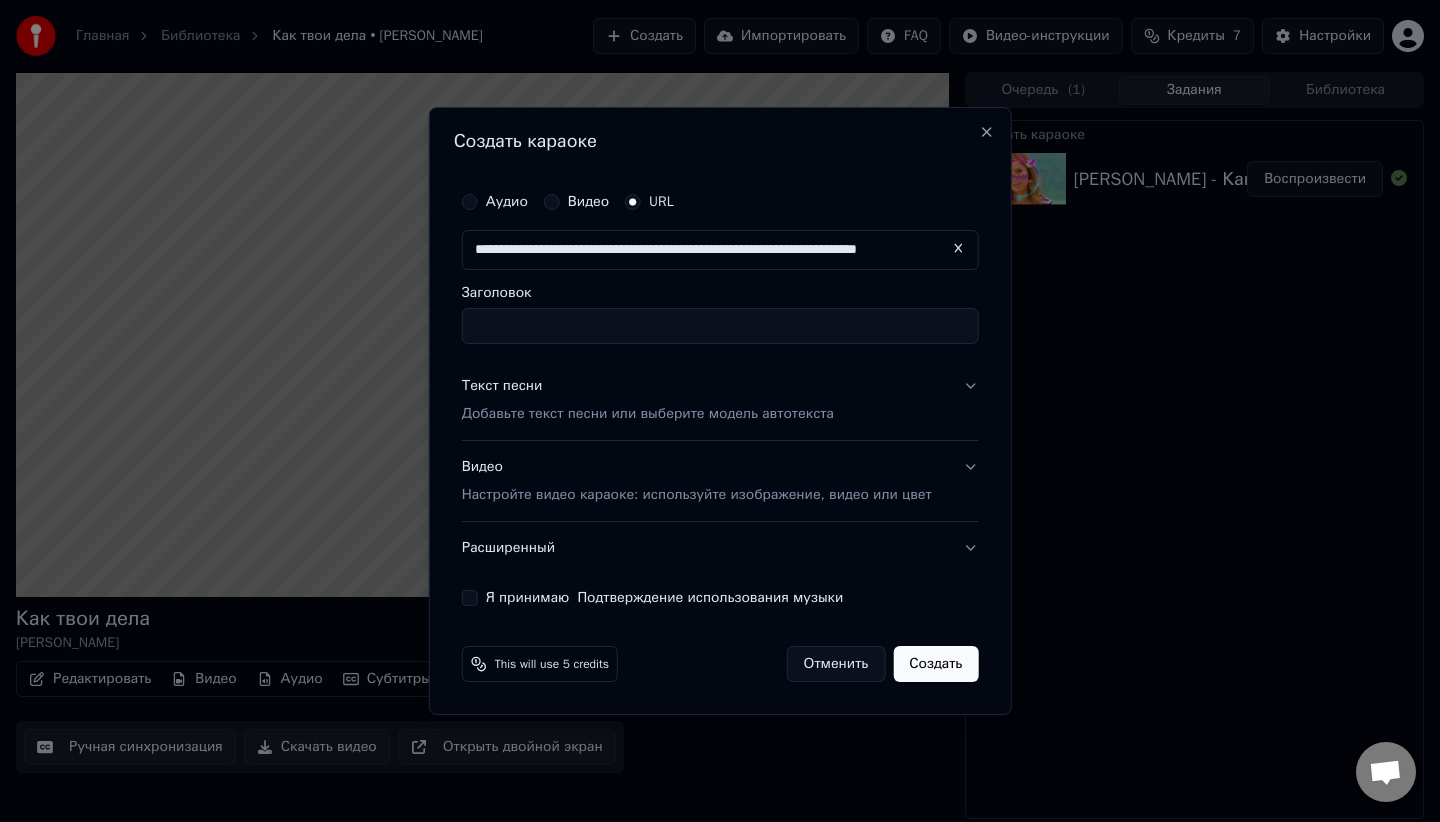 type on "**********" 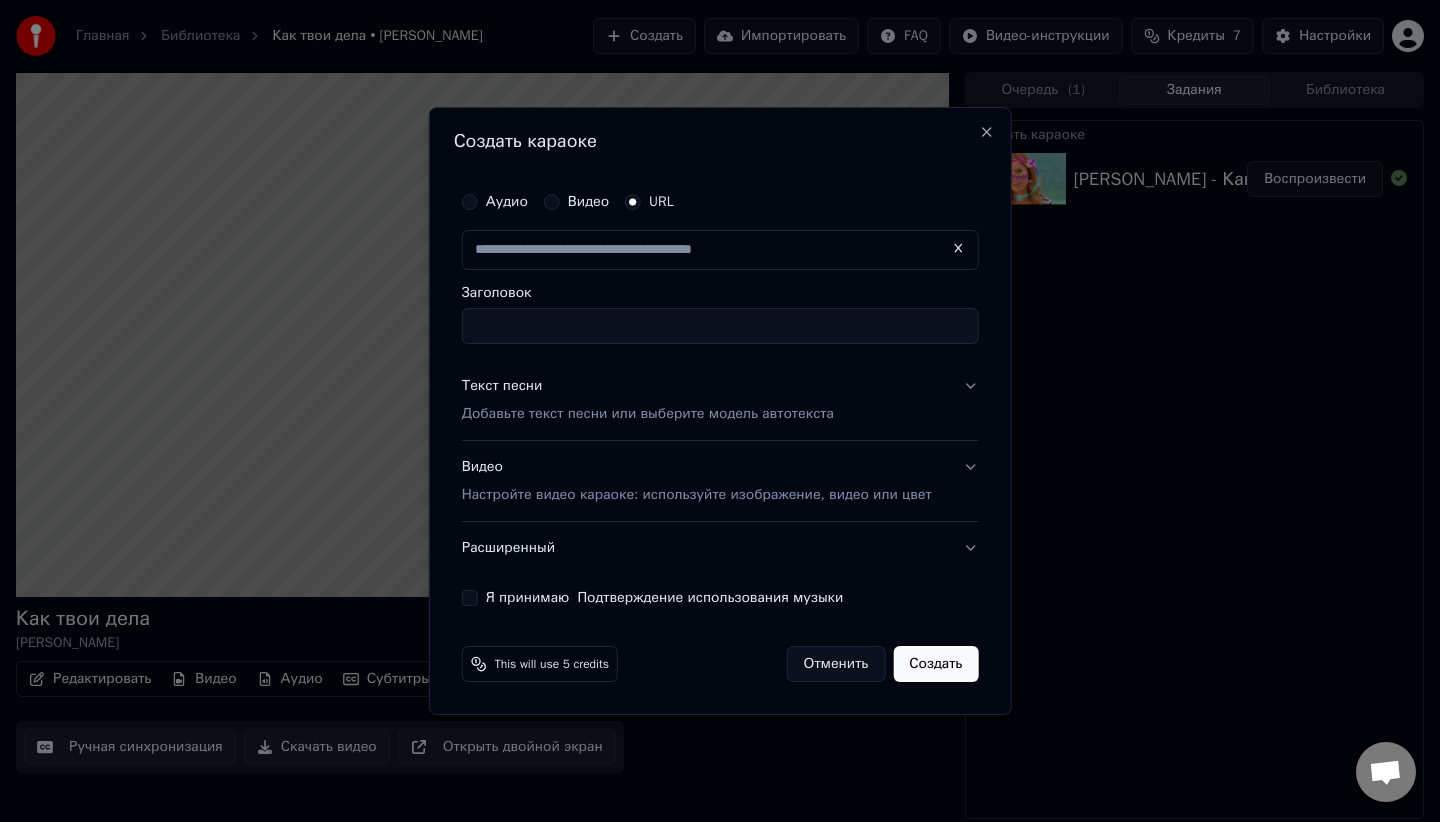 type on "**********" 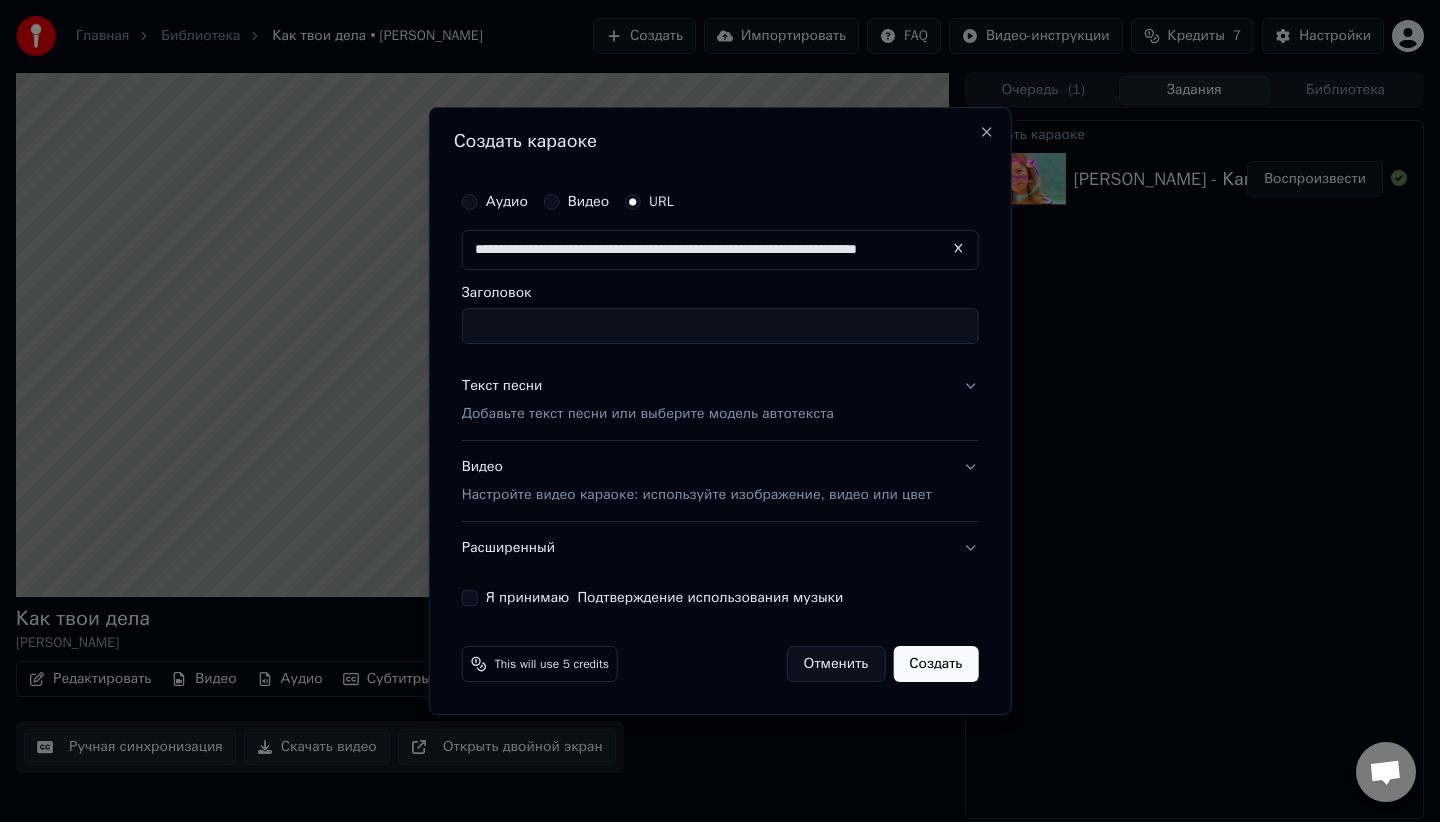 scroll, scrollTop: 0, scrollLeft: 0, axis: both 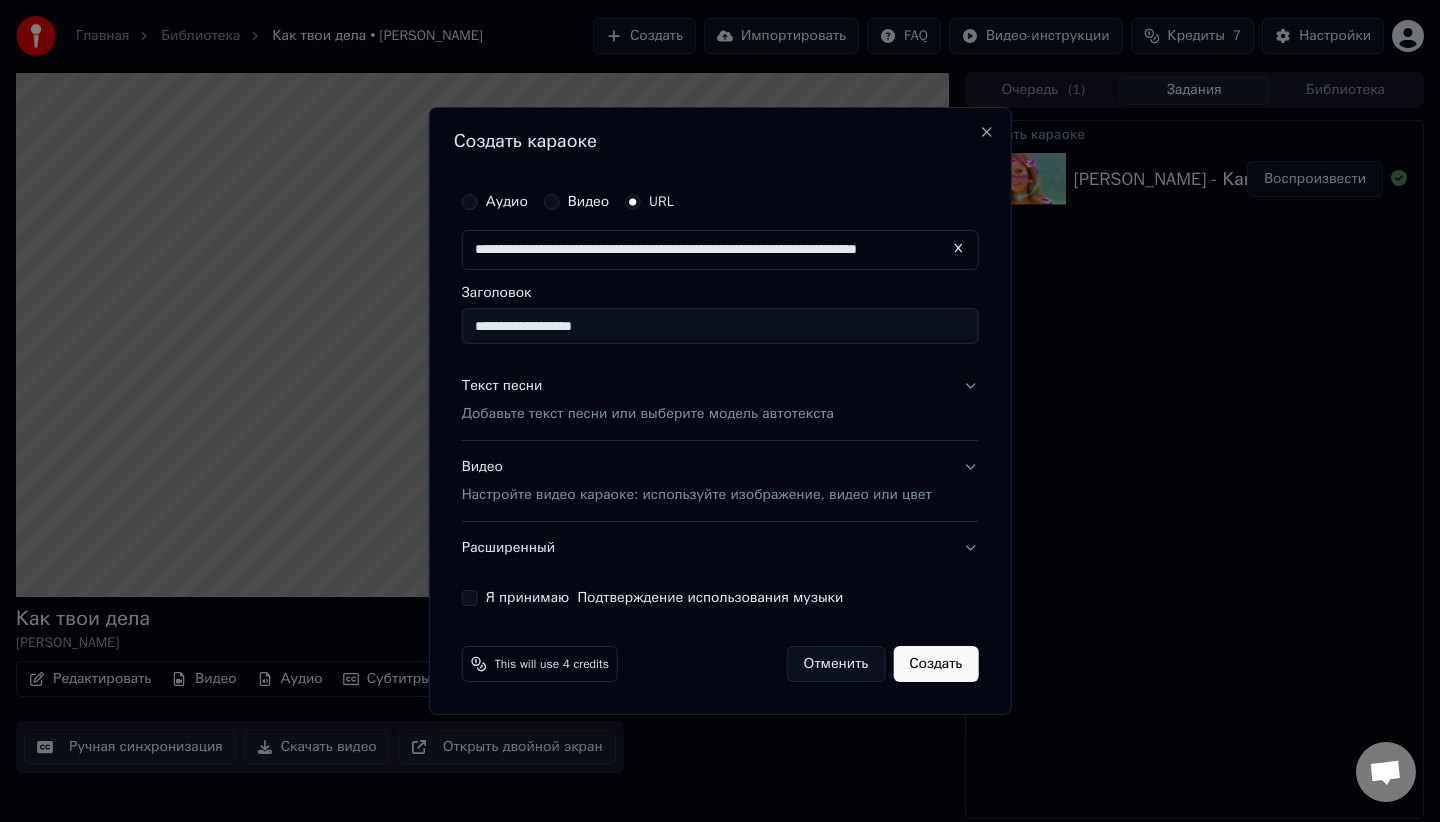 click on "**********" at bounding box center [720, 326] 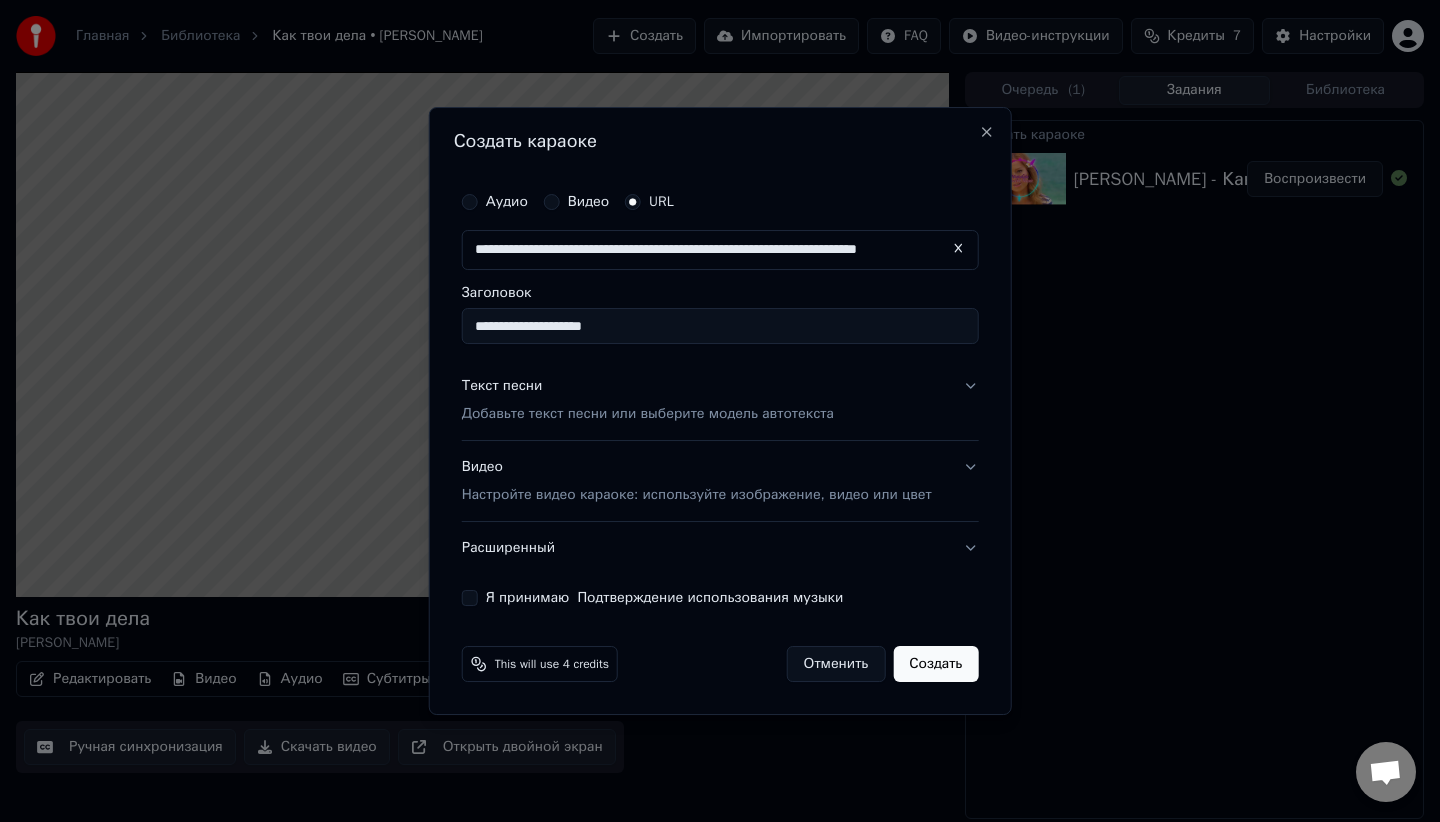 type on "**********" 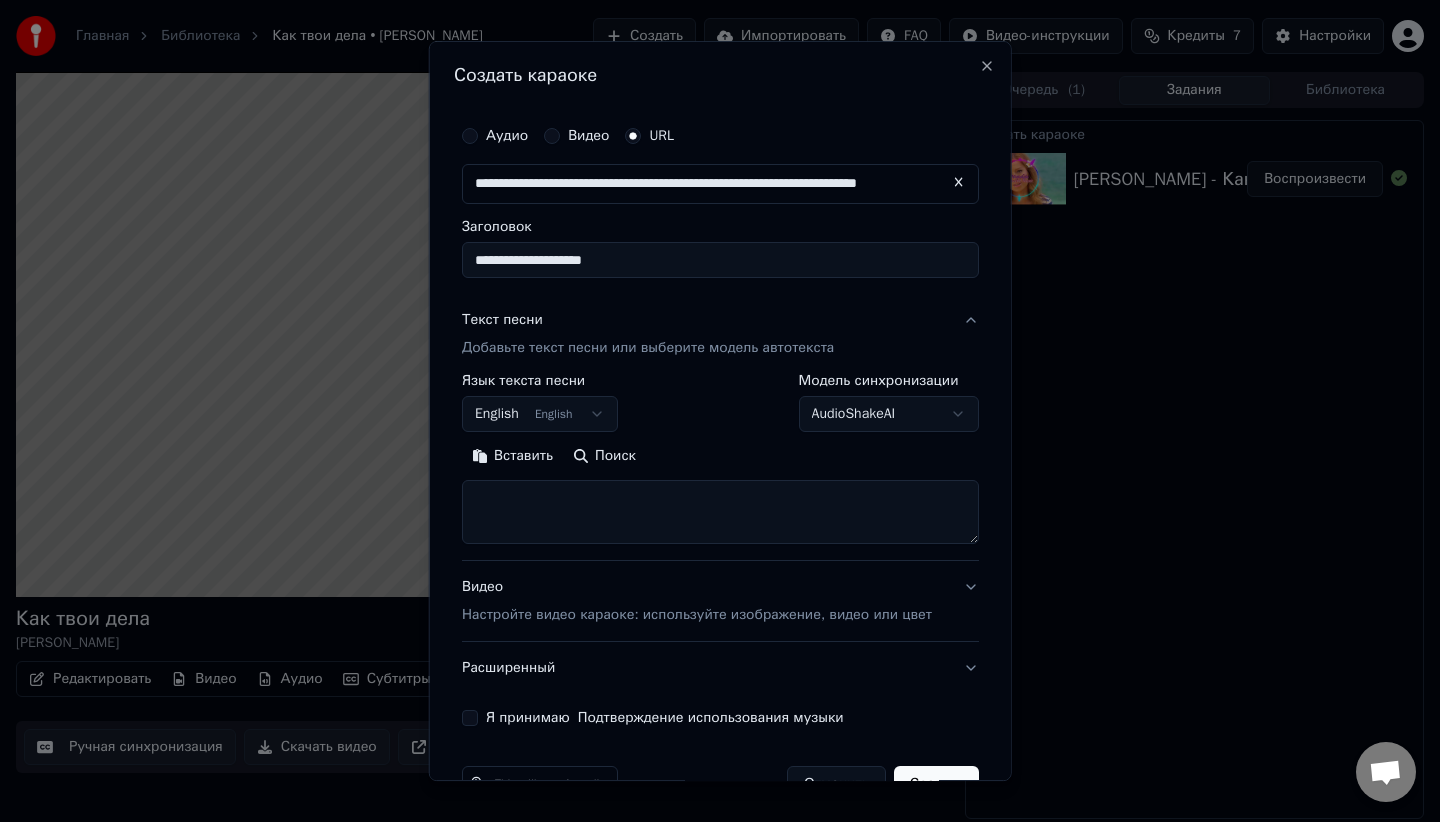 type 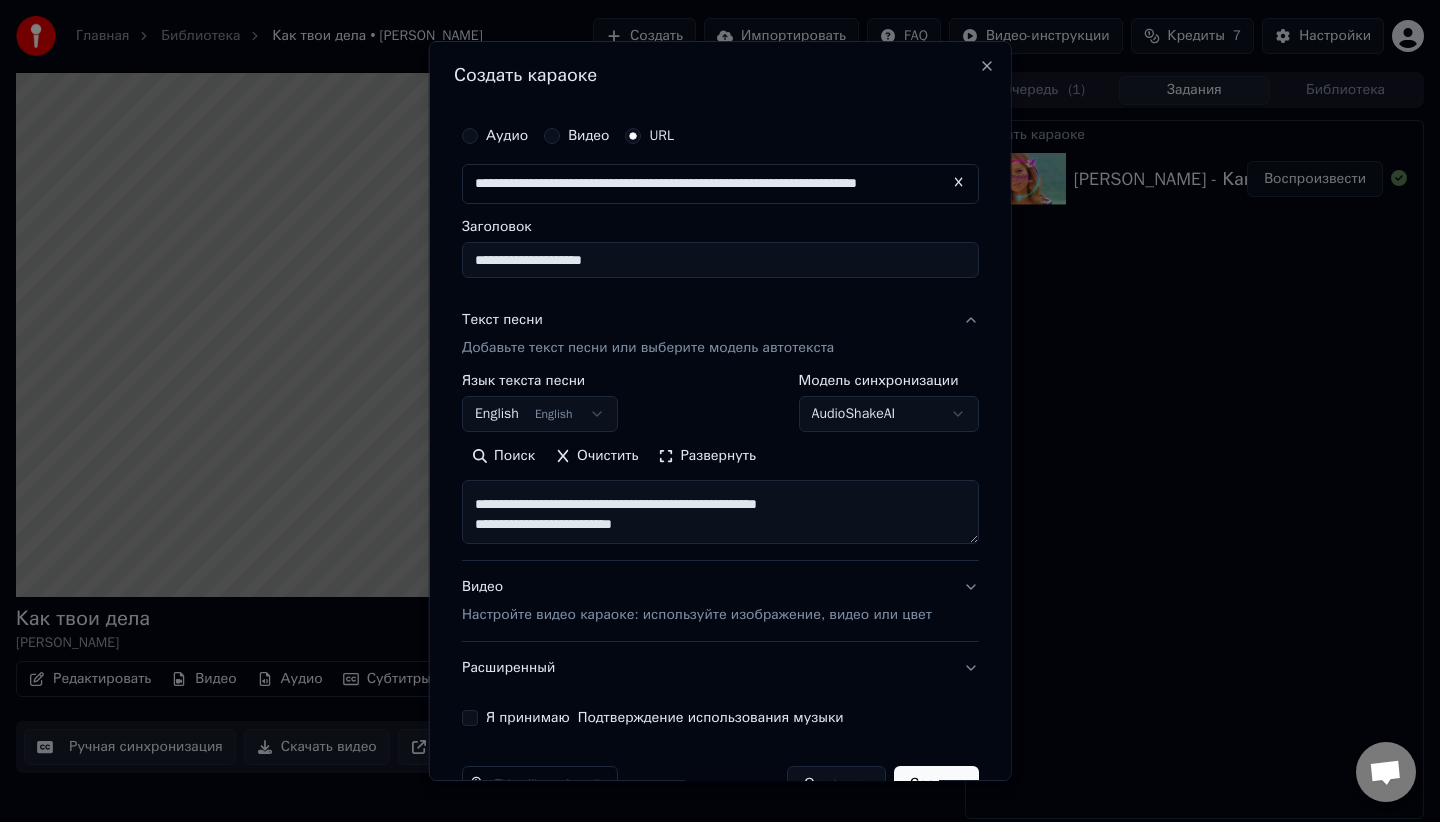 scroll, scrollTop: 294, scrollLeft: 0, axis: vertical 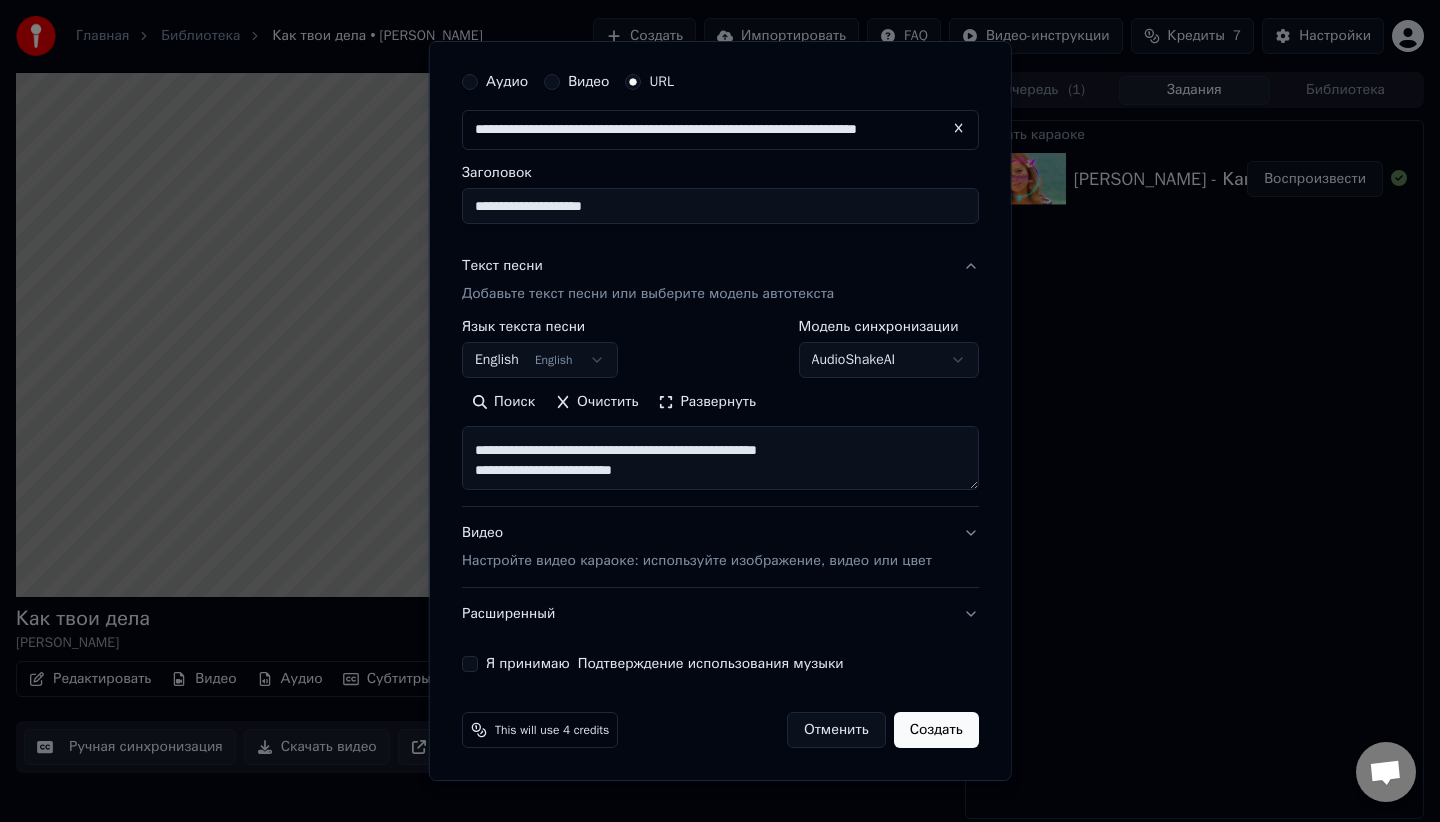 type on "**********" 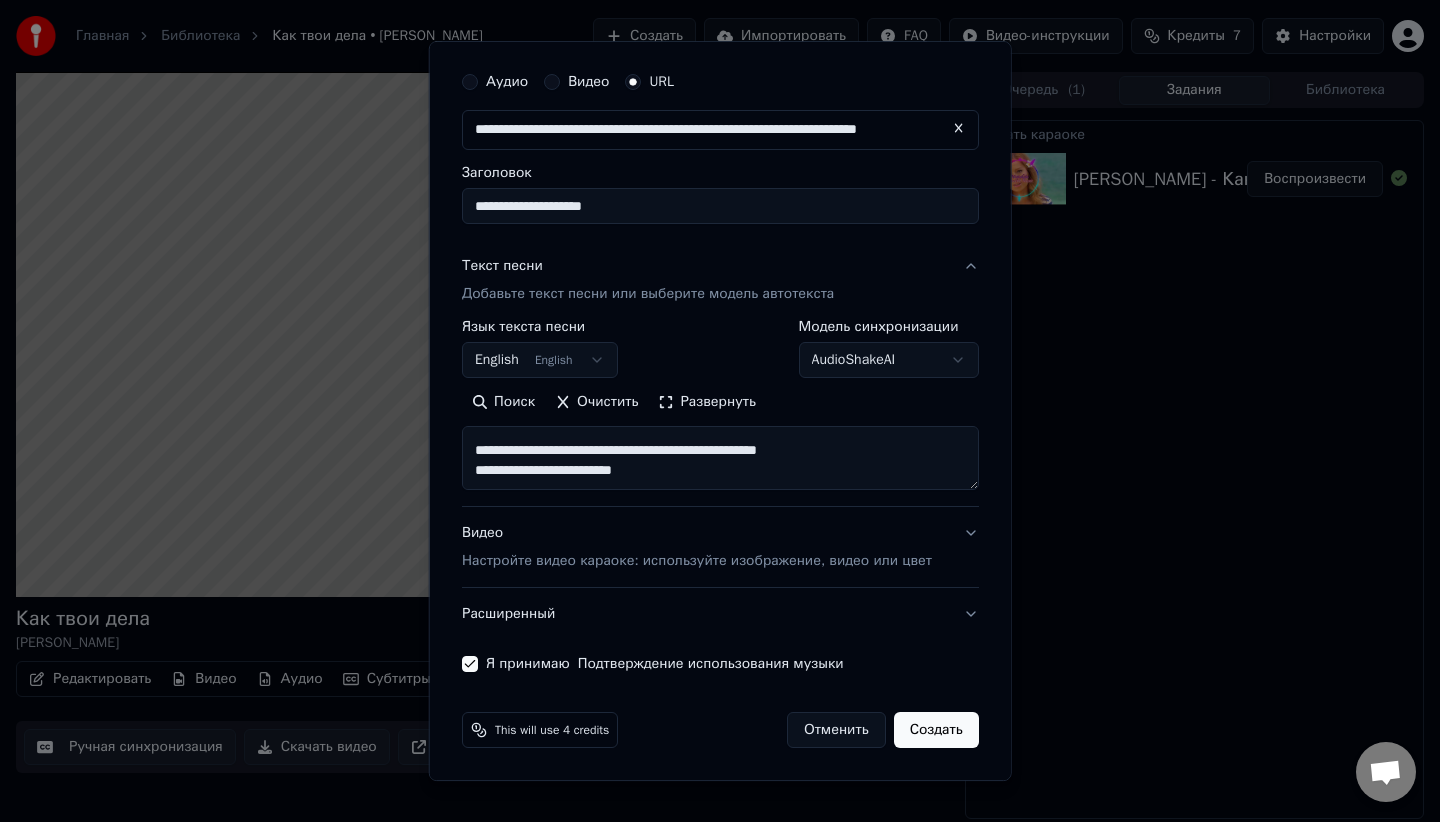 click on "Создать" at bounding box center [935, 730] 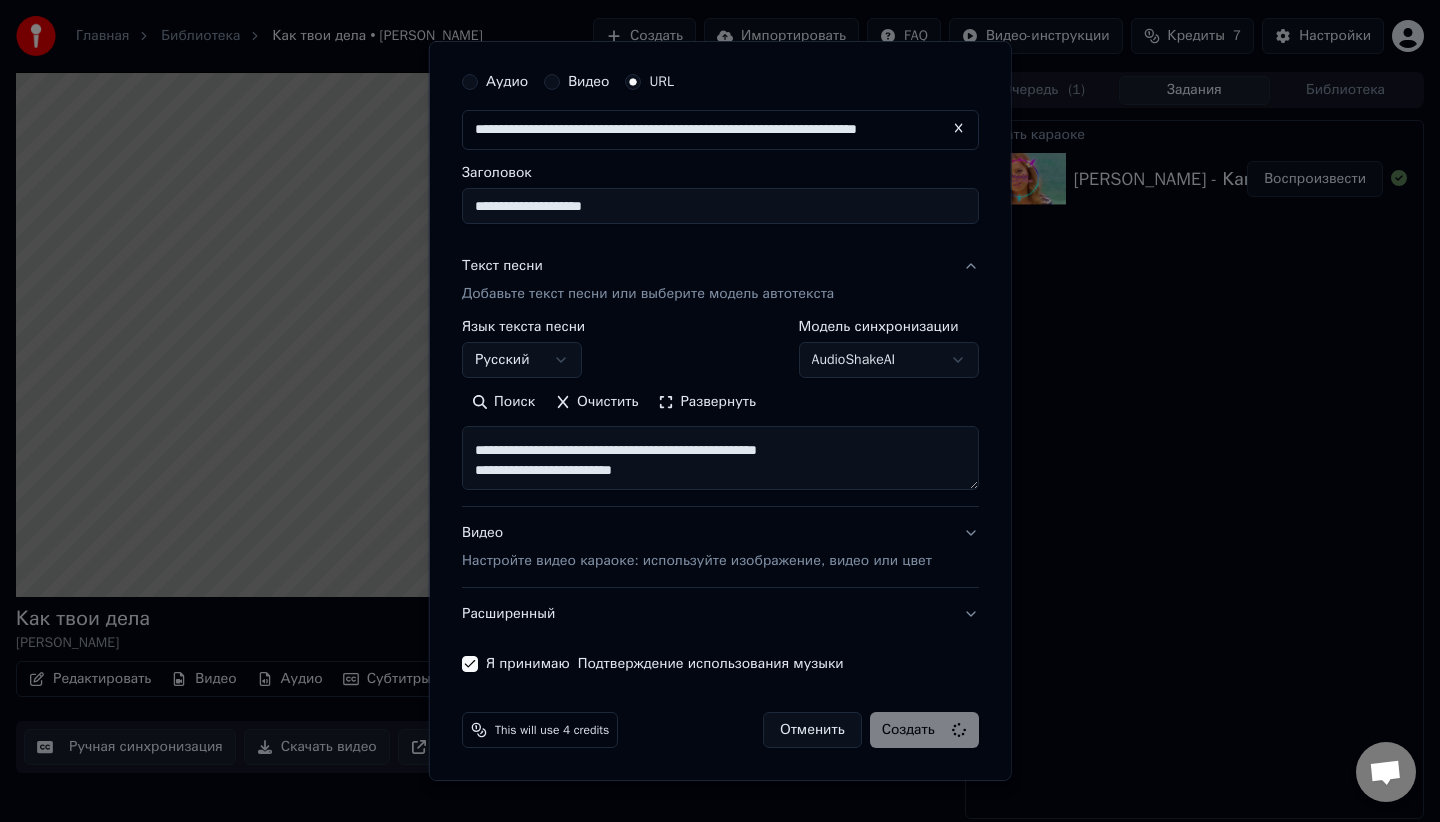 type 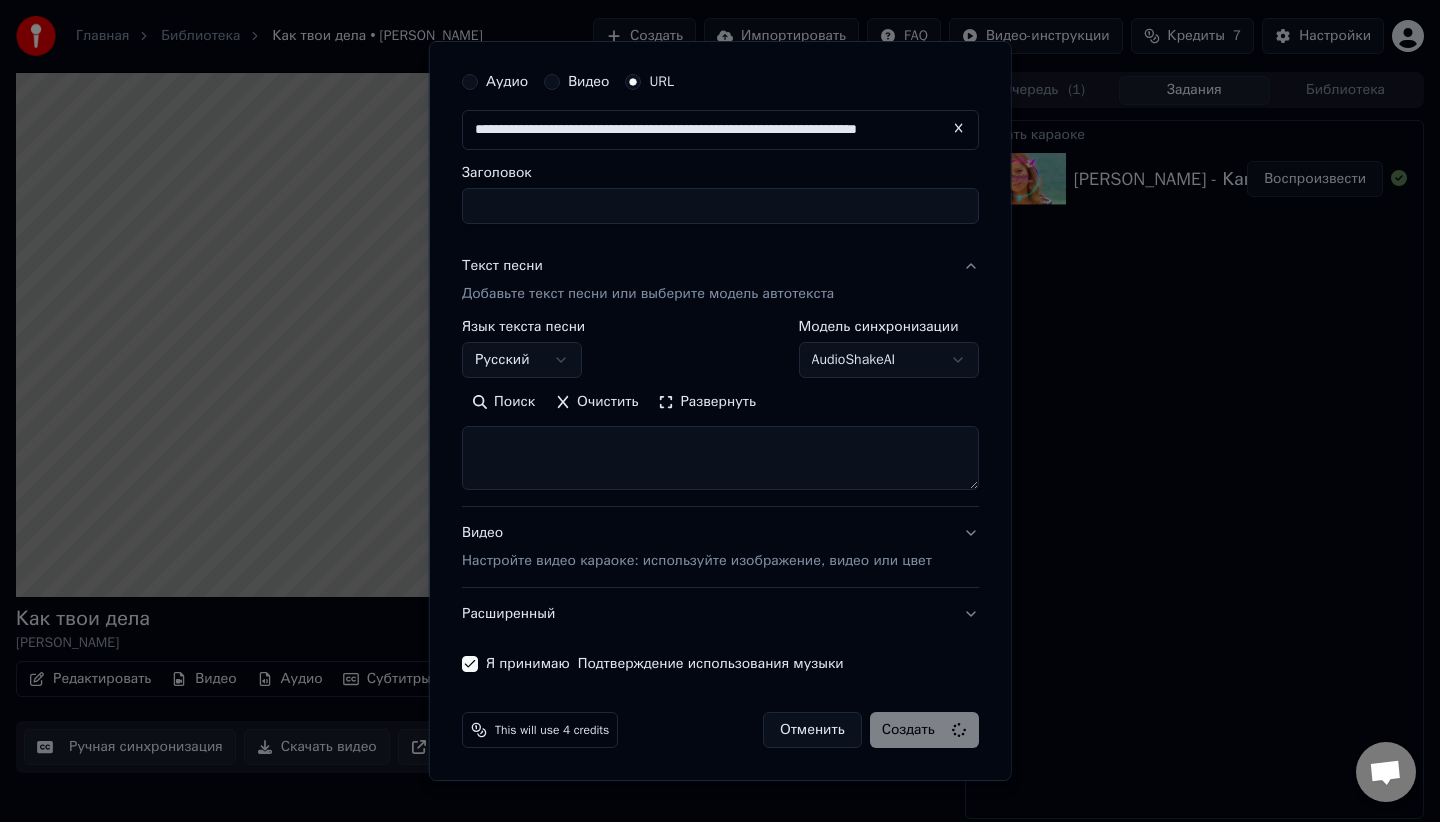 select 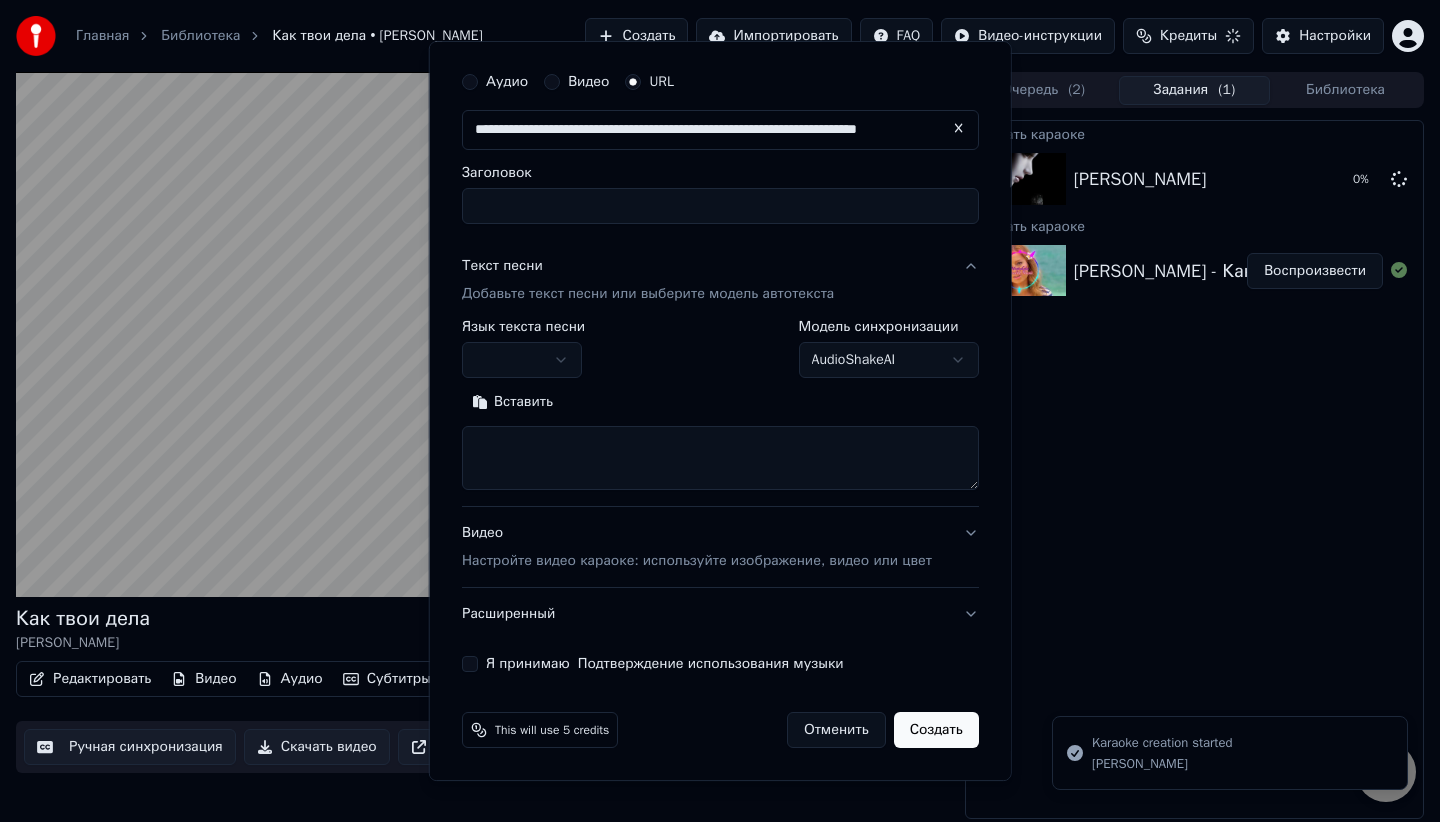 scroll, scrollTop: 0, scrollLeft: 0, axis: both 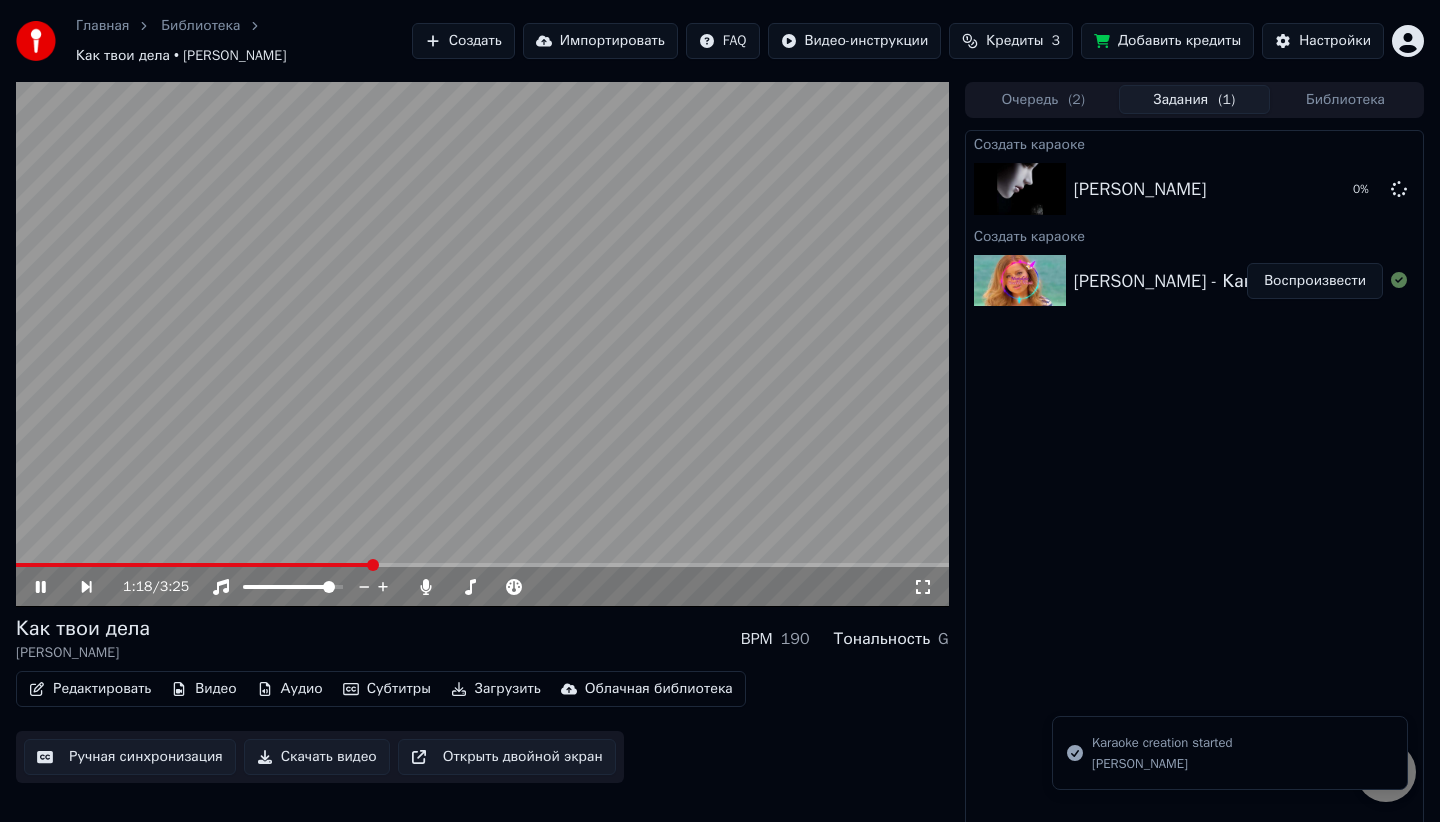click at bounding box center [482, 344] 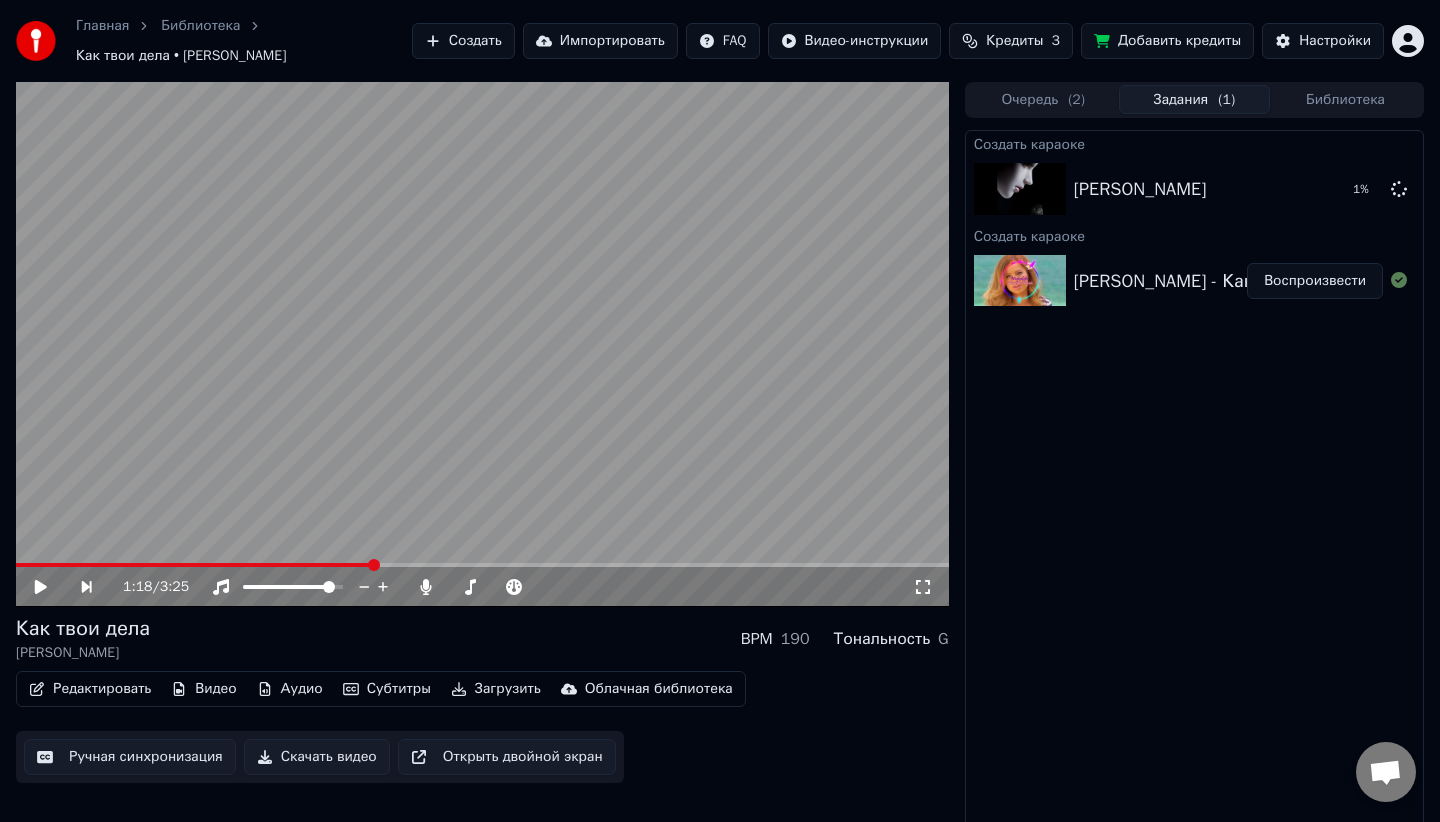 click on "Создать караоке [PERSON_NAME] - Никак 1 % Создать караоке [PERSON_NAME] - Как твои дела Воспроизвести" at bounding box center (1194, 479) 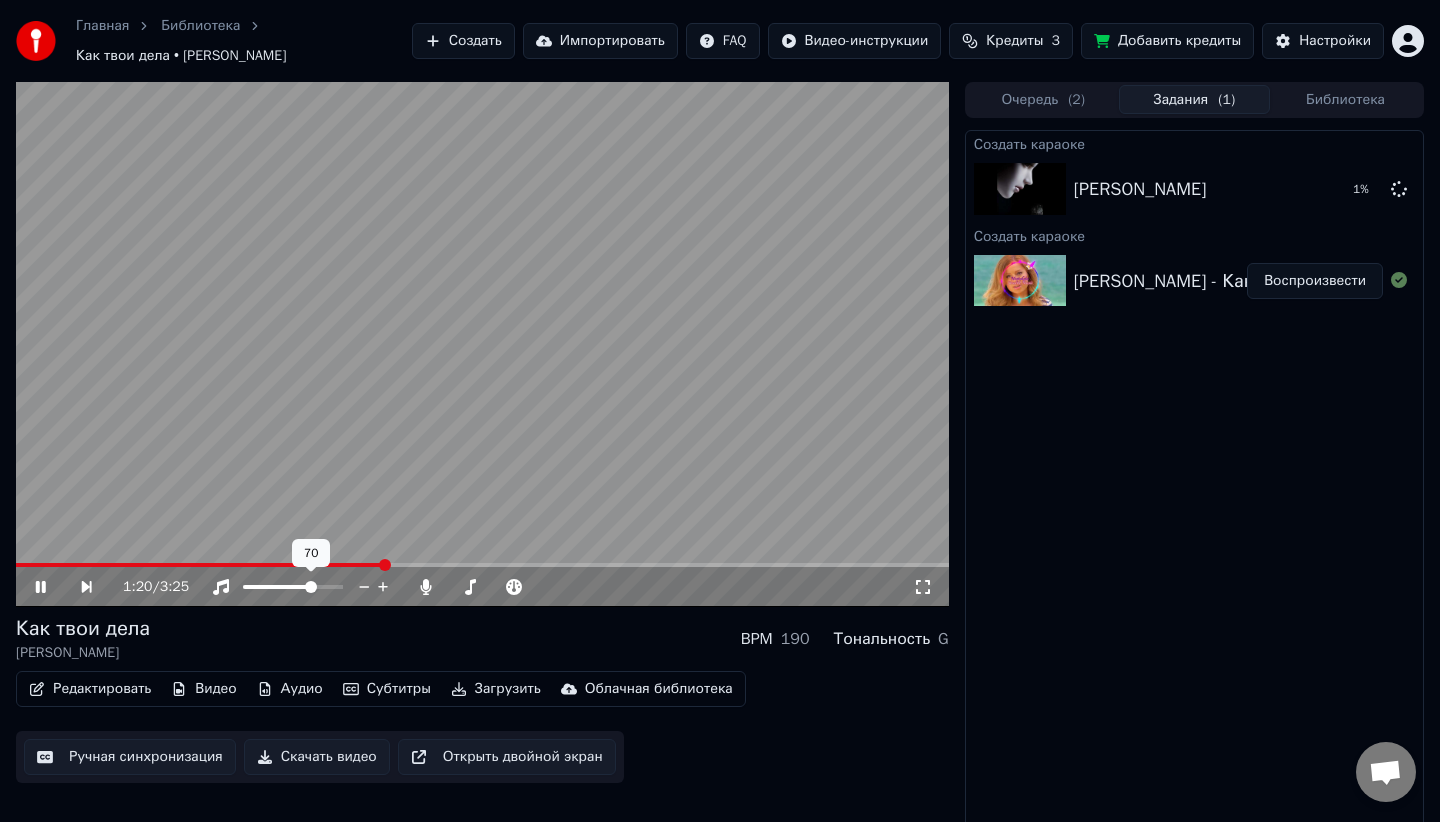 click at bounding box center (278, 587) 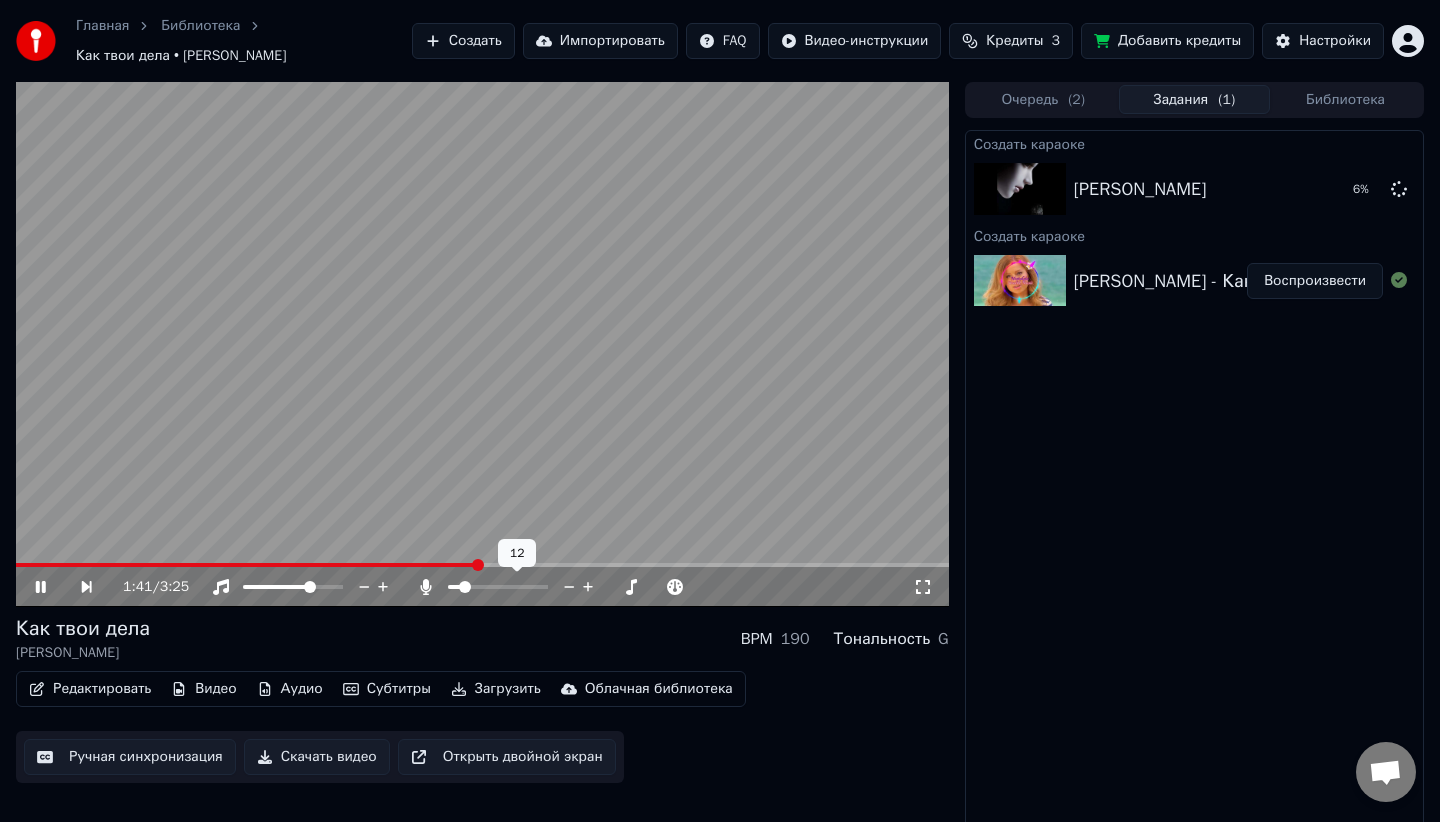 click at bounding box center [465, 587] 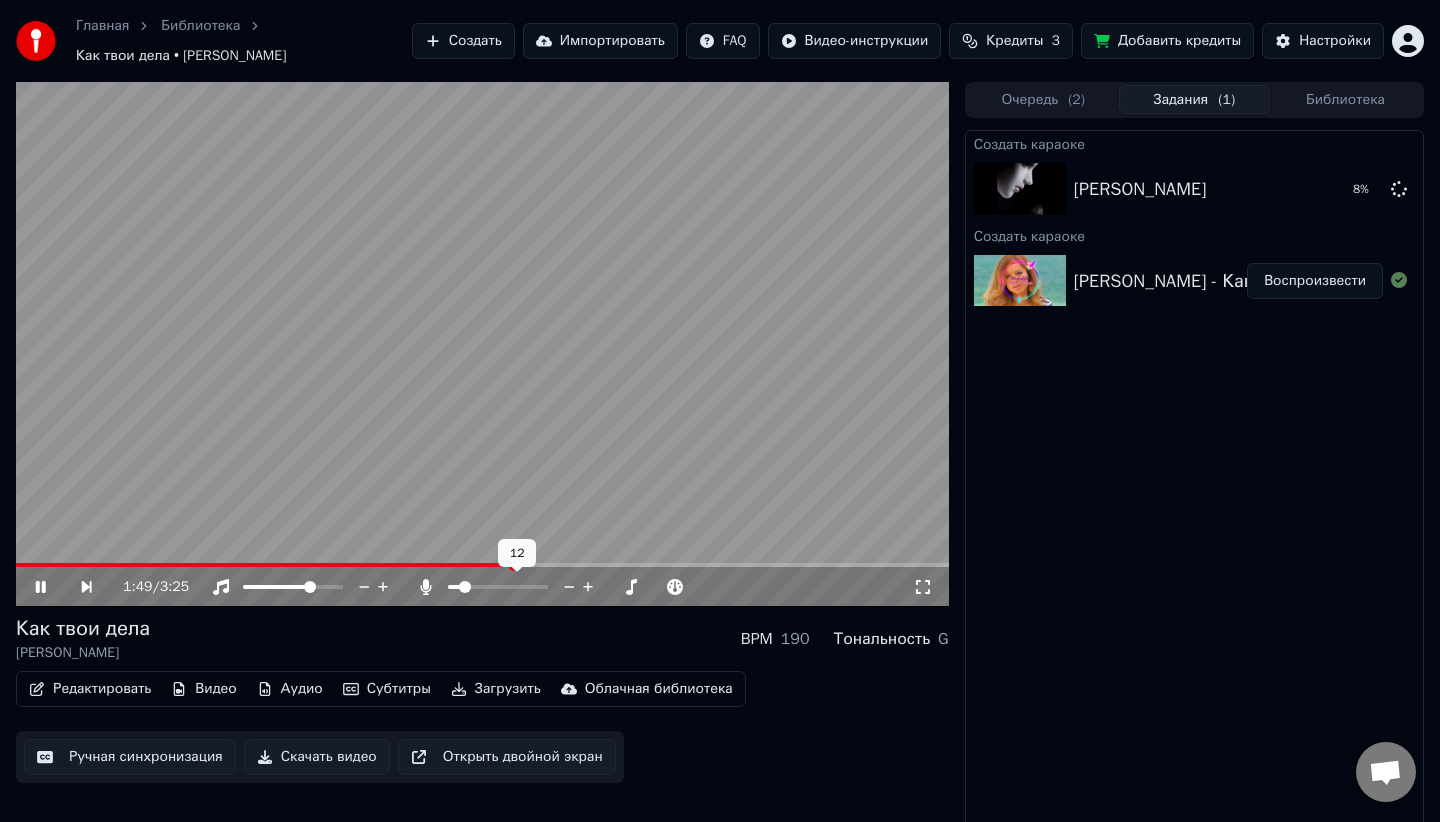 click at bounding box center (516, 587) 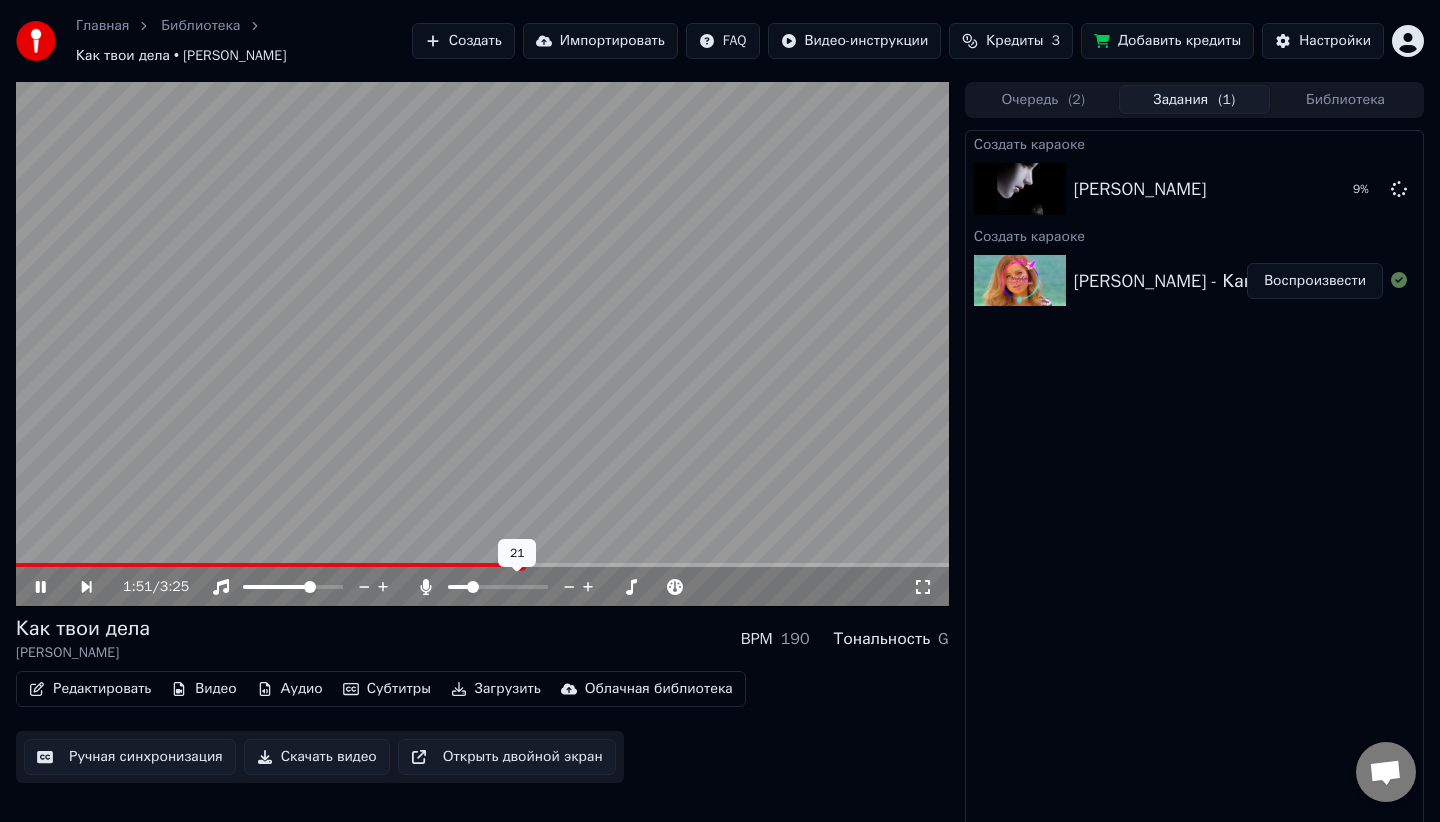 click at bounding box center [473, 587] 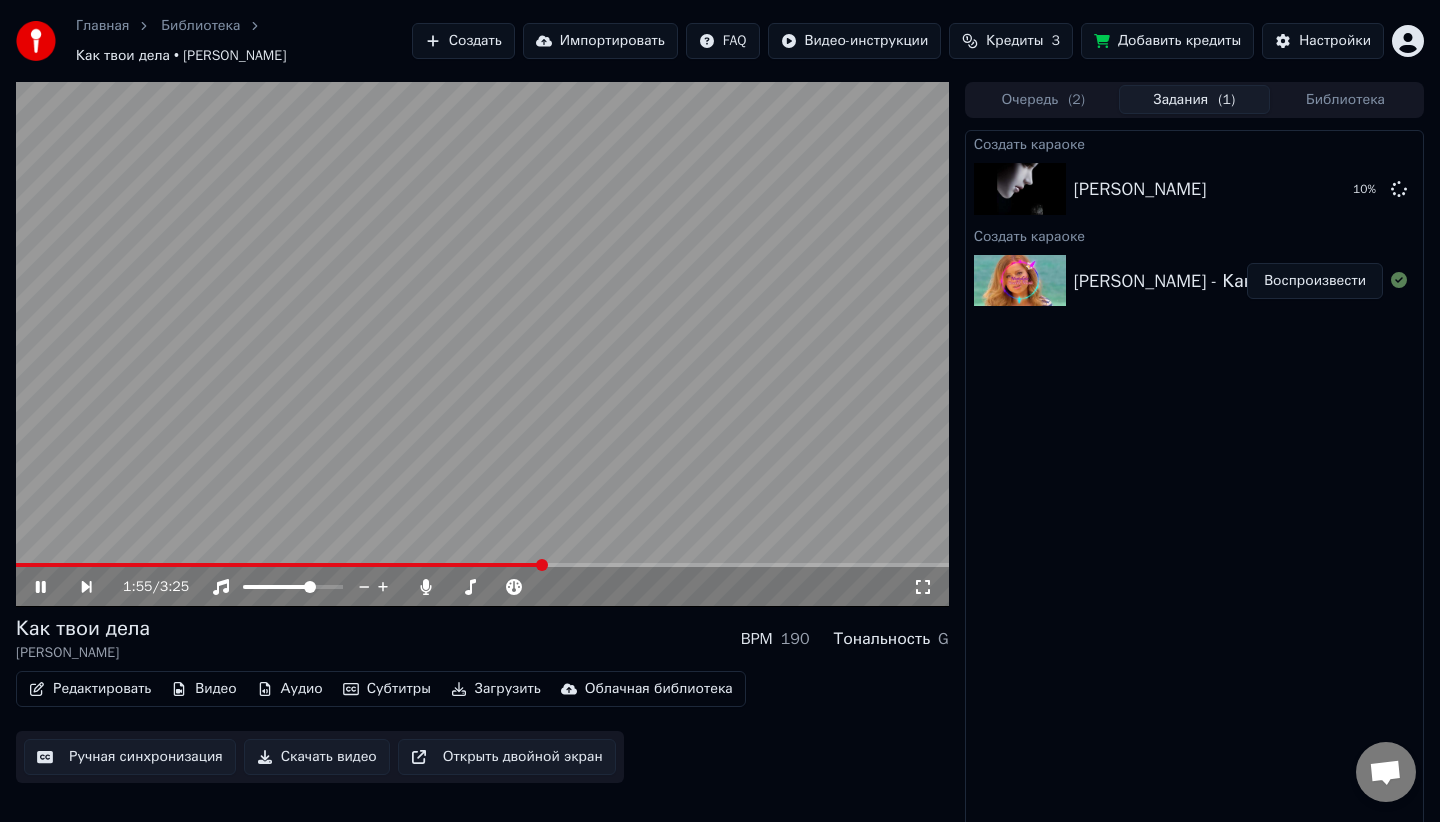 click on "1:55  /  3:25" at bounding box center (482, 587) 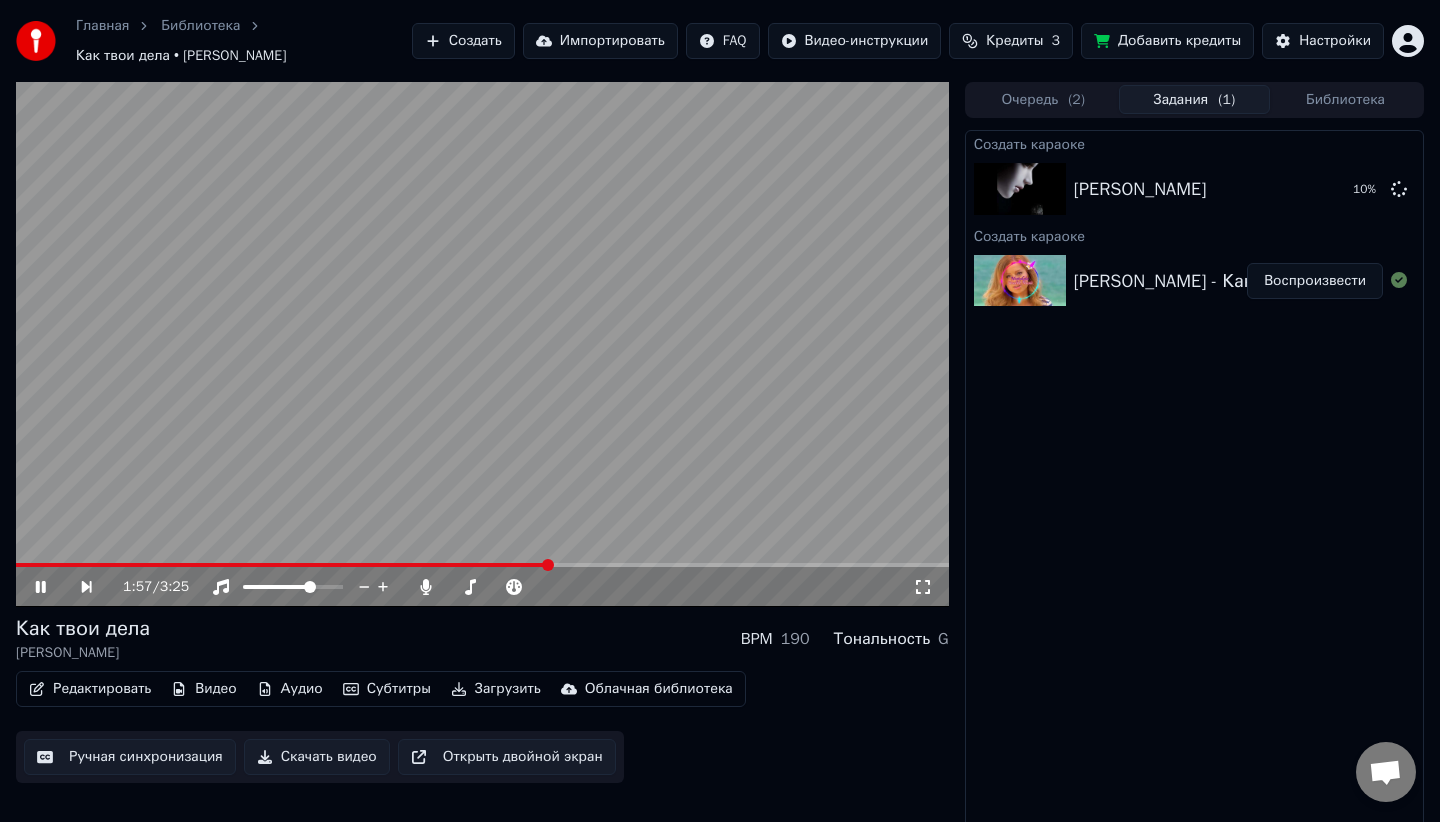 click at bounding box center [282, 565] 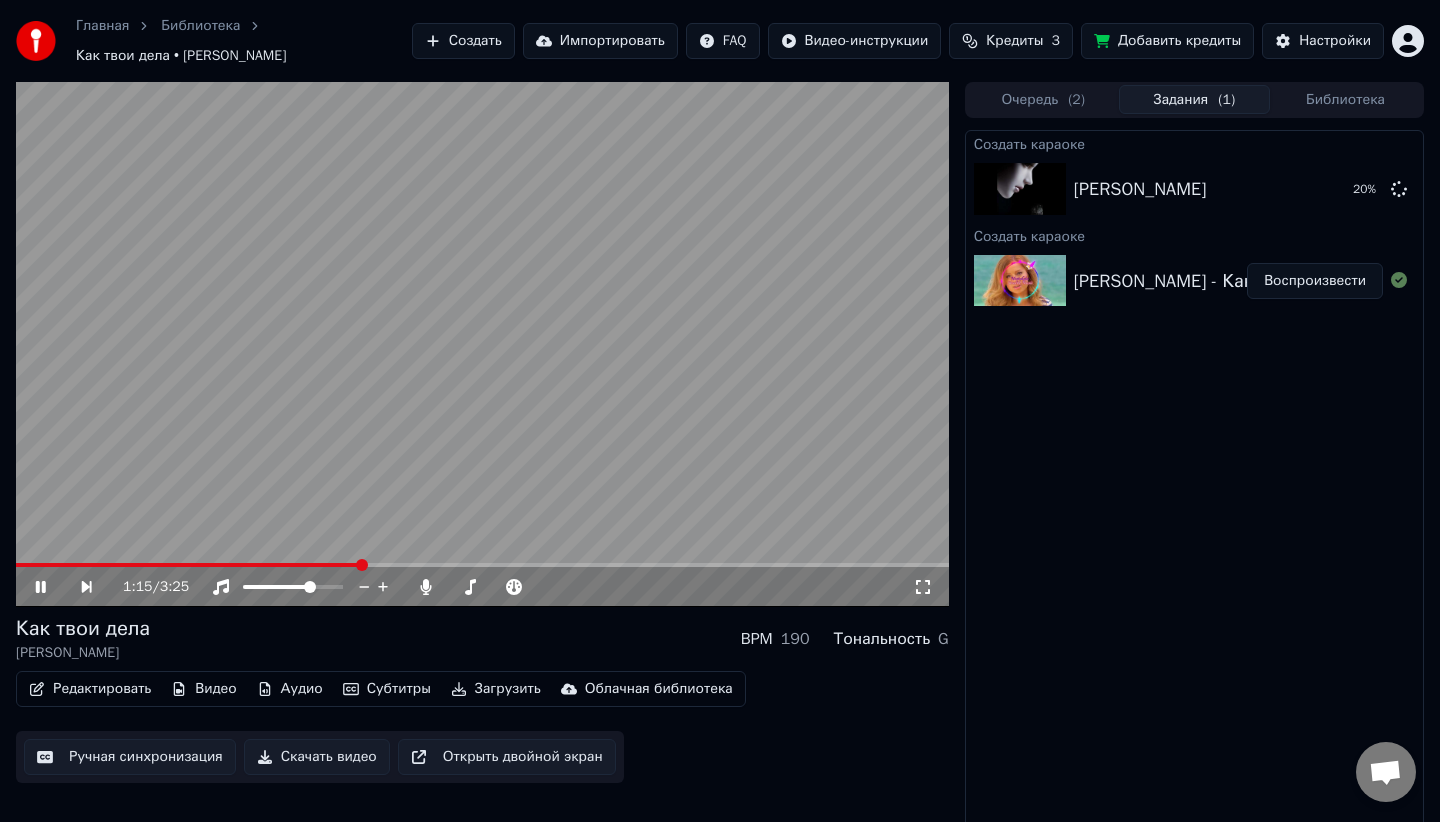 click on "Видео" at bounding box center [203, 689] 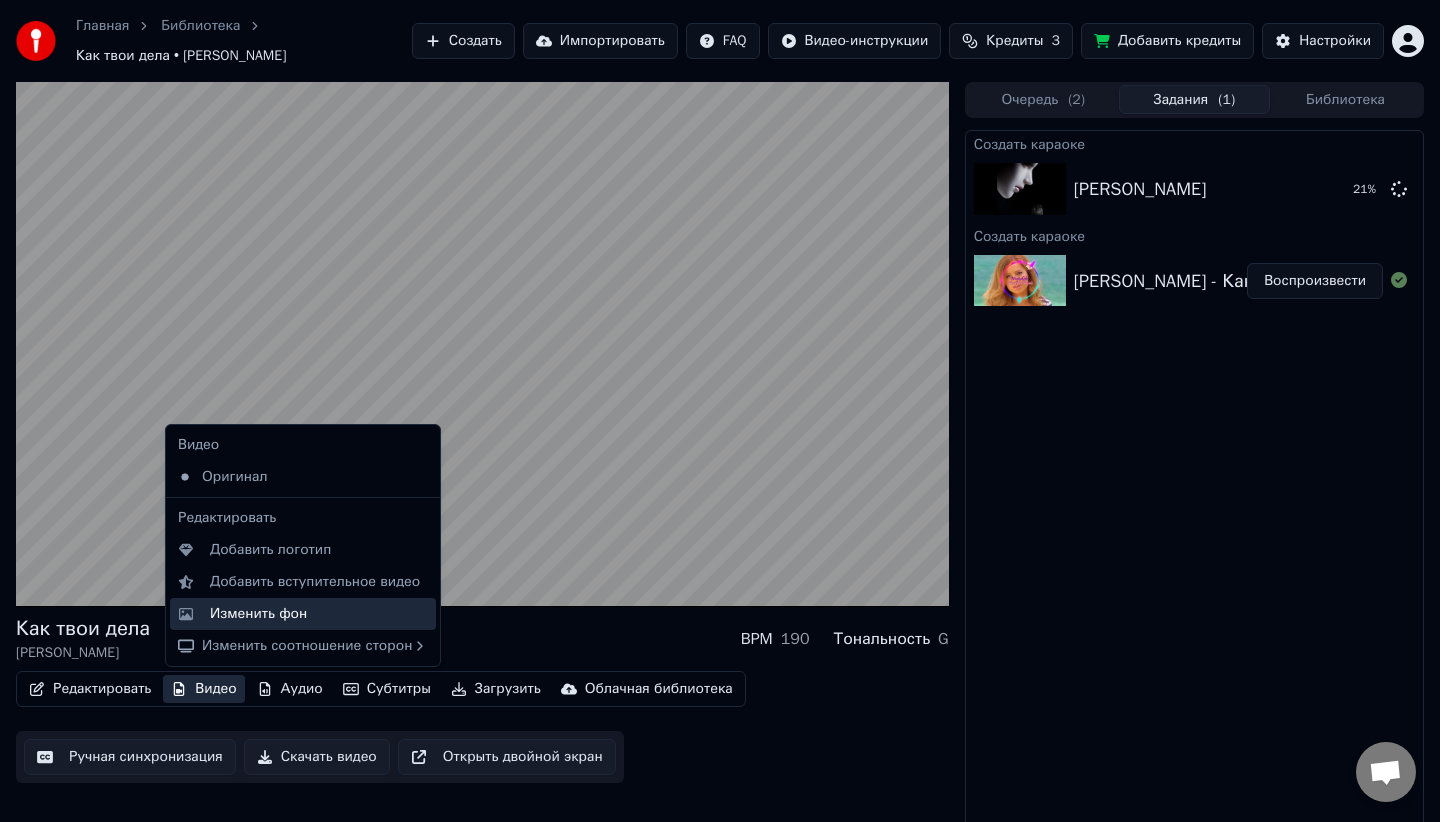 click on "Изменить фон" at bounding box center [258, 614] 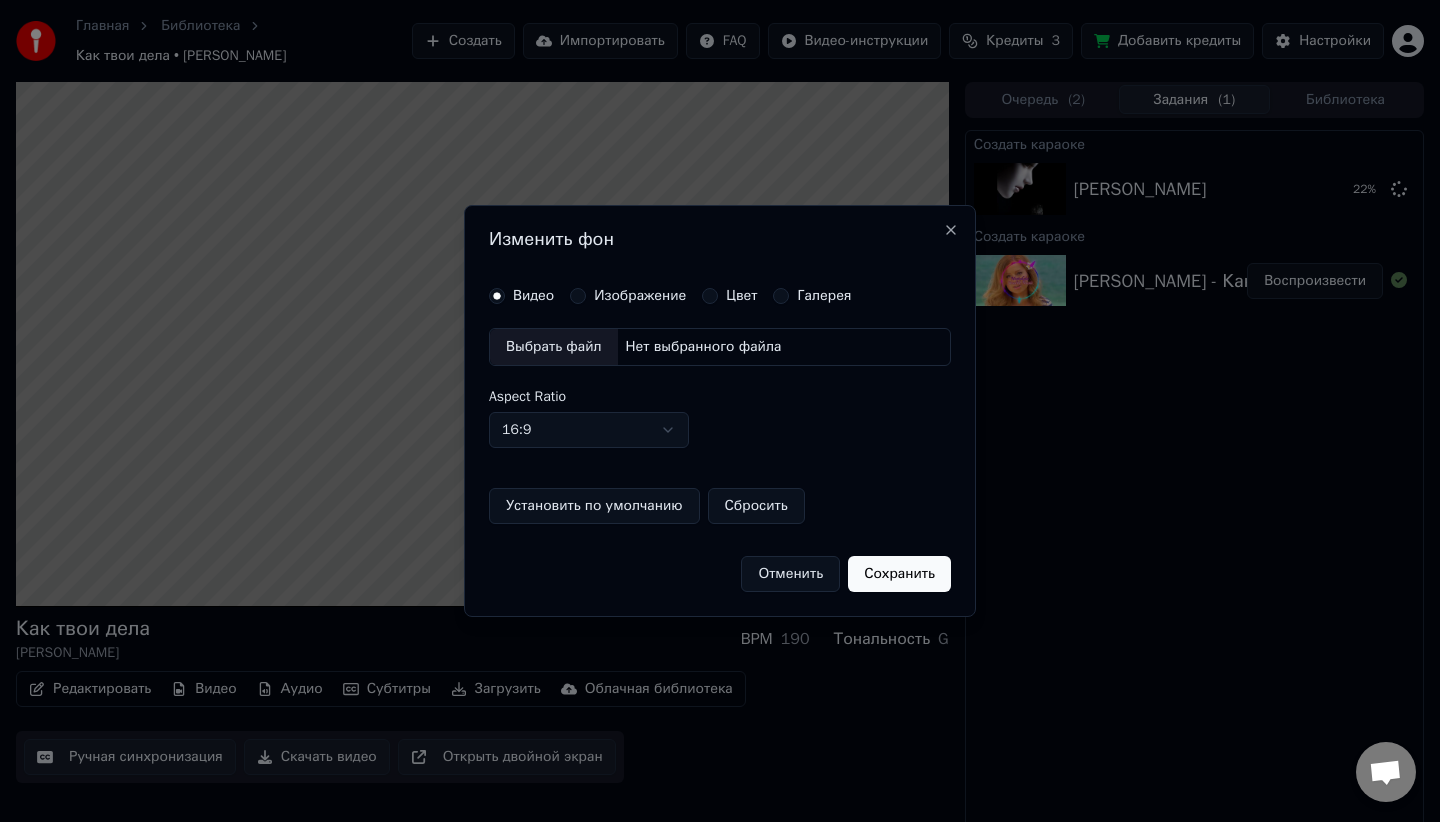click on "Изображение" at bounding box center (640, 296) 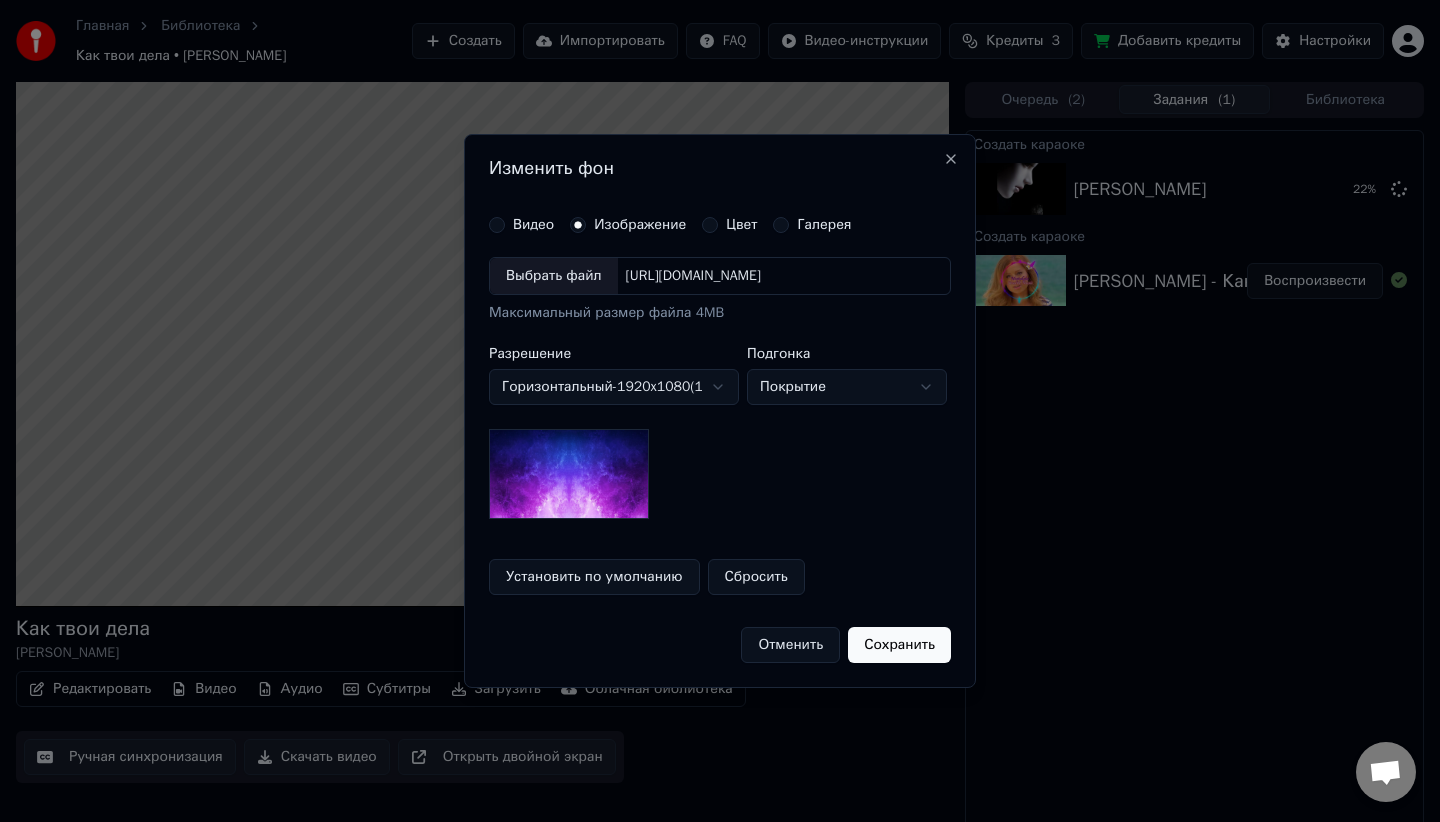 click at bounding box center (569, 474) 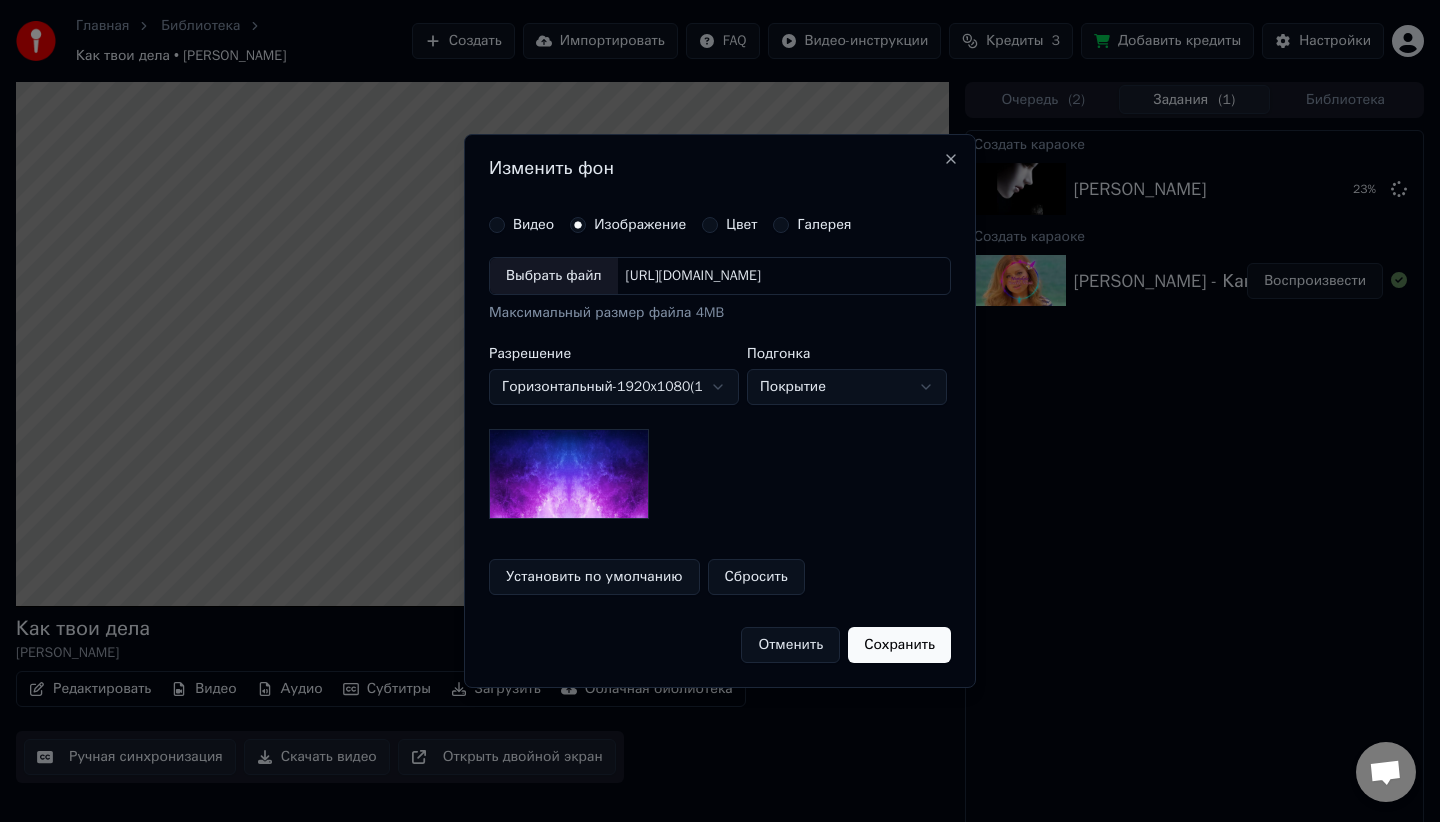 click on "Сохранить" at bounding box center [899, 645] 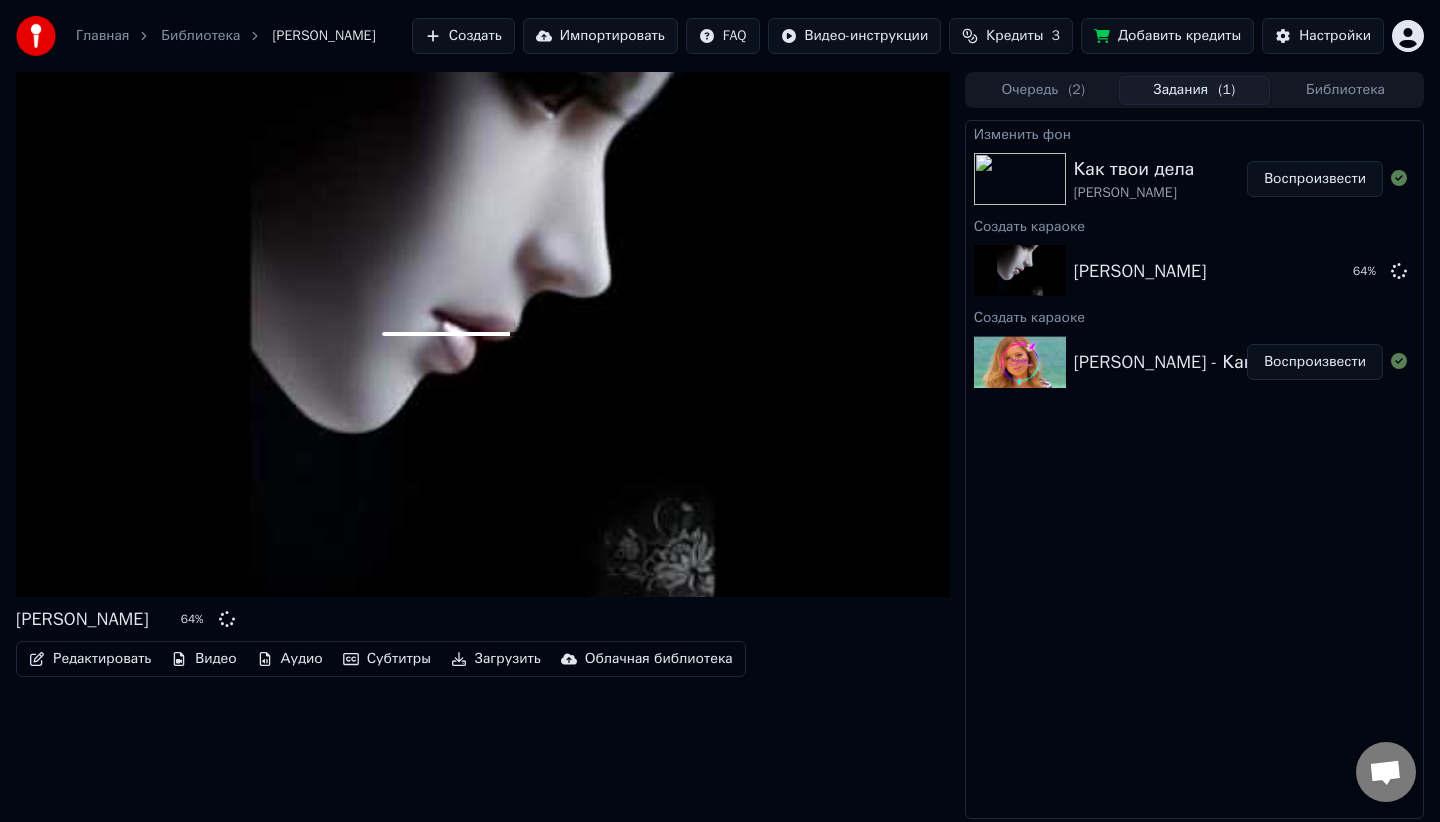 click on "Воспроизвести" at bounding box center [1315, 179] 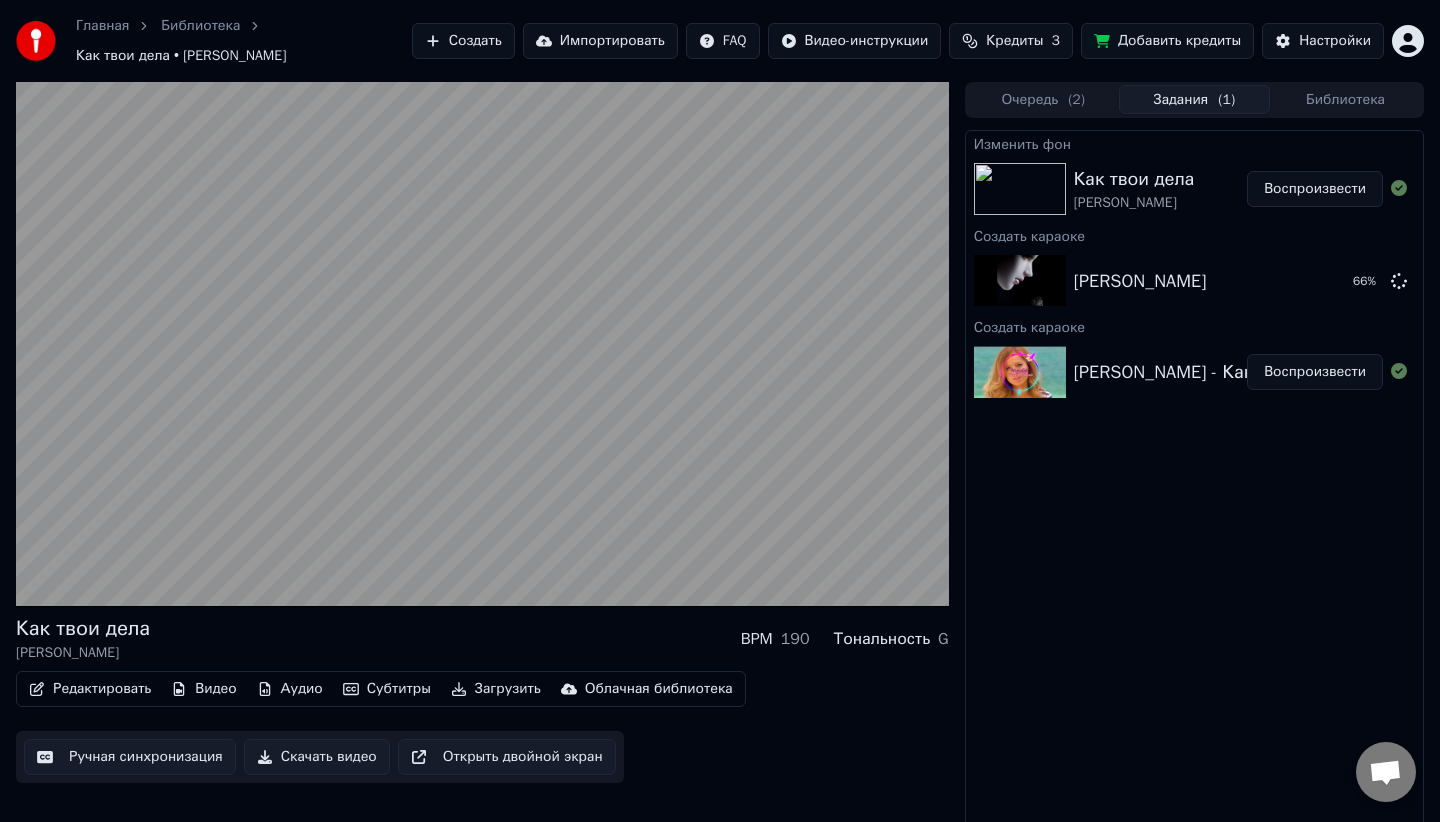 click on "Изменить фон Как твои дела [PERSON_NAME] Воспроизвести Создать караоке [PERSON_NAME] - Никак 66 % Создать караоке [PERSON_NAME] - Как твои дела Воспроизвести" at bounding box center [1194, 479] 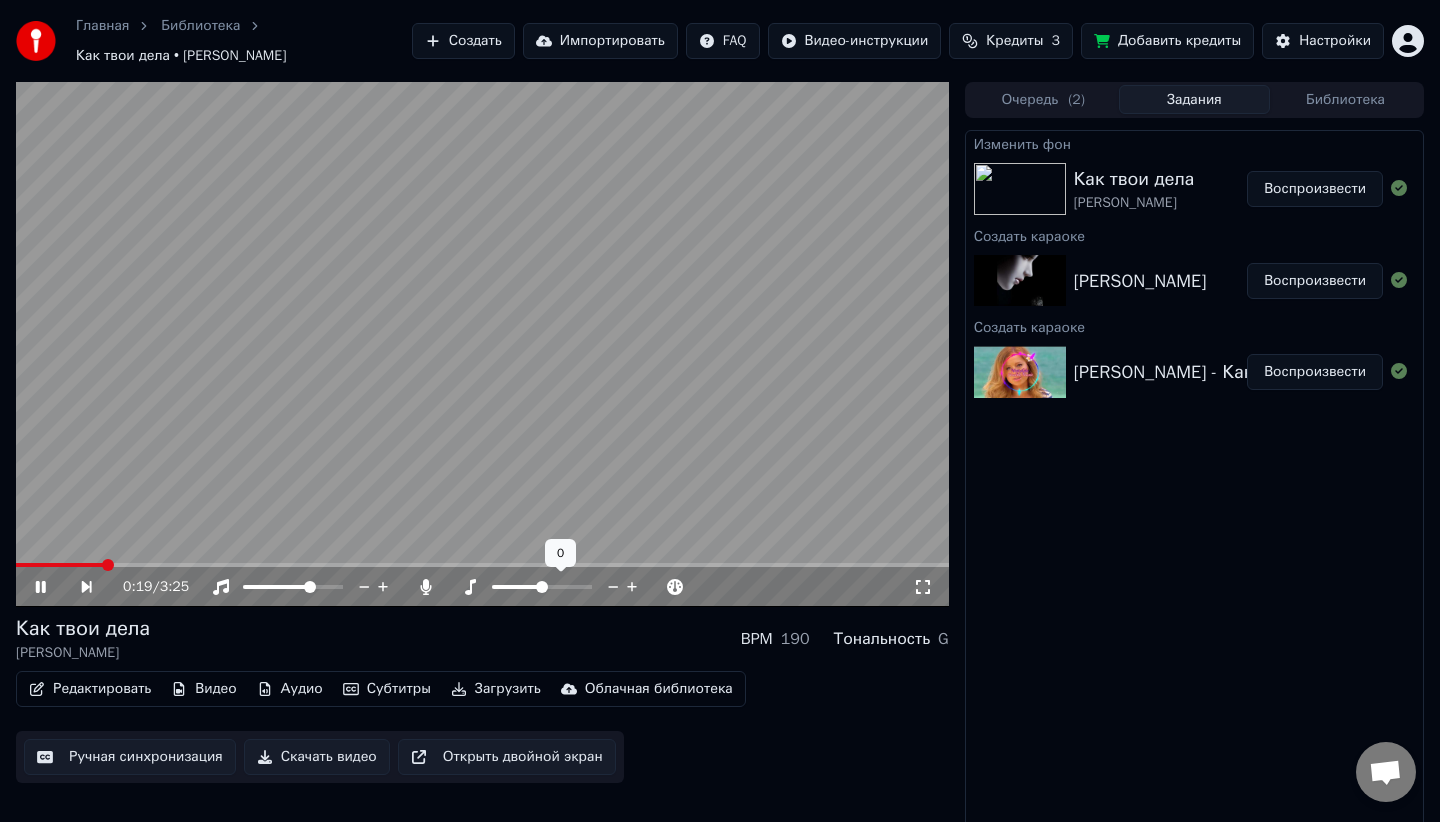 click at bounding box center [560, 587] 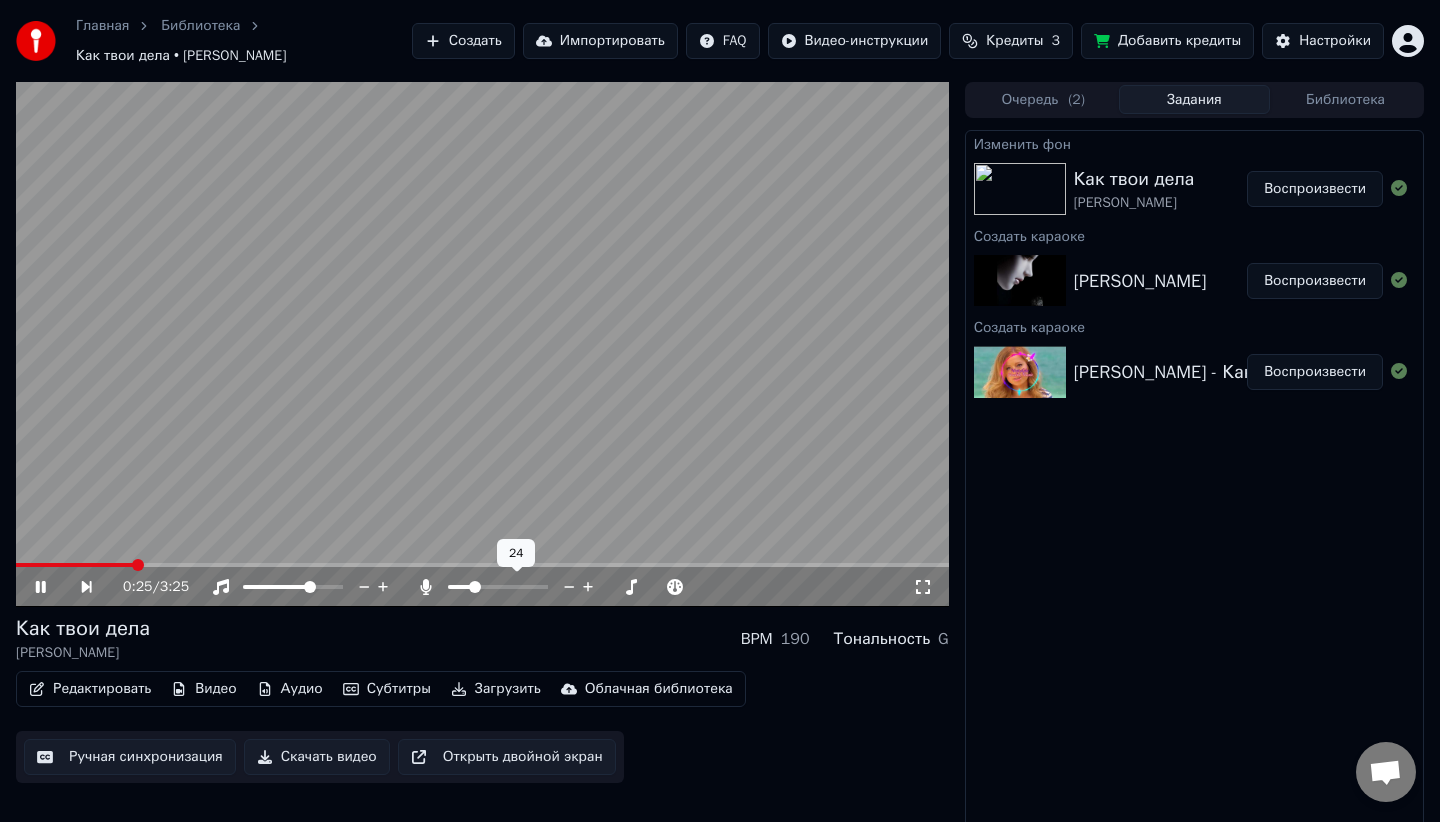 click at bounding box center (475, 587) 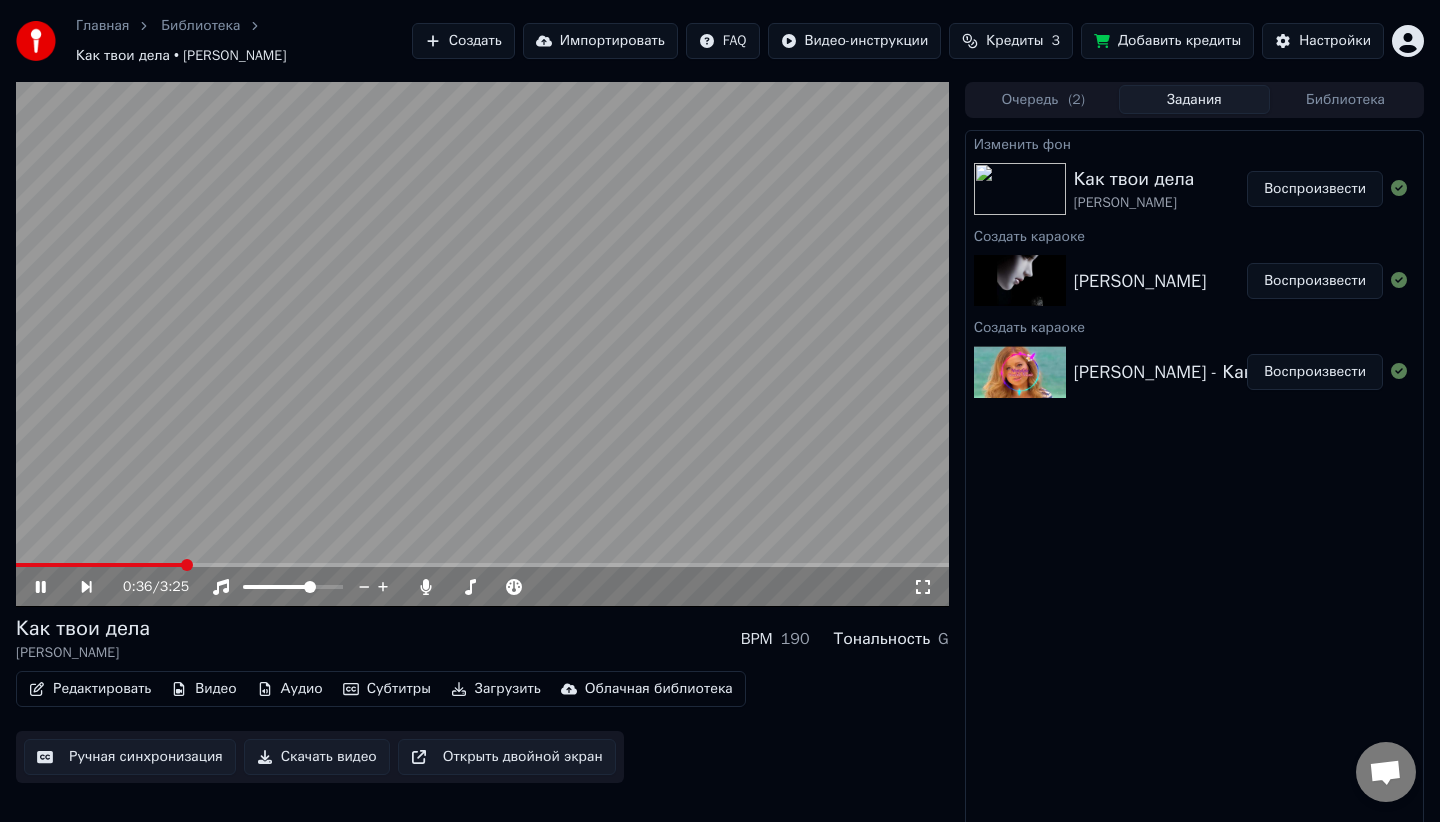 click at bounding box center (482, 344) 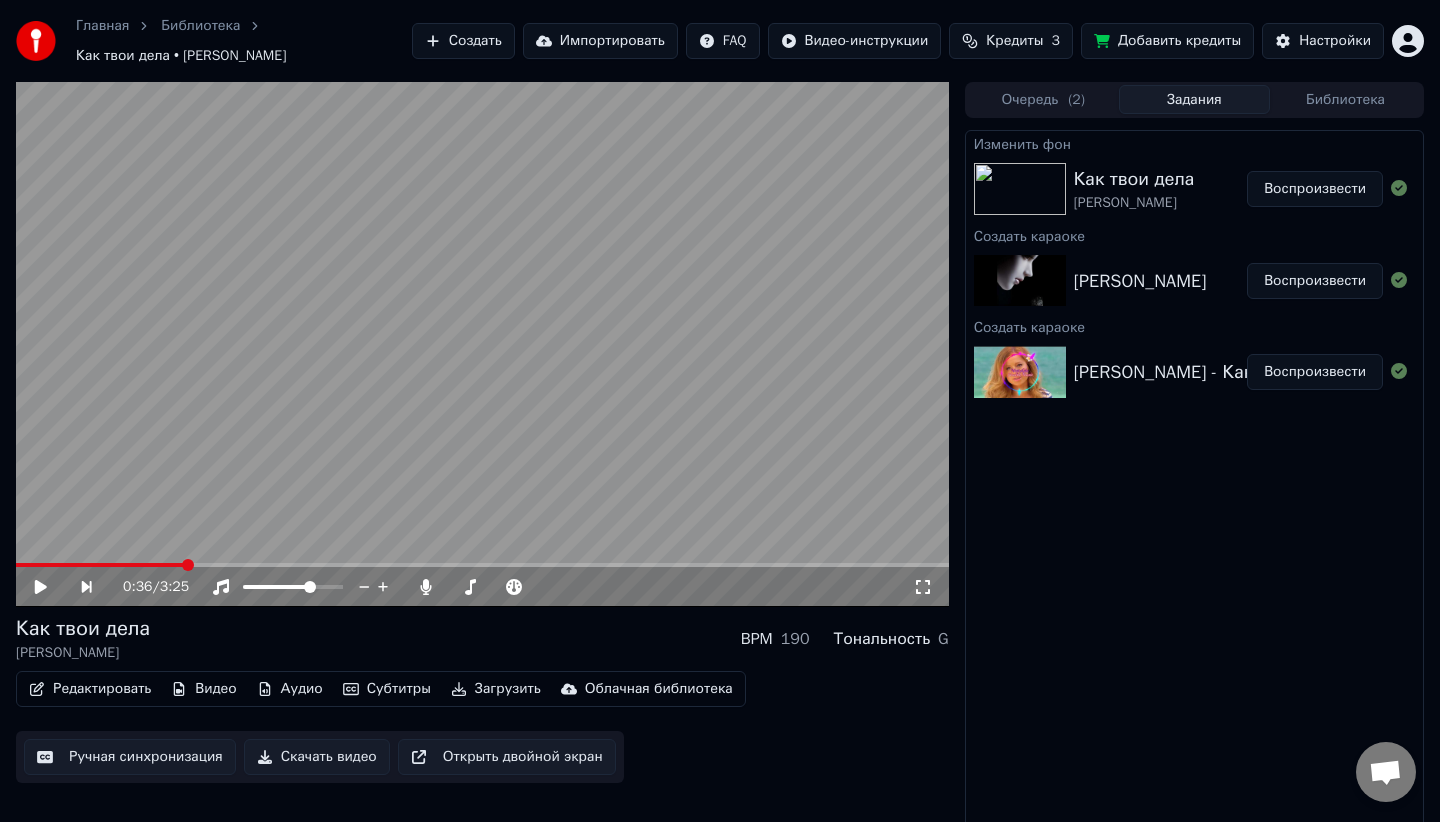 click on "Ручная синхронизация" at bounding box center (130, 757) 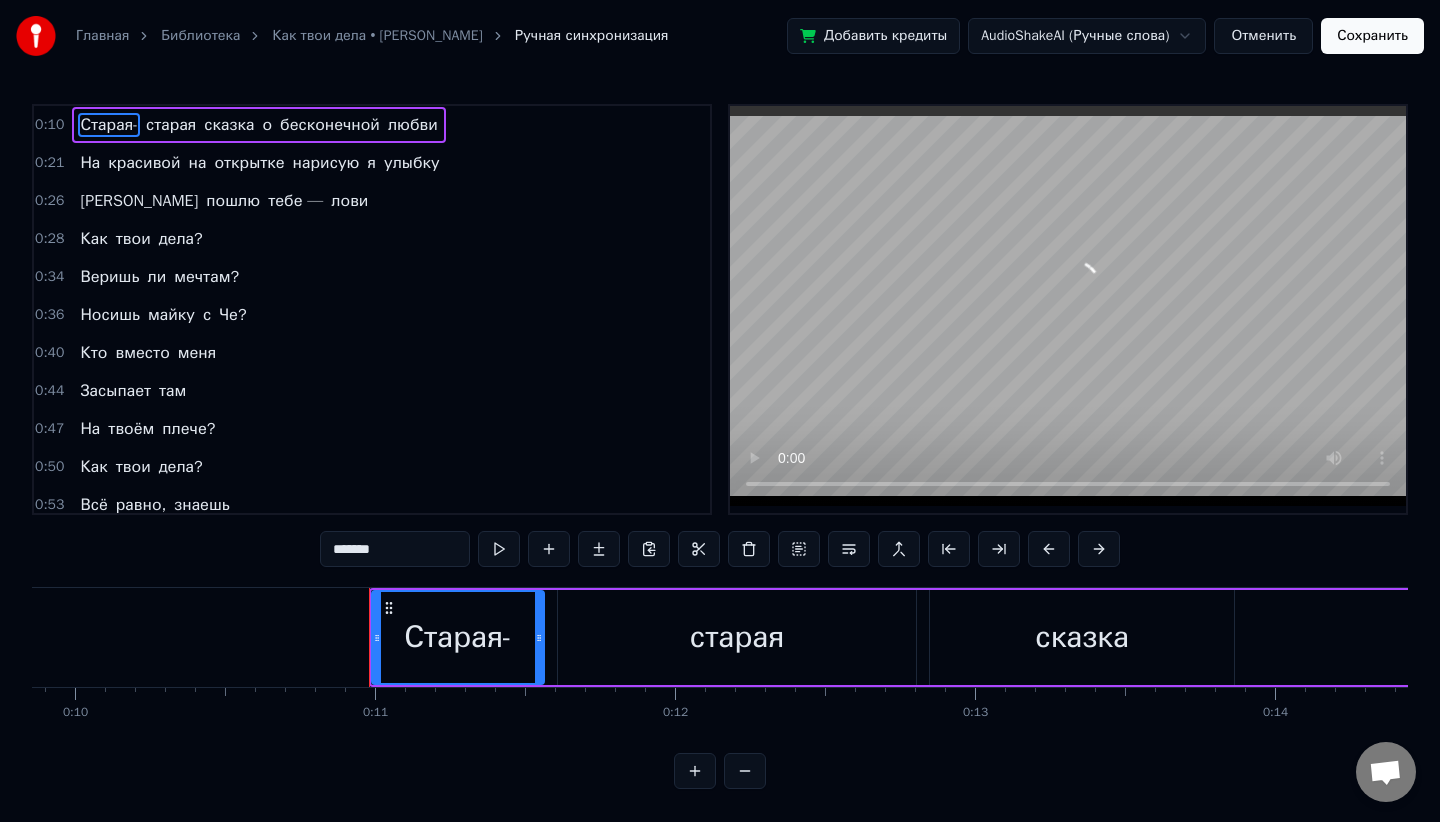 scroll, scrollTop: 0, scrollLeft: 3194, axis: horizontal 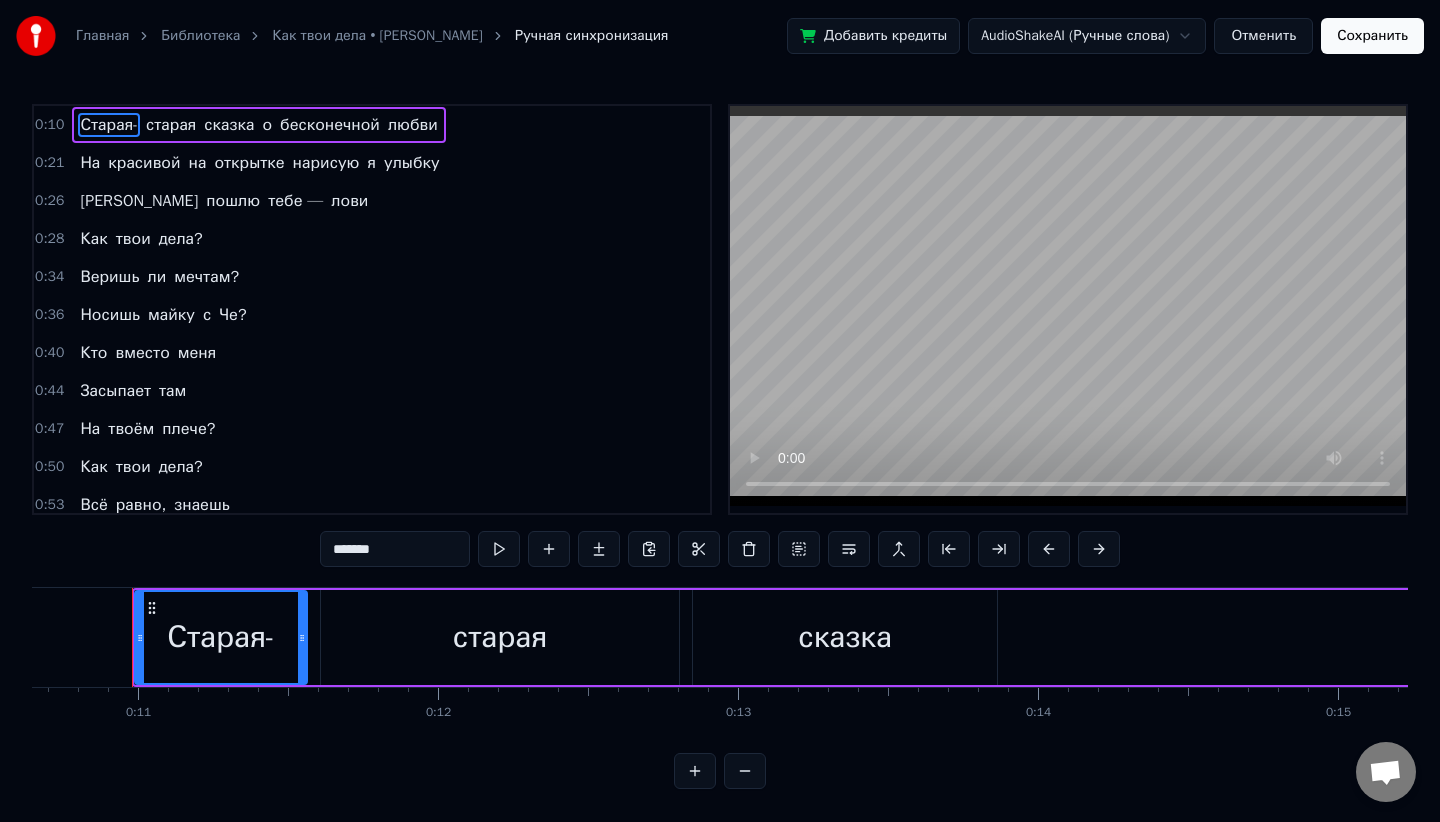 click on "Как" at bounding box center [93, 239] 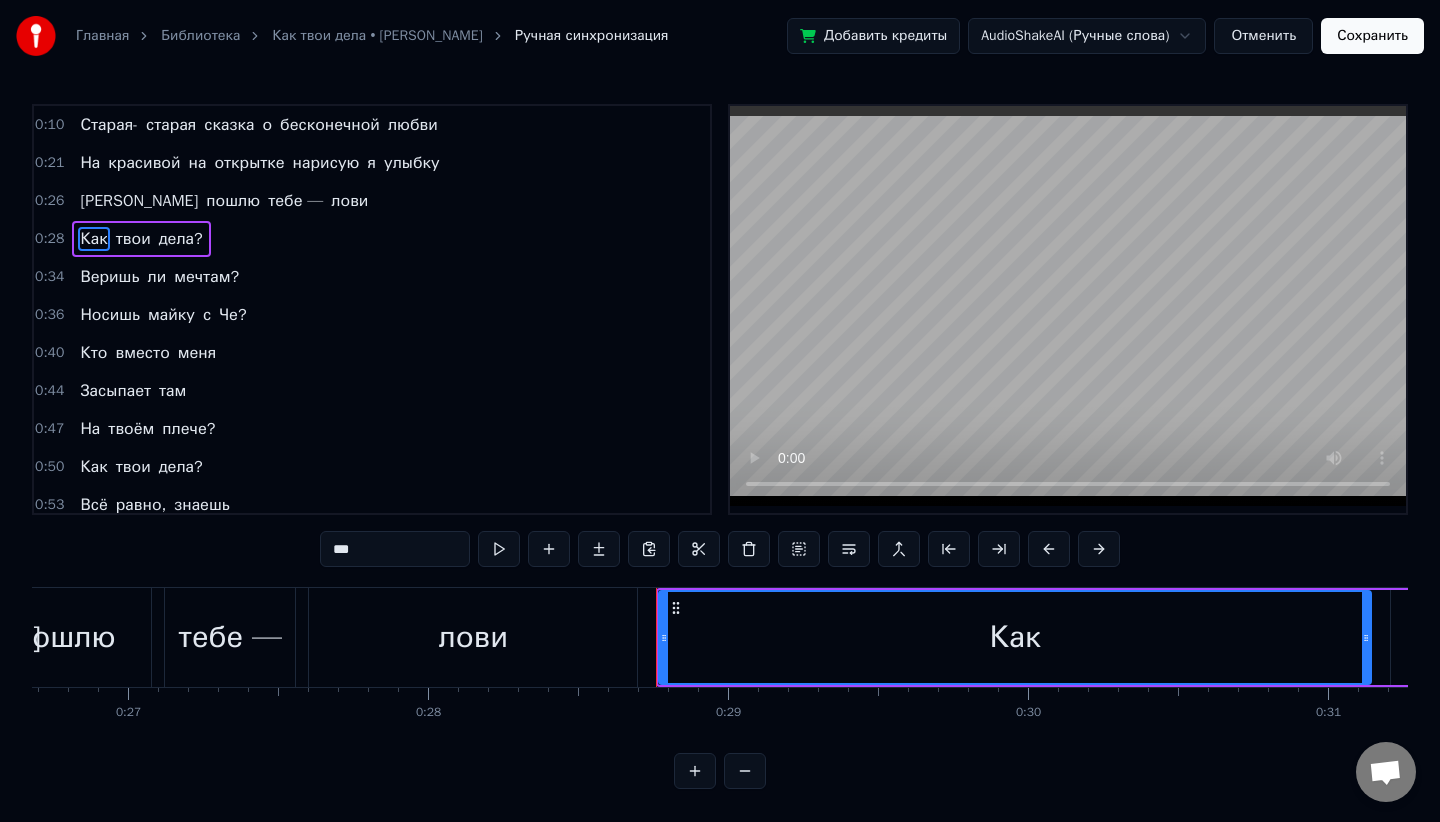 scroll, scrollTop: 0, scrollLeft: 8528, axis: horizontal 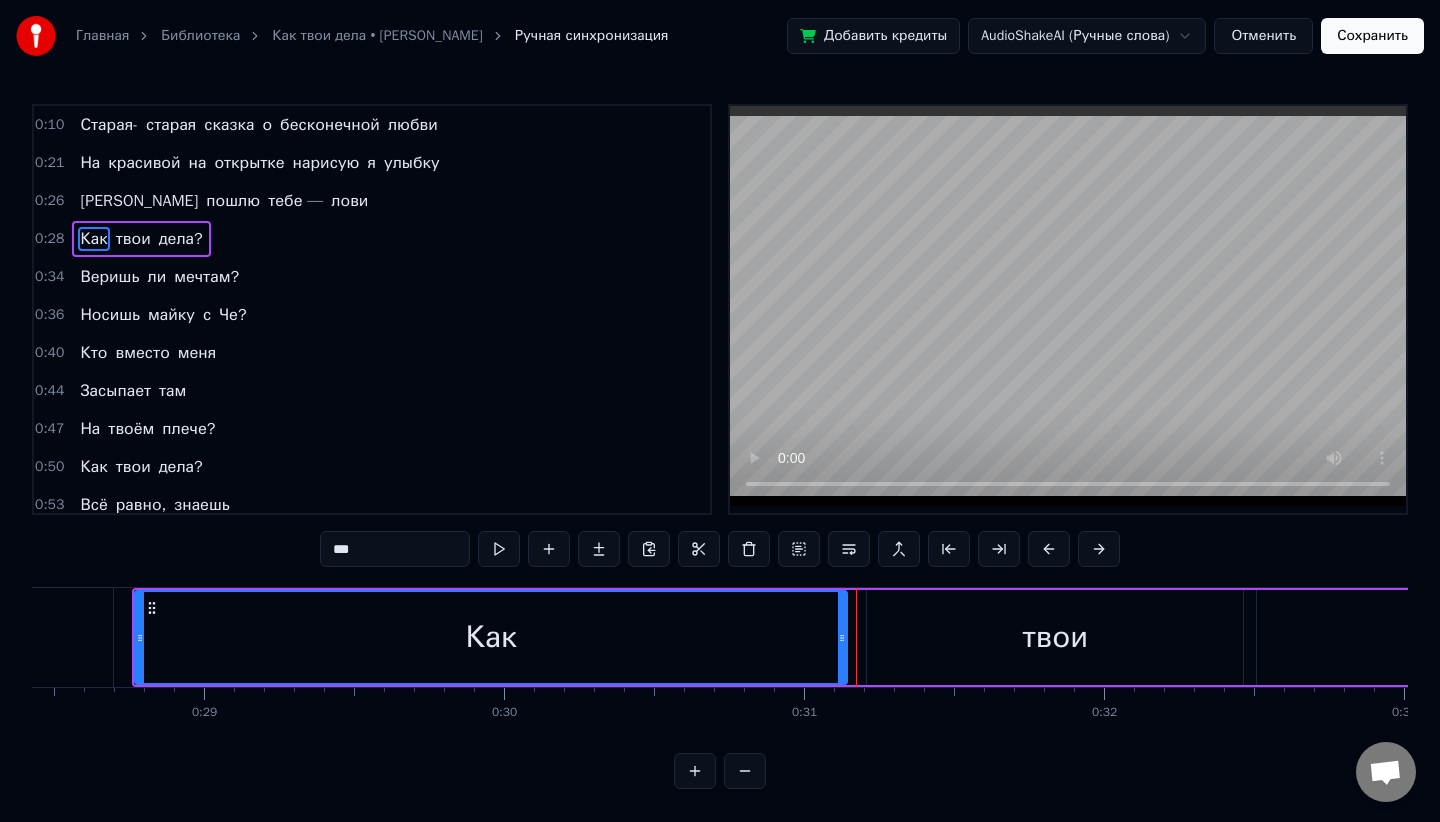drag, startPoint x: 461, startPoint y: 639, endPoint x: 553, endPoint y: 634, distance: 92.13577 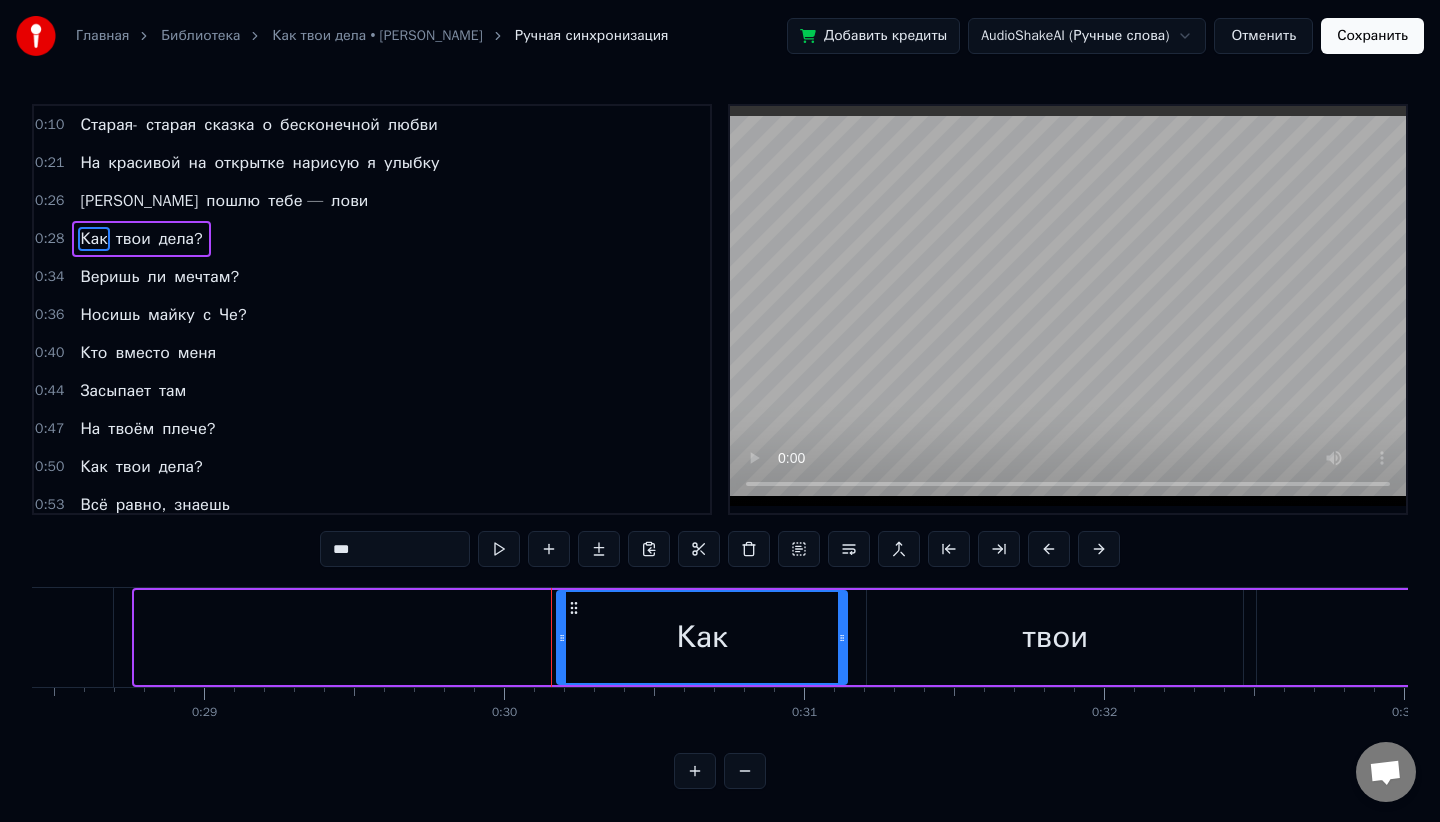 drag, startPoint x: 138, startPoint y: 631, endPoint x: 559, endPoint y: 641, distance: 421.11874 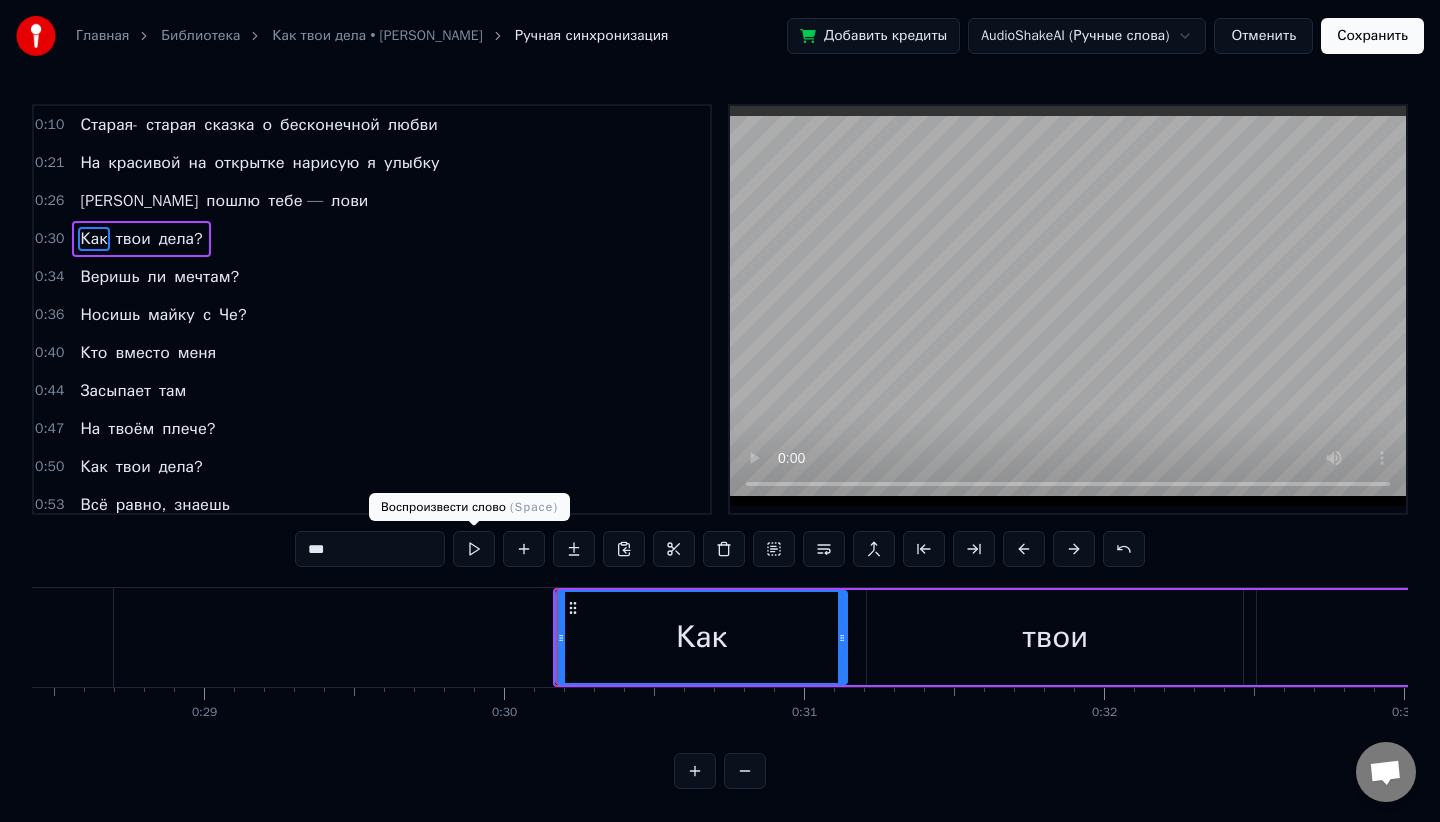 click at bounding box center [474, 549] 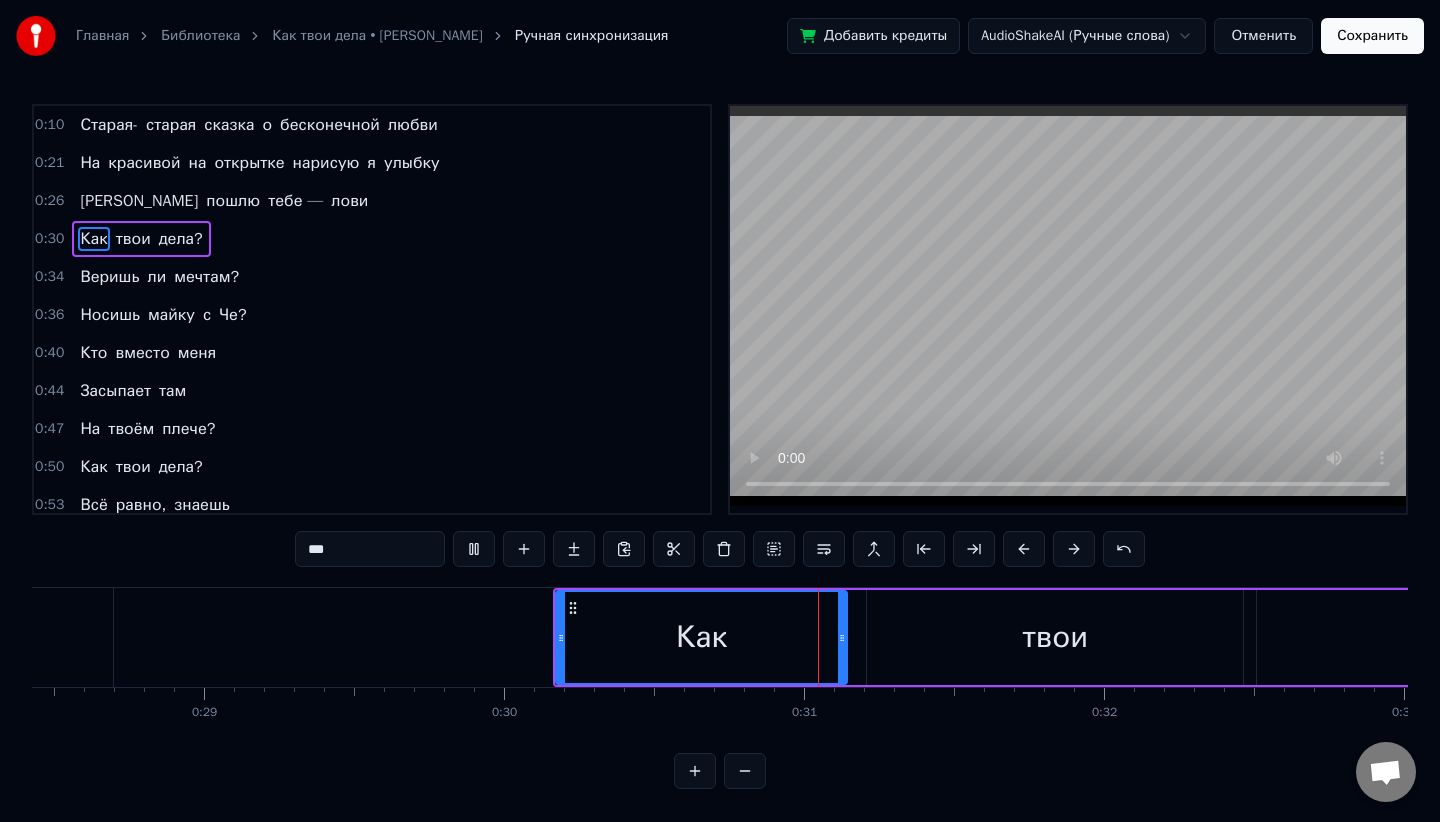 click at bounding box center [474, 549] 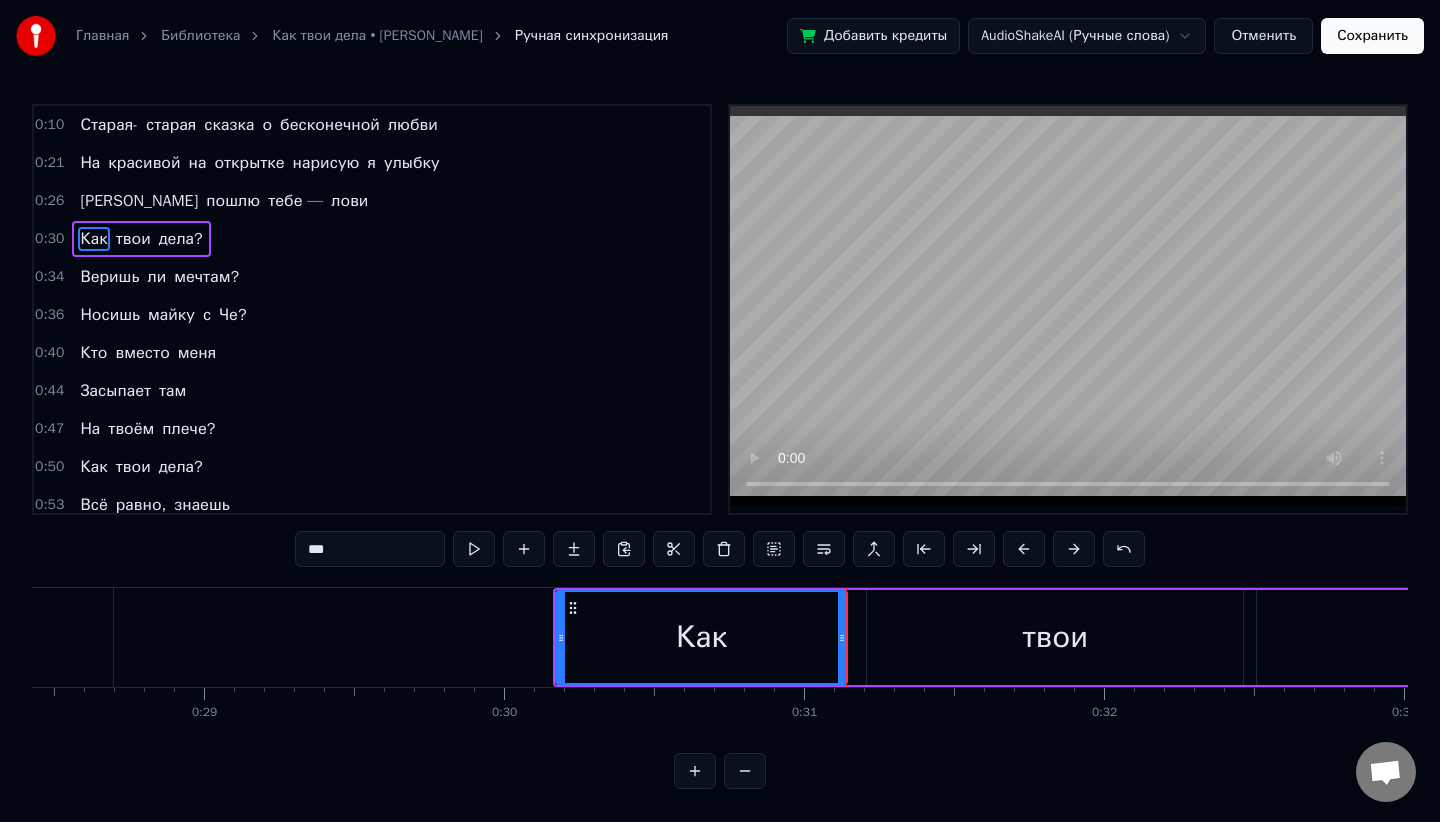click on "Как" at bounding box center [701, 637] 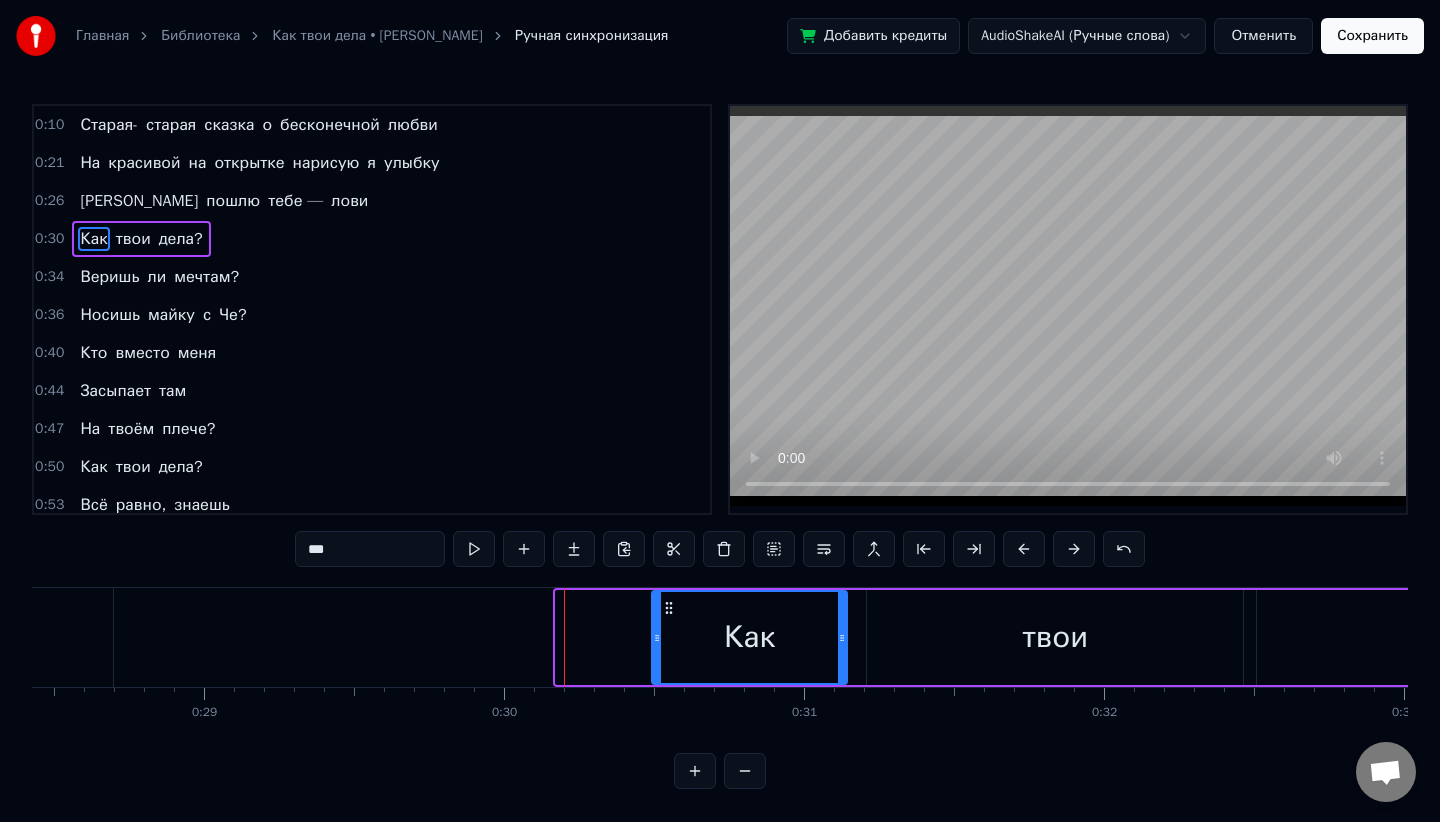 drag, startPoint x: 561, startPoint y: 640, endPoint x: 658, endPoint y: 638, distance: 97.020615 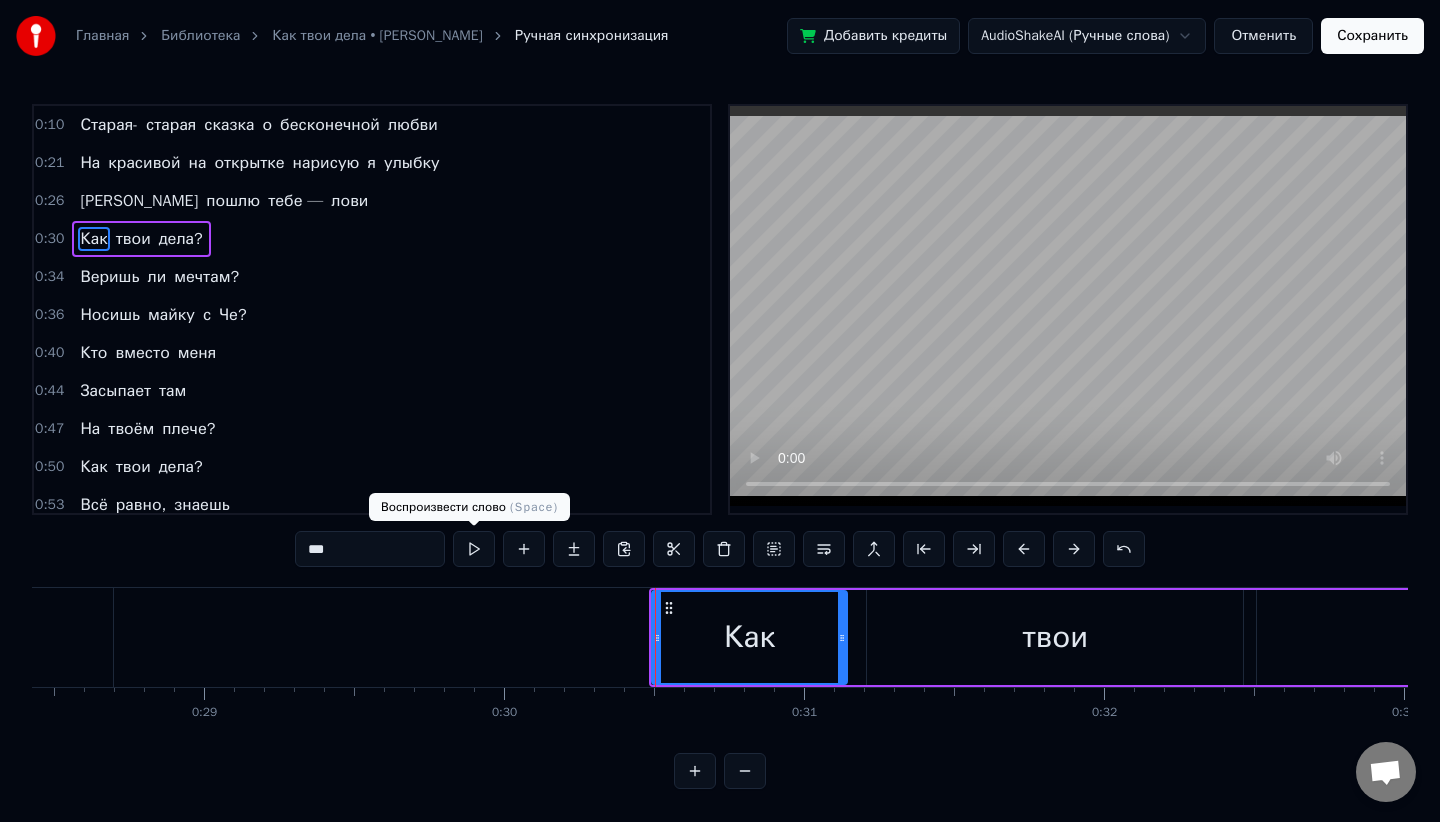 click at bounding box center (474, 549) 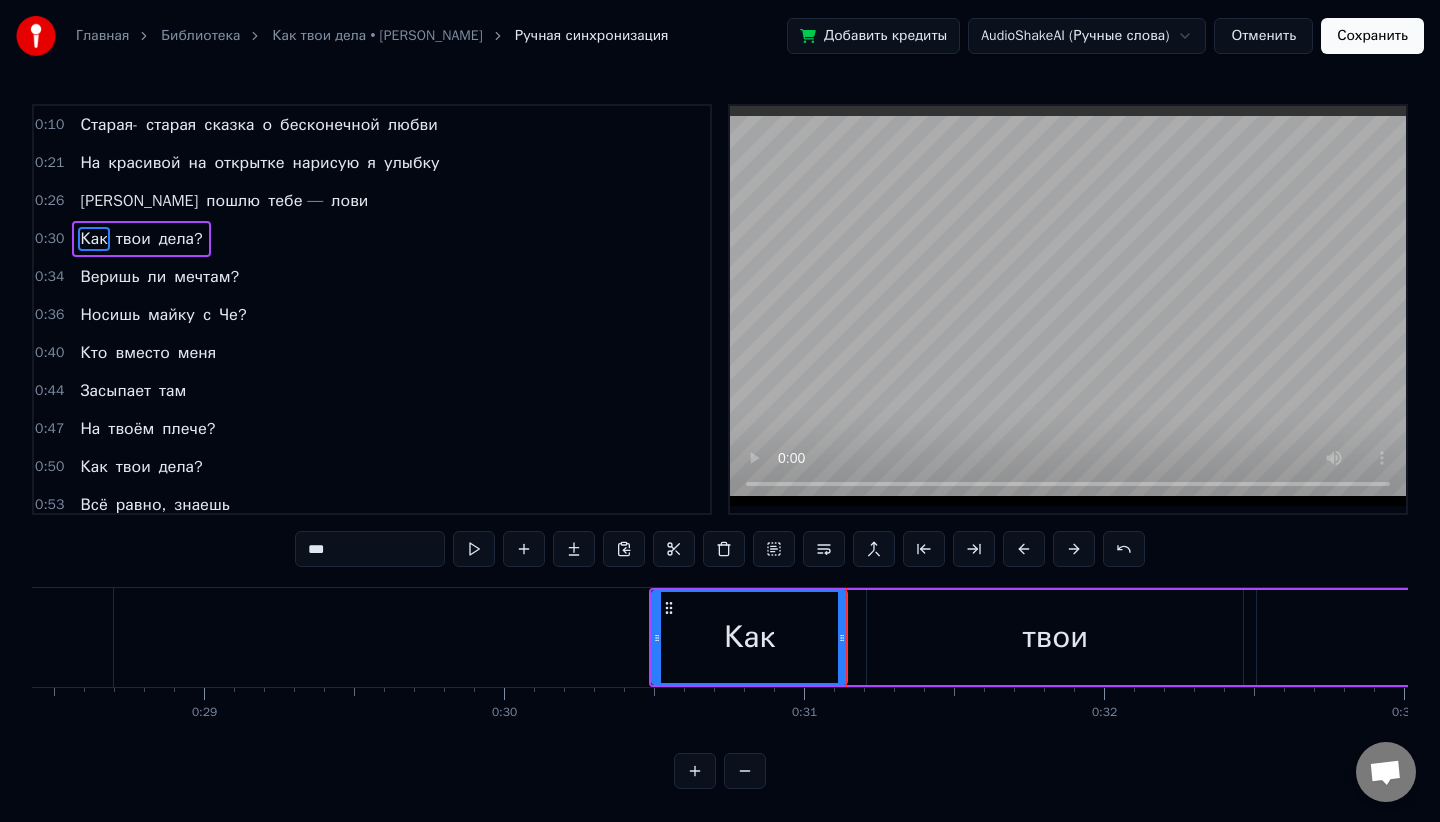 click at bounding box center (474, 549) 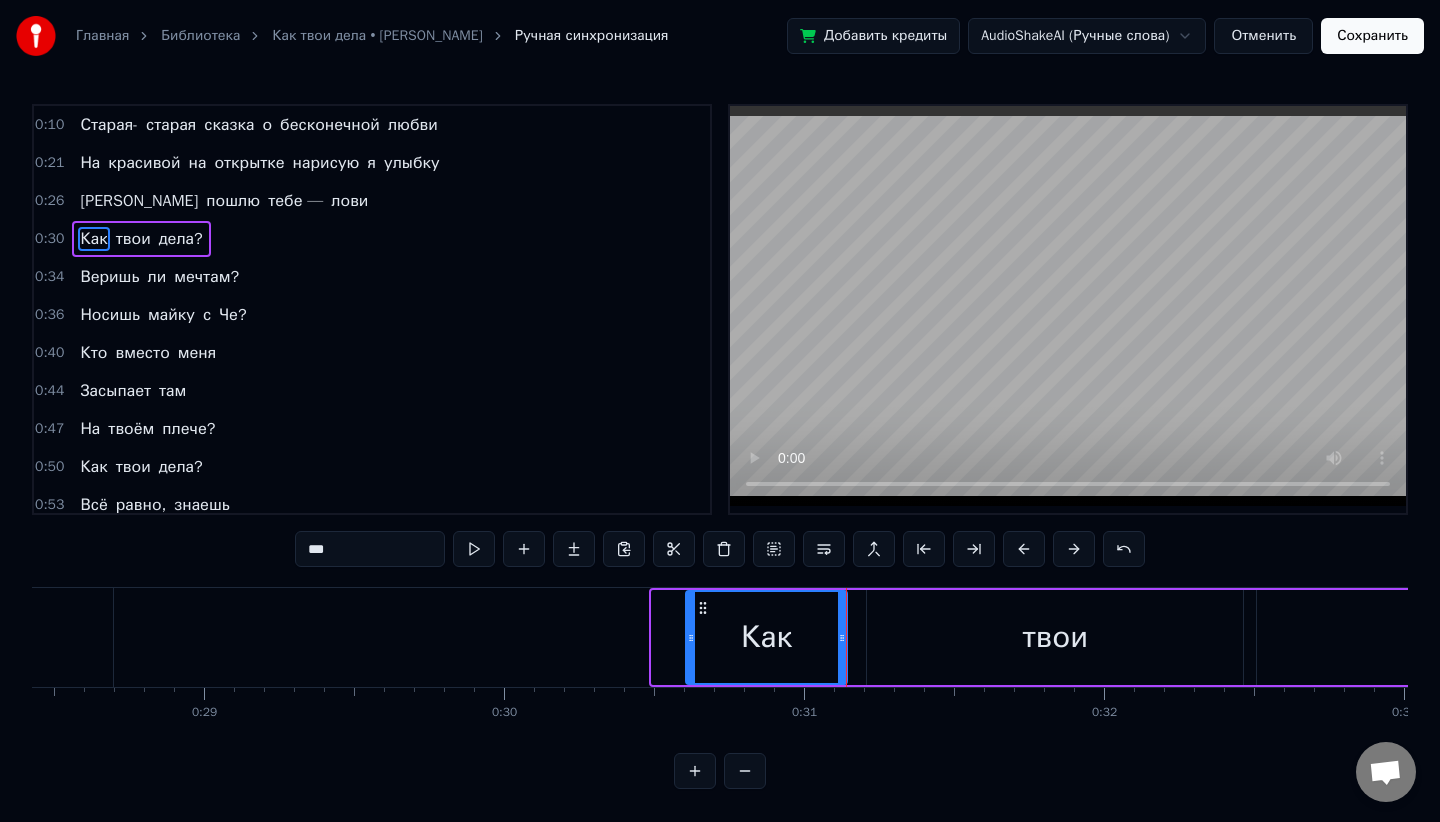 drag, startPoint x: 658, startPoint y: 635, endPoint x: 692, endPoint y: 635, distance: 34 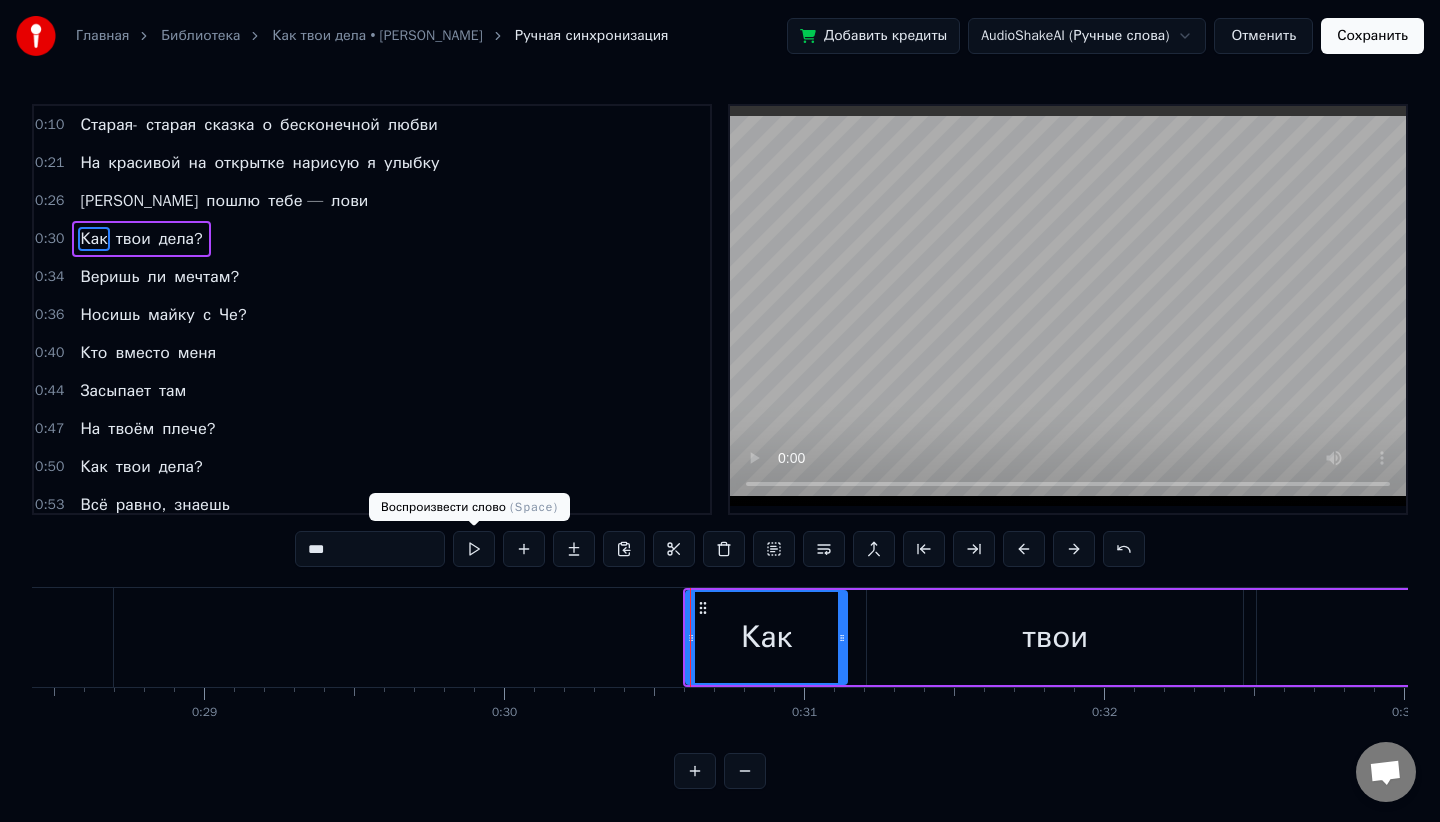 click at bounding box center (474, 549) 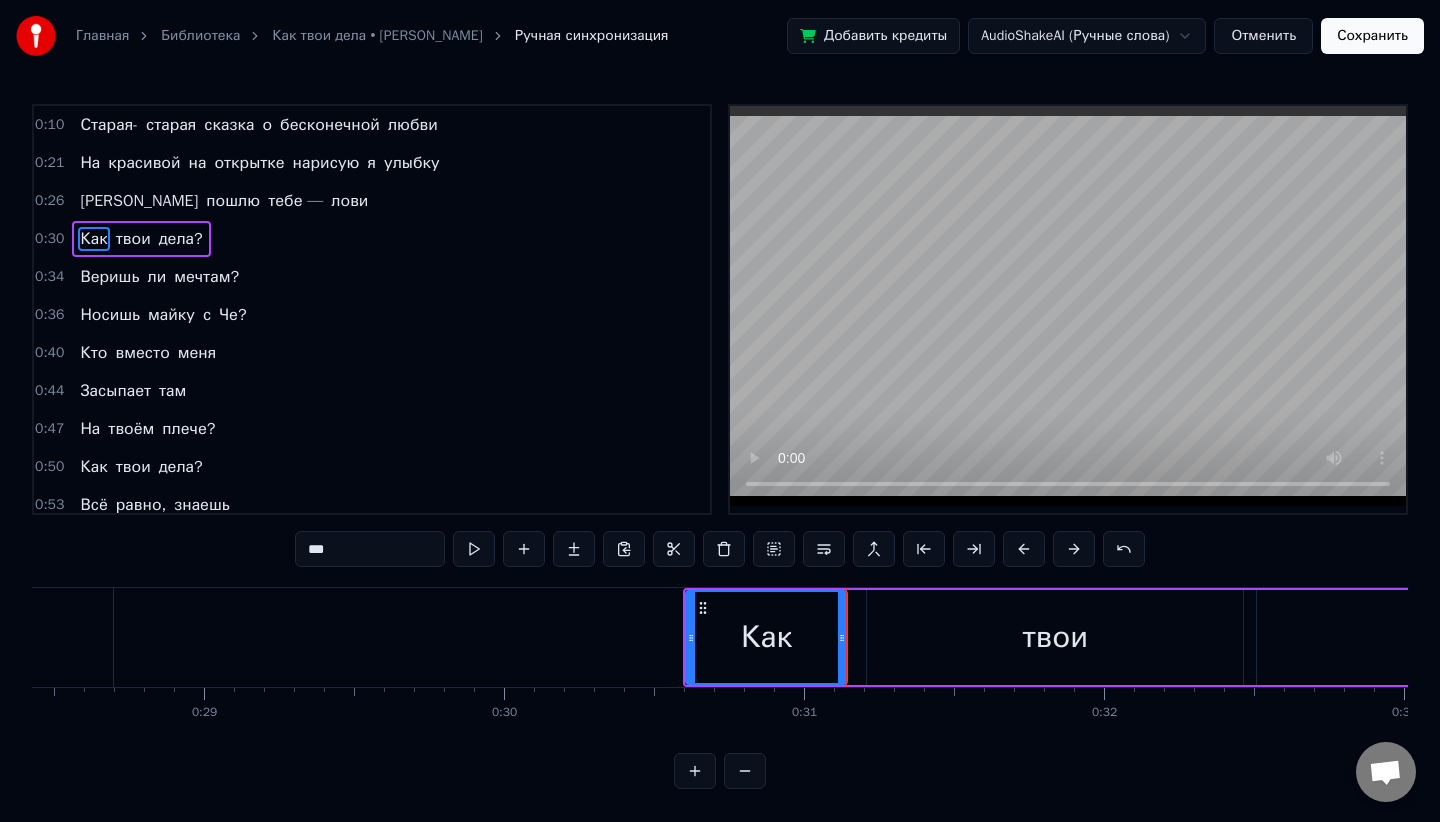 click at bounding box center [474, 549] 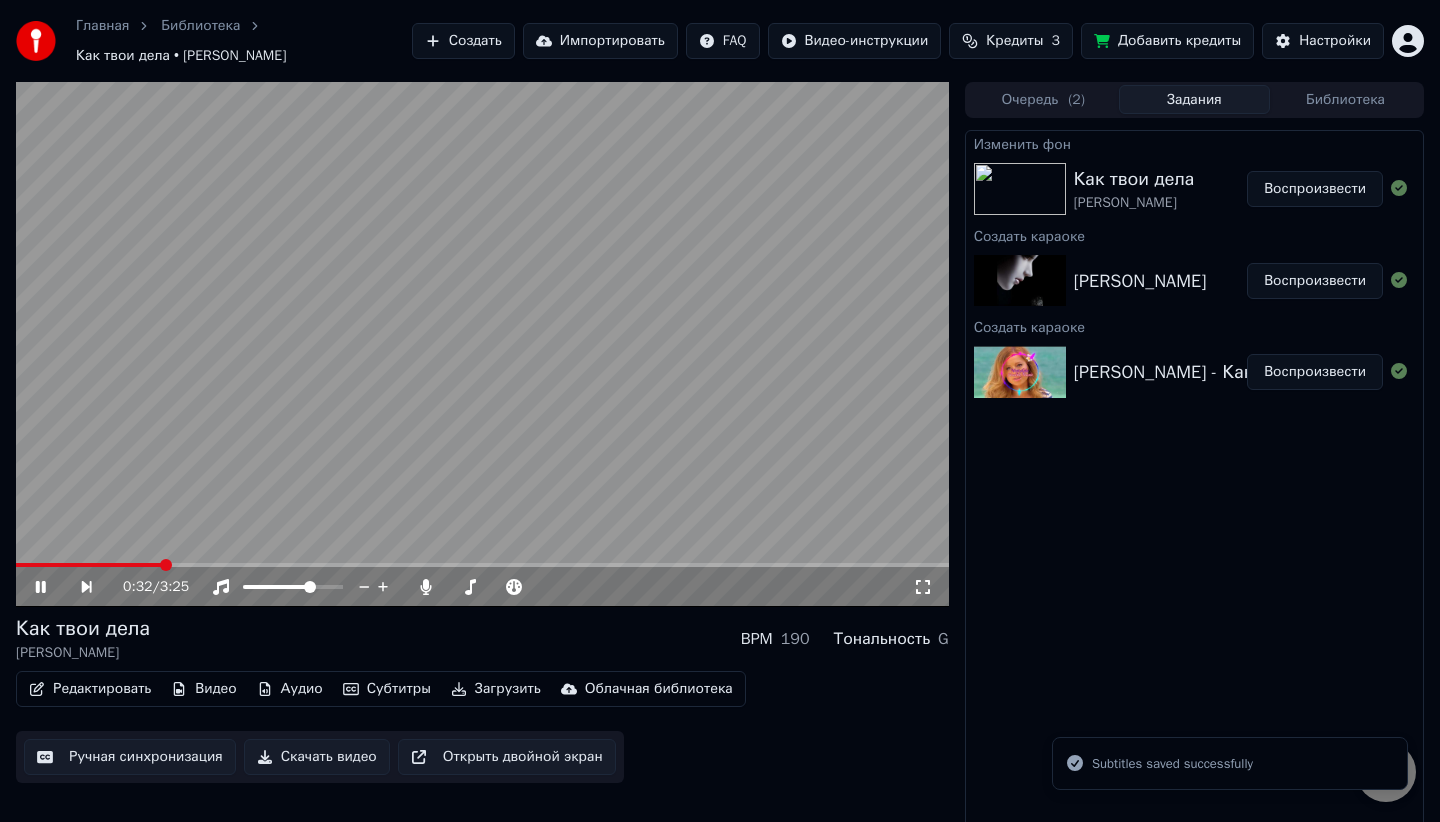 click at bounding box center (482, 565) 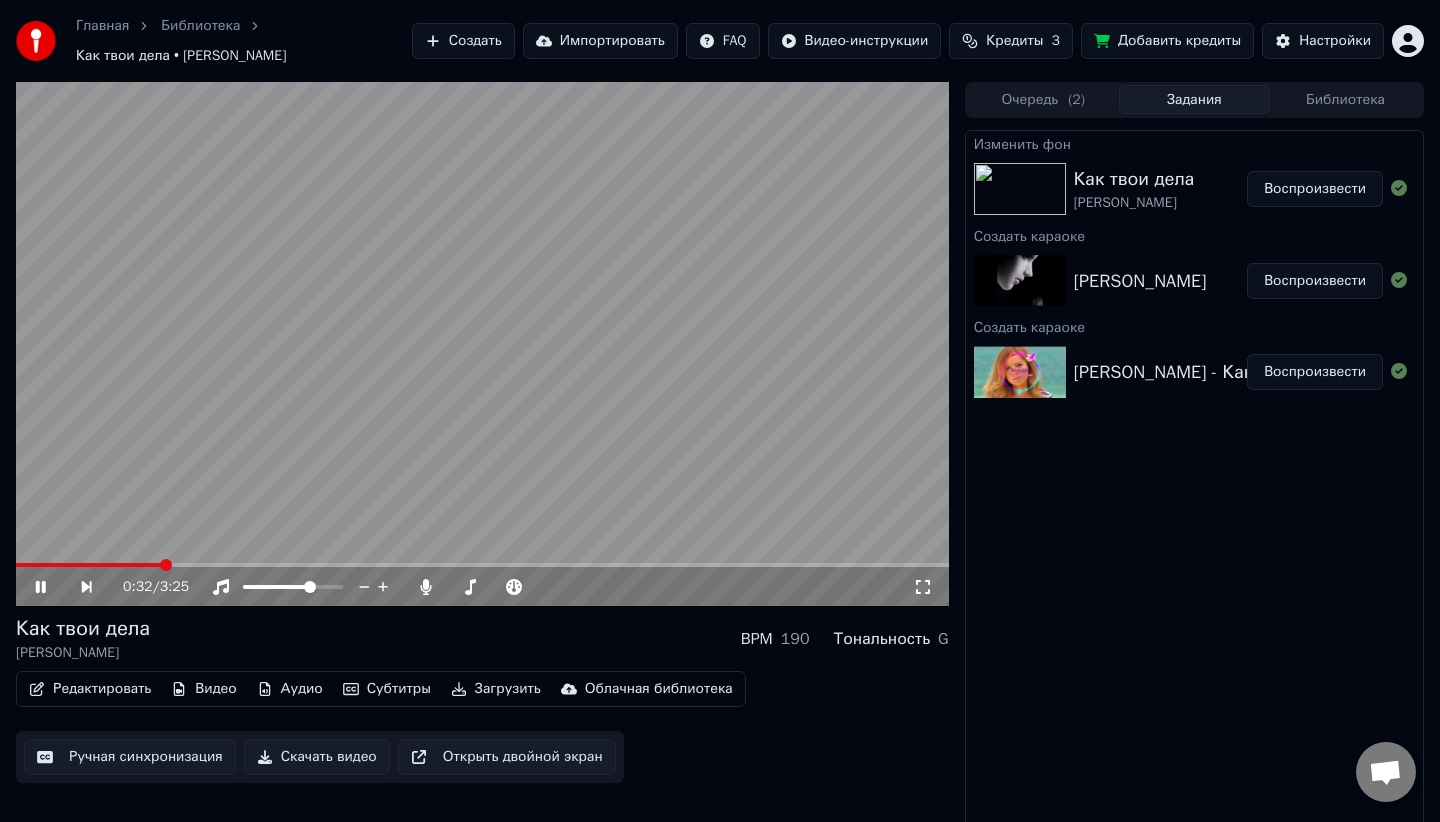 click at bounding box center (482, 565) 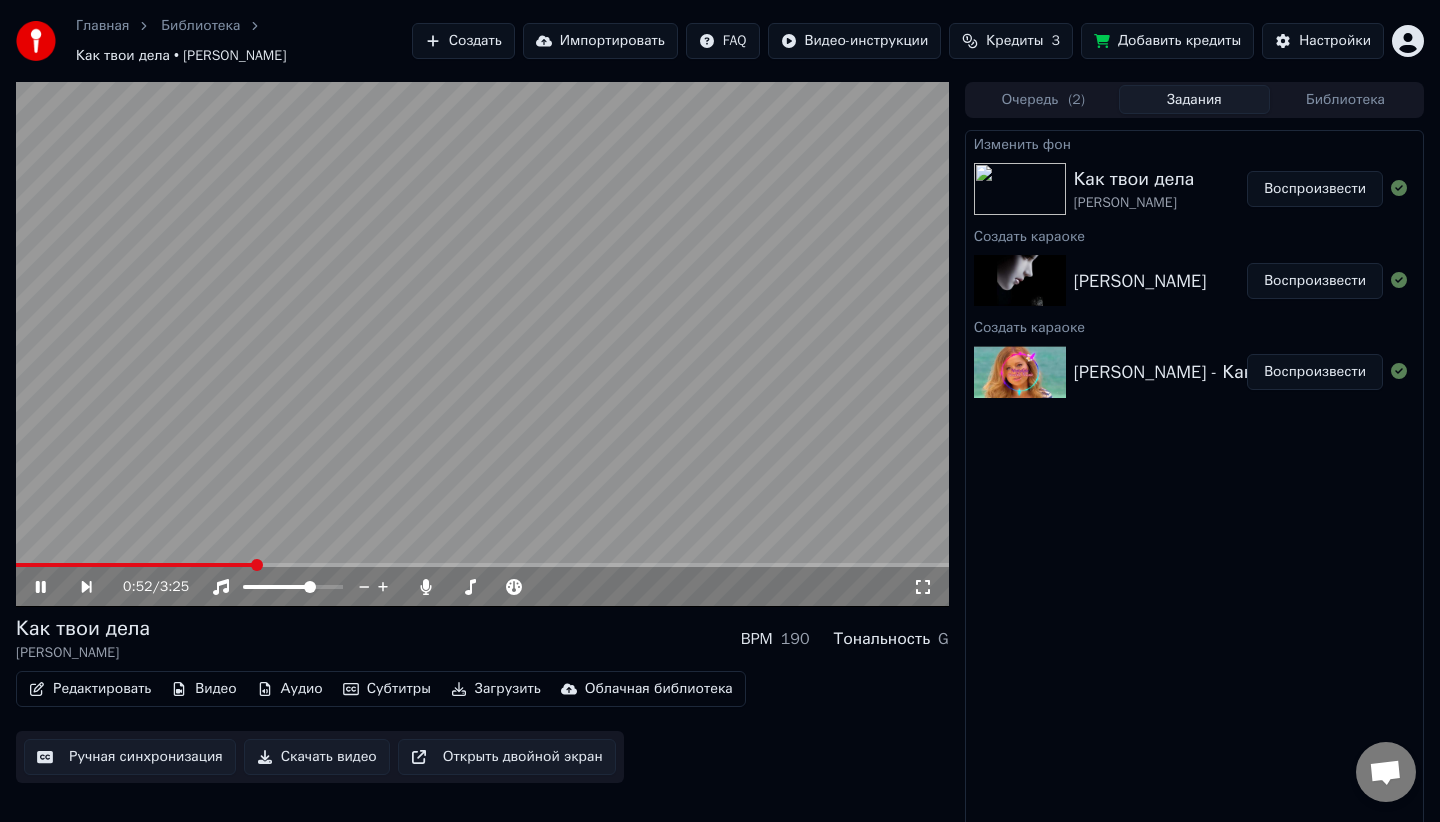 click at bounding box center [482, 344] 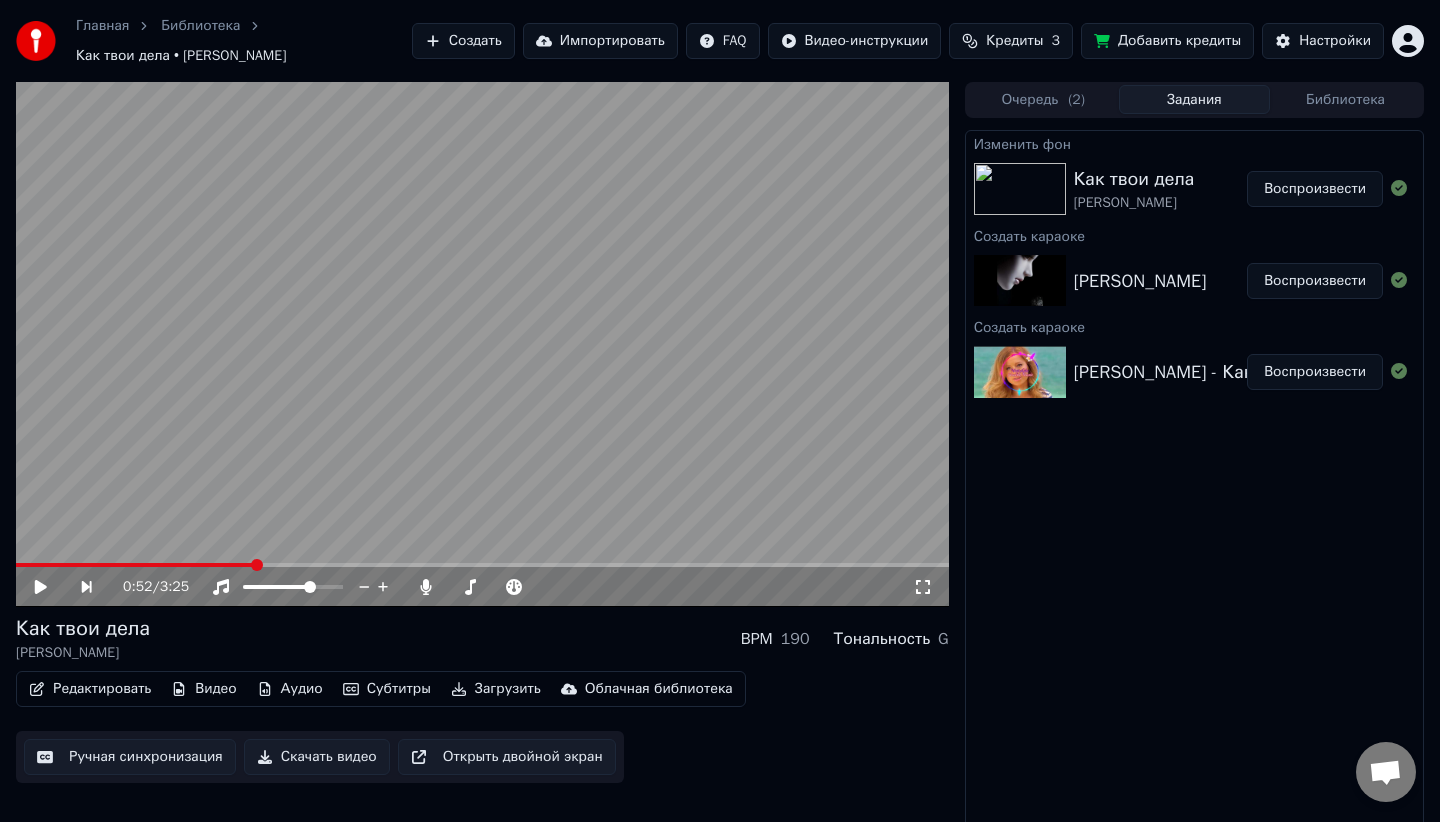 click at bounding box center (135, 565) 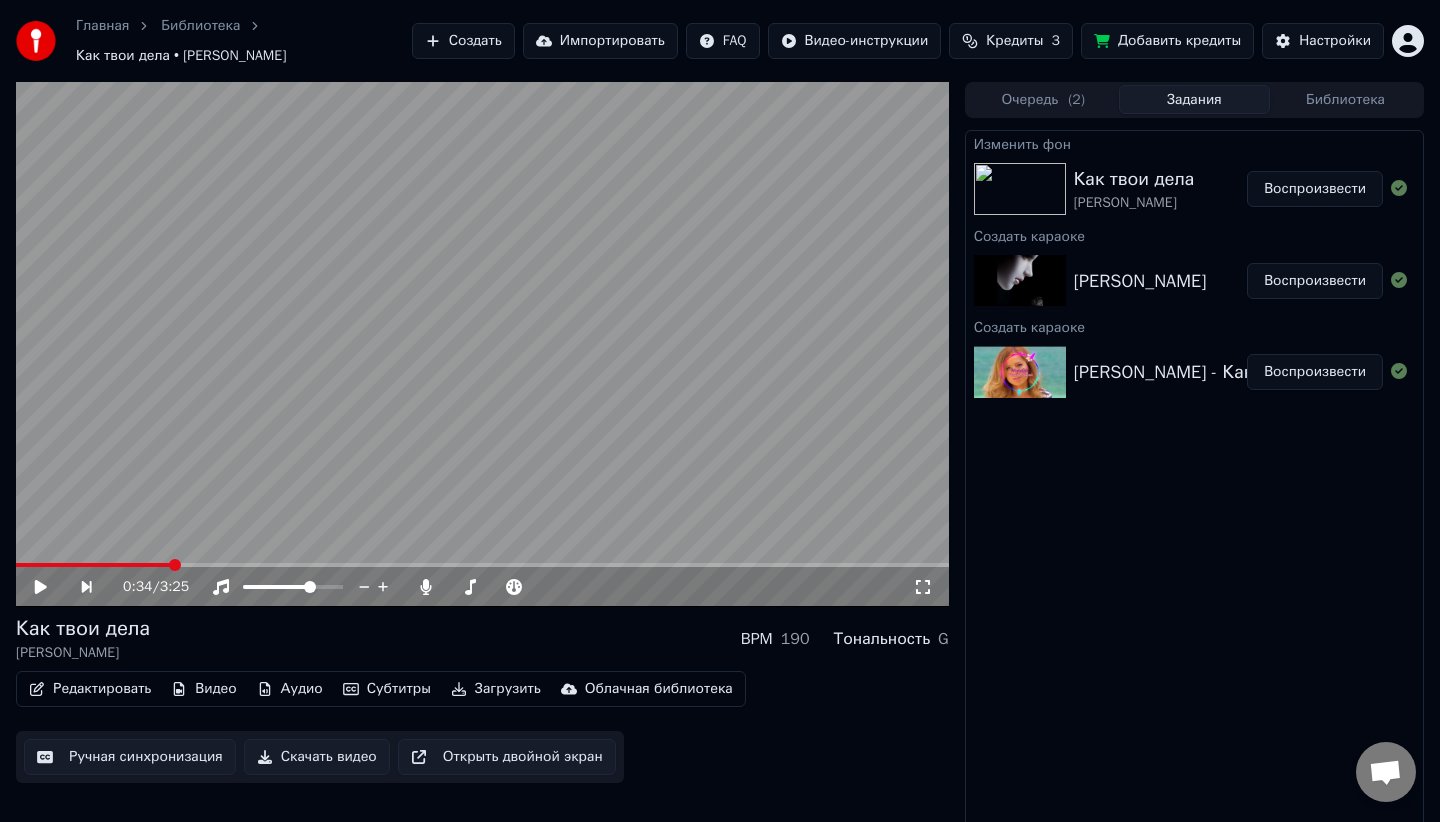click 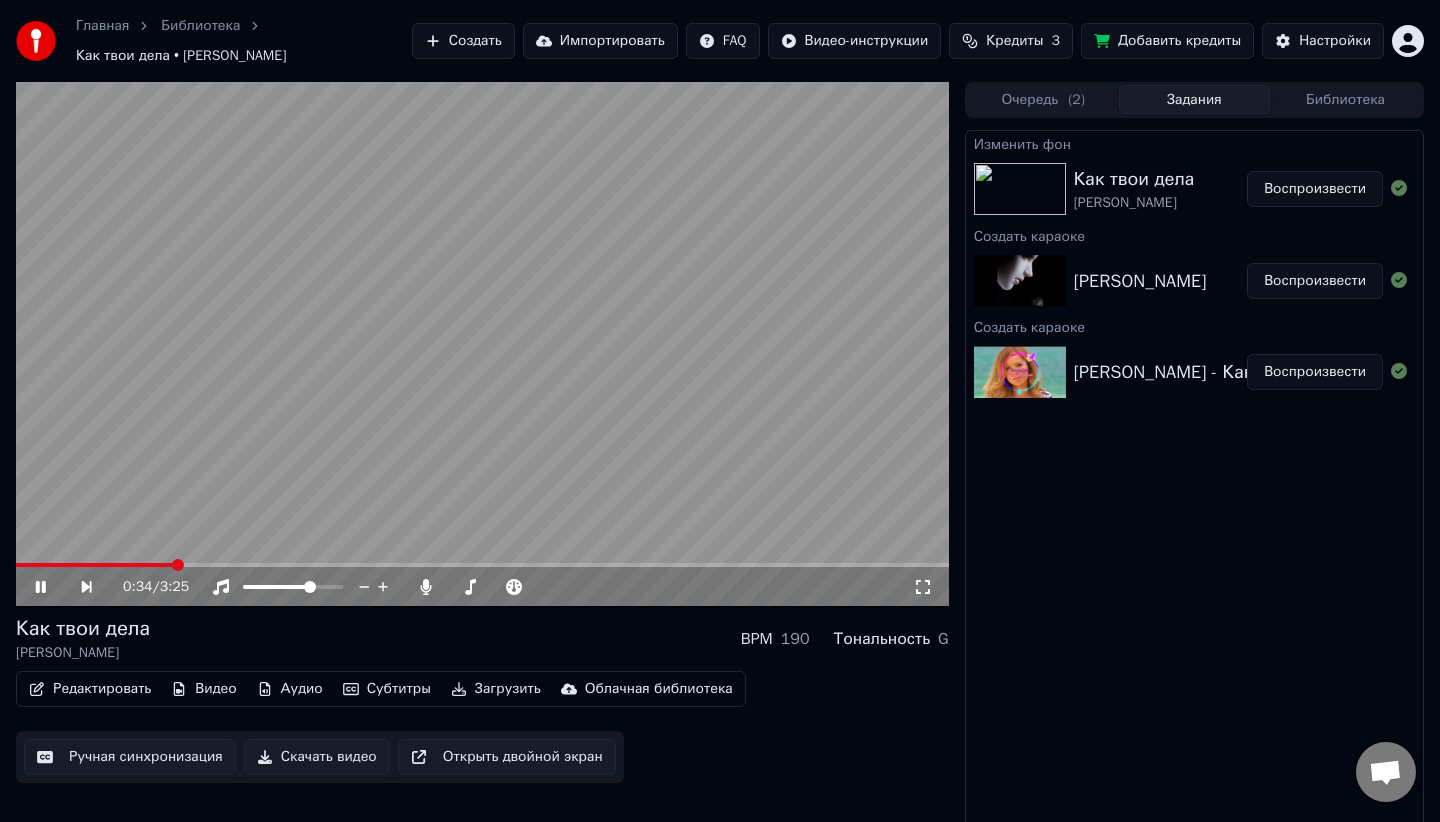 click on "0:34  /  3:25" at bounding box center [482, 587] 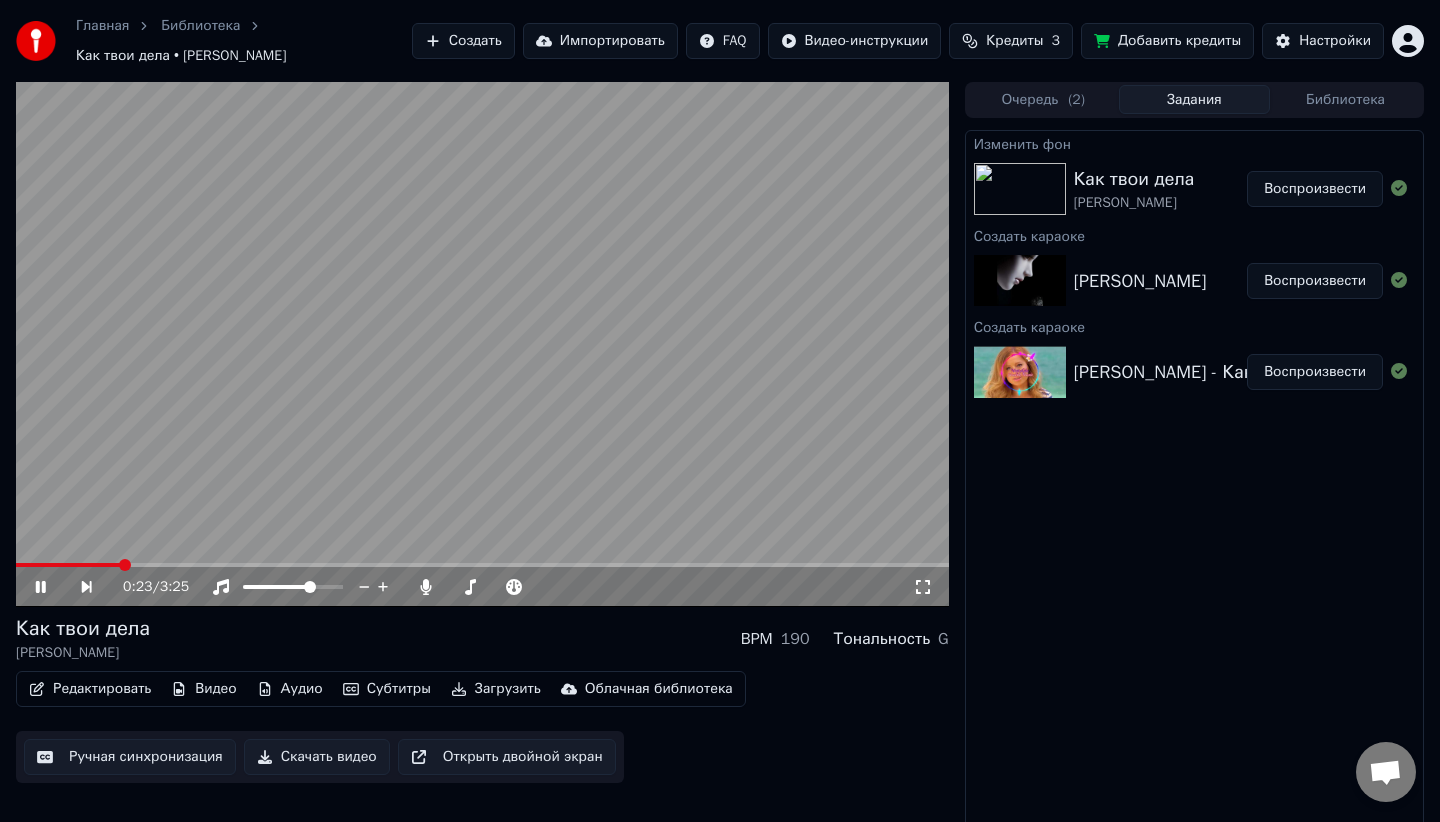 click at bounding box center (68, 565) 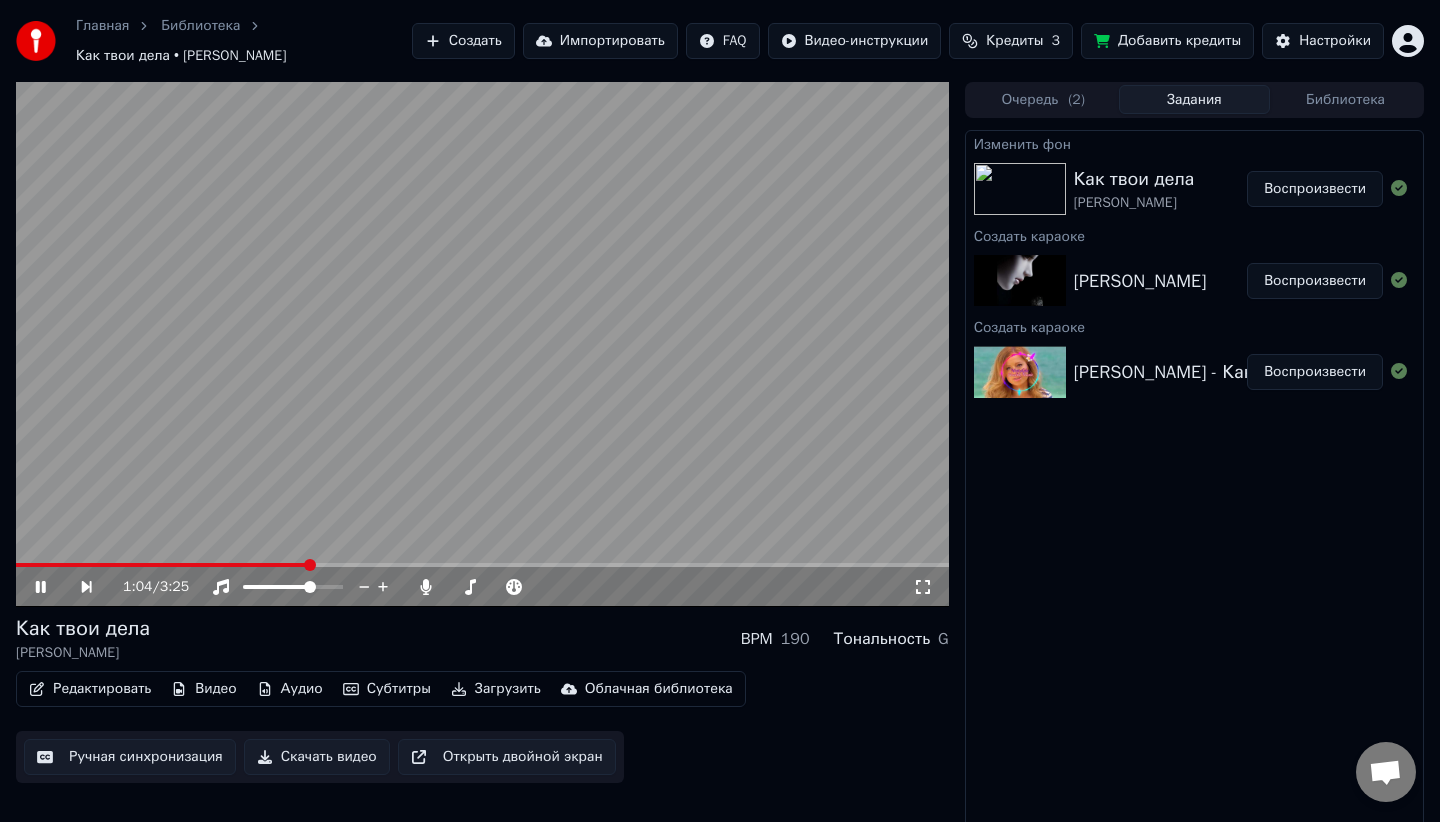 click 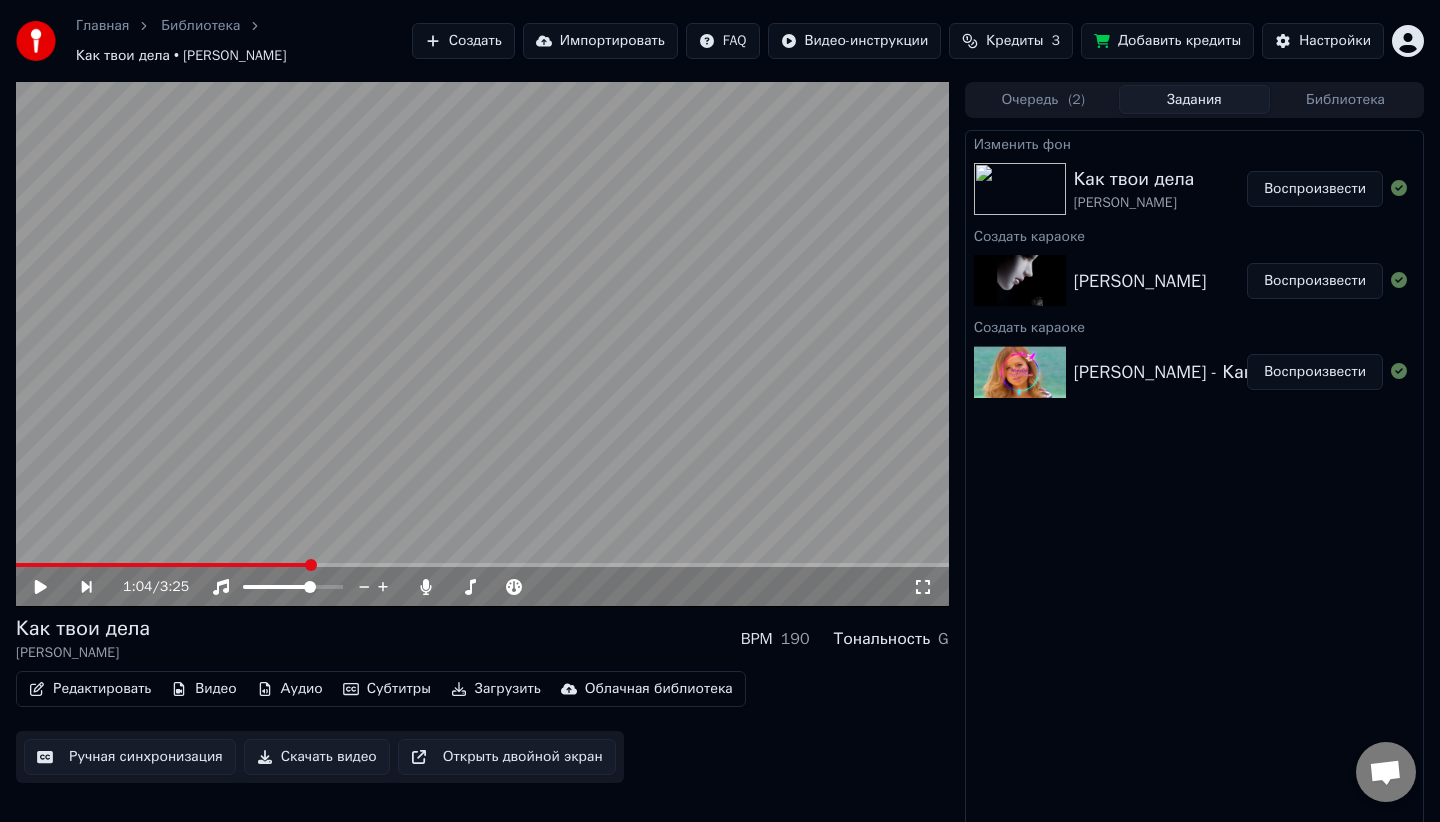 click at bounding box center [1020, 281] 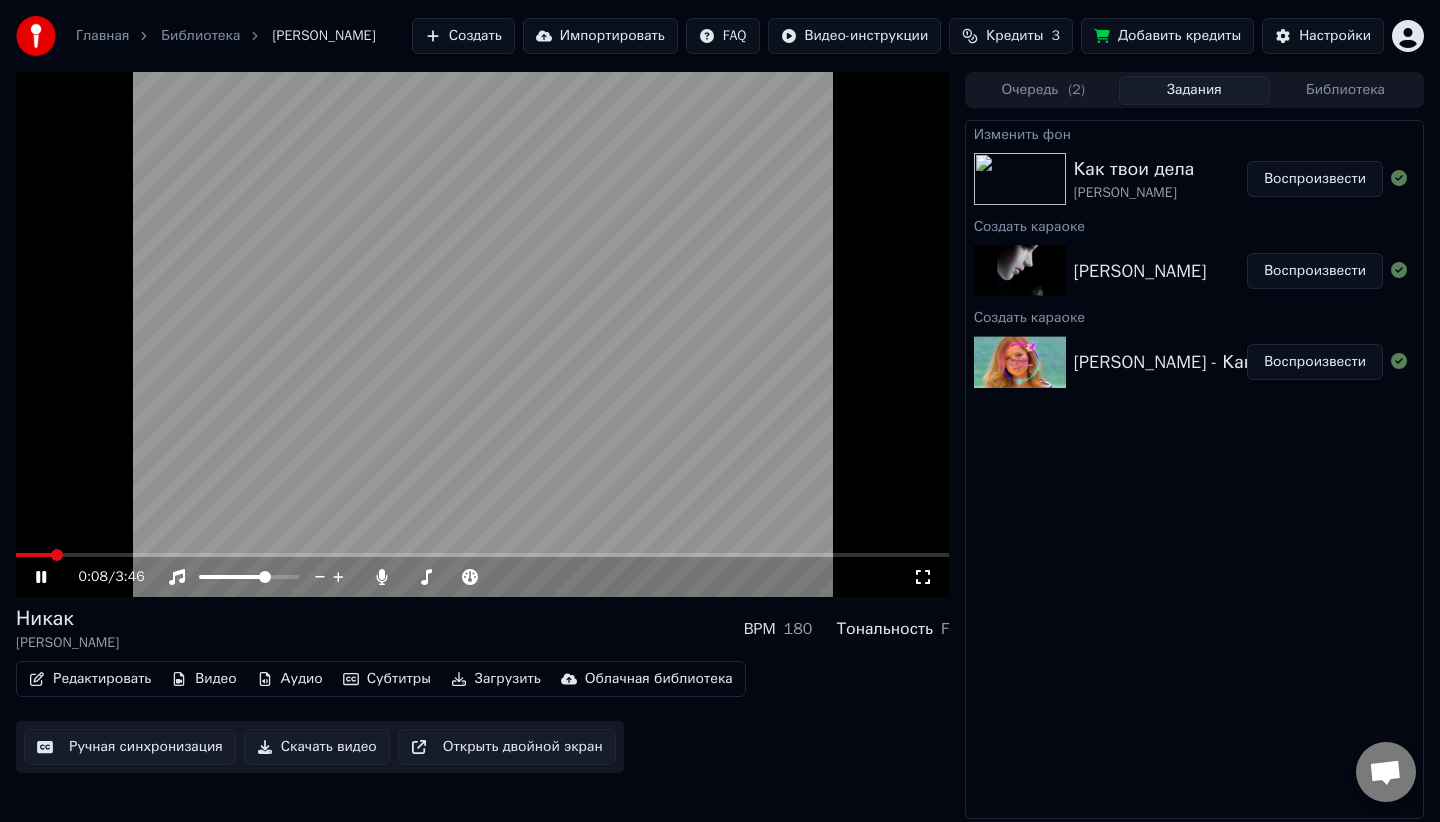 scroll, scrollTop: 0, scrollLeft: 0, axis: both 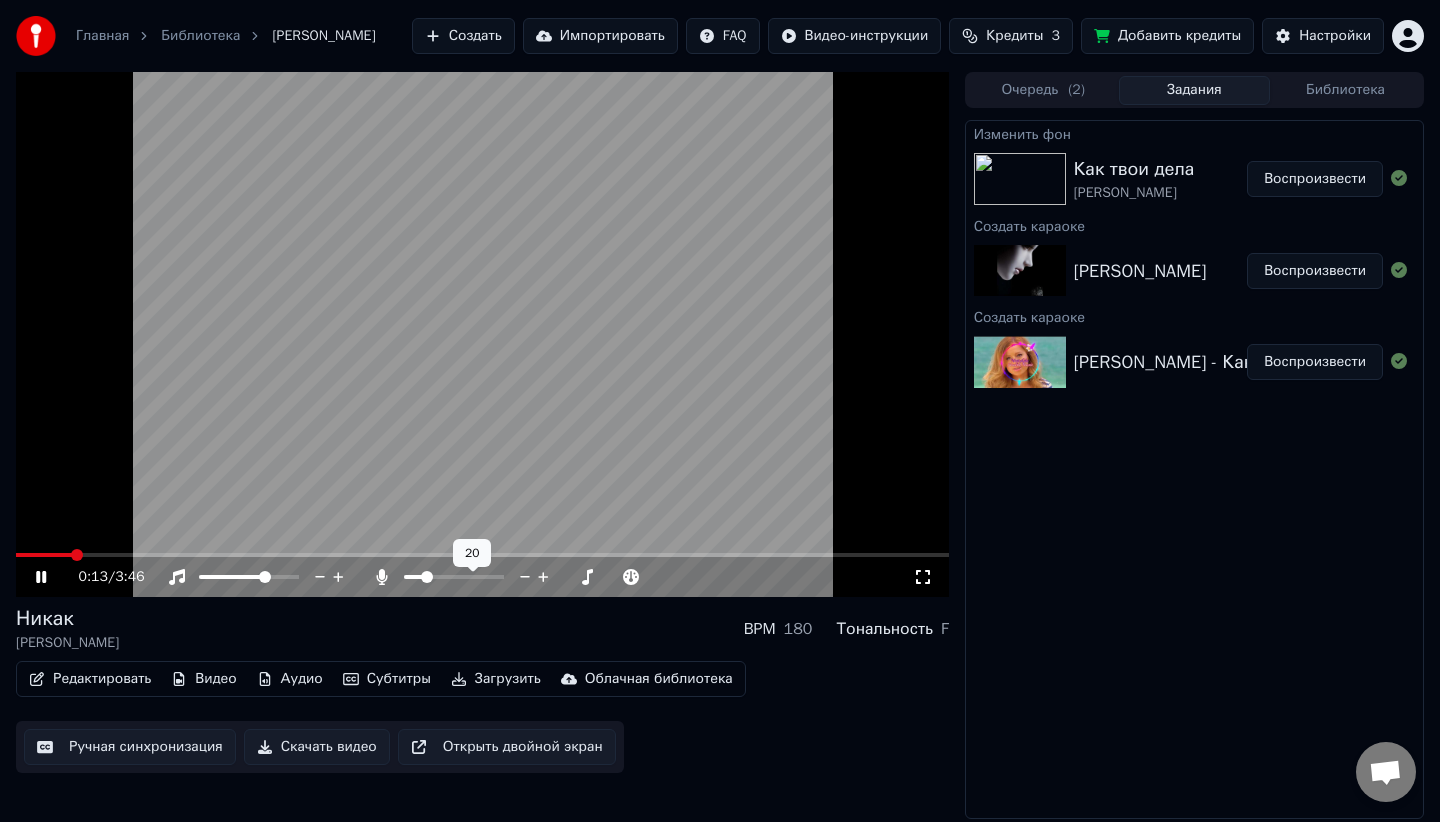 click at bounding box center [427, 577] 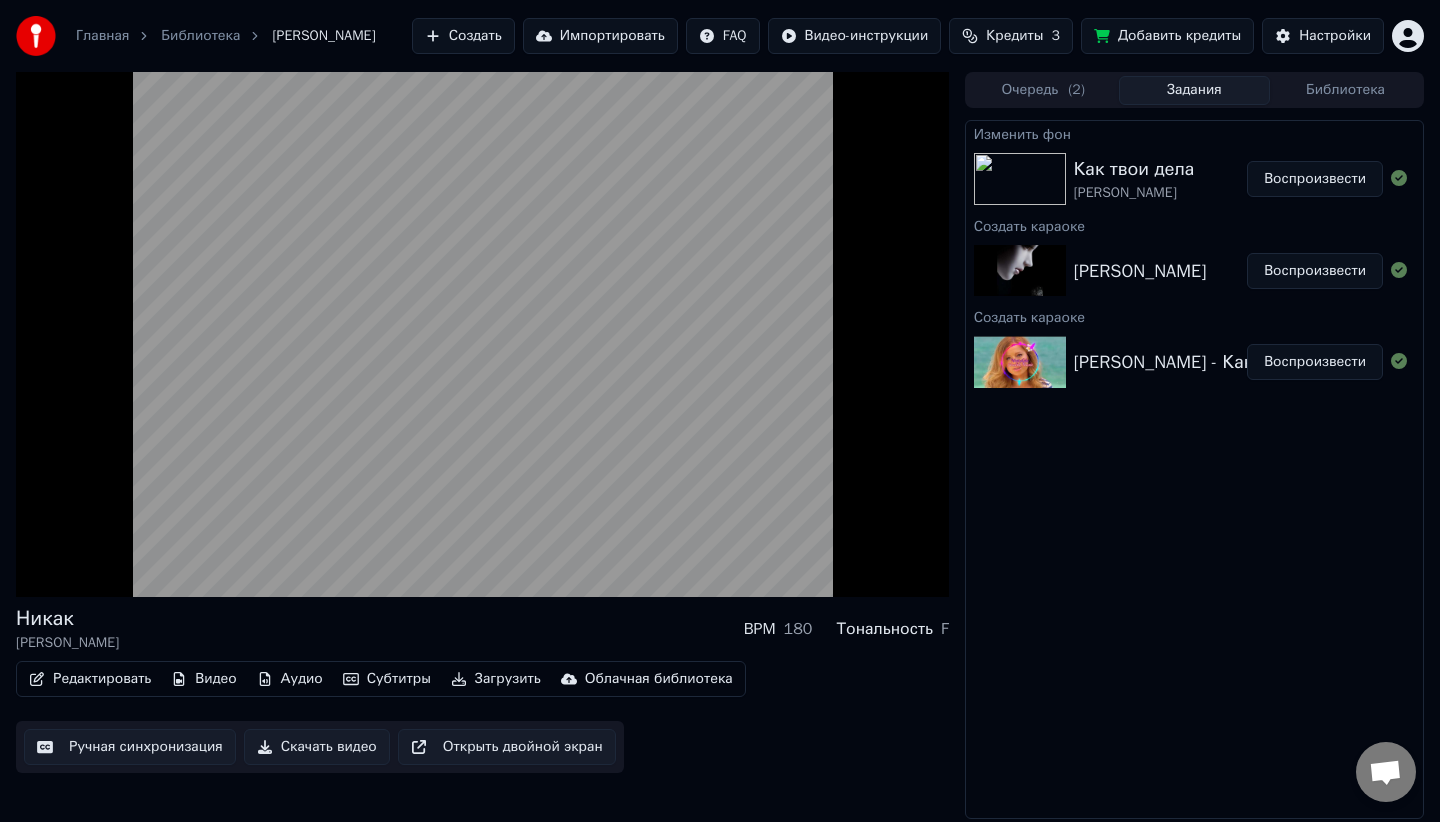 scroll, scrollTop: 0, scrollLeft: 0, axis: both 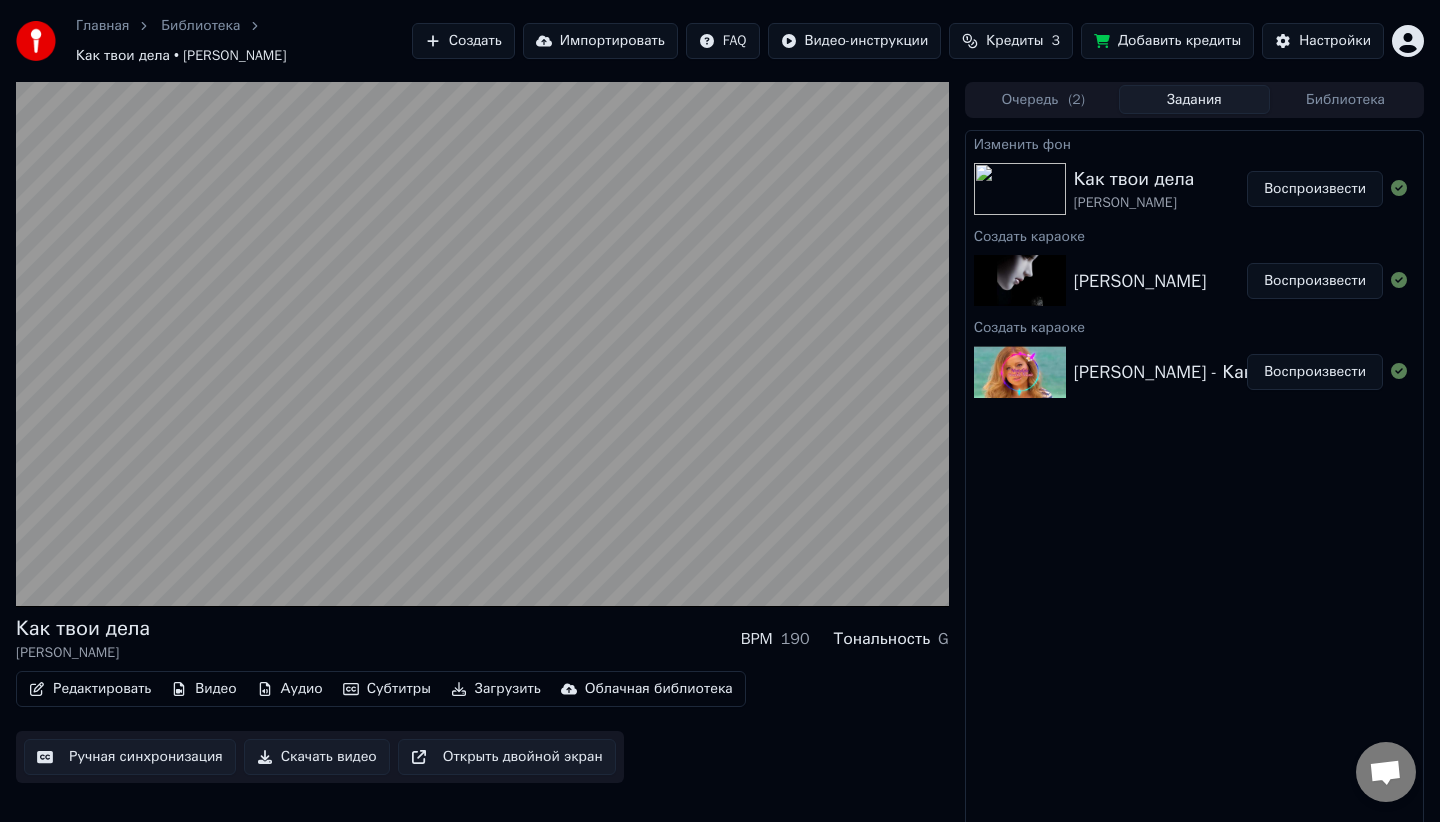 click on "[PERSON_NAME] - Как твои дела Воспроизвести" at bounding box center [1194, 372] 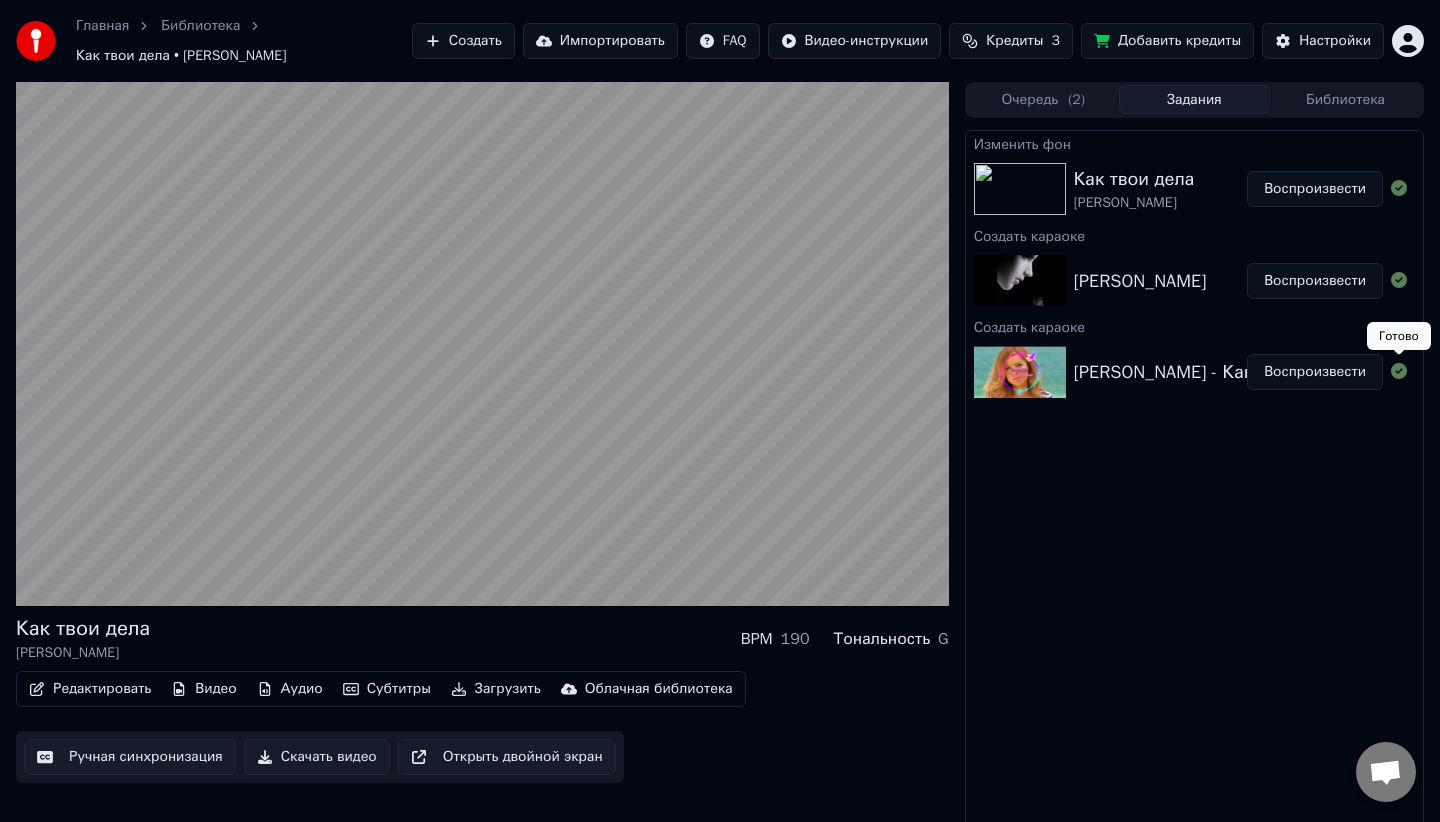 click 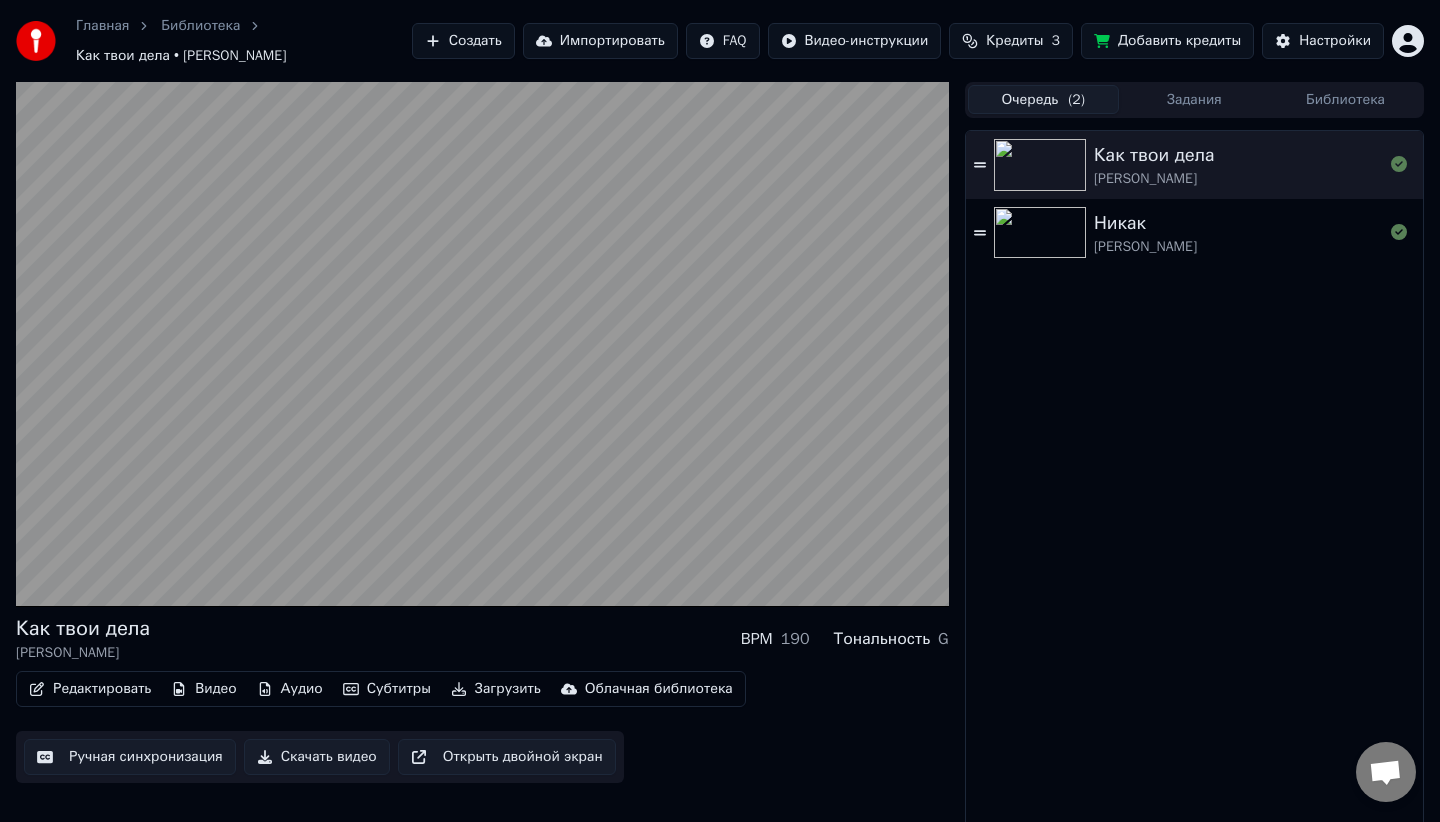 click on "Очередь ( 2 )" at bounding box center [1043, 99] 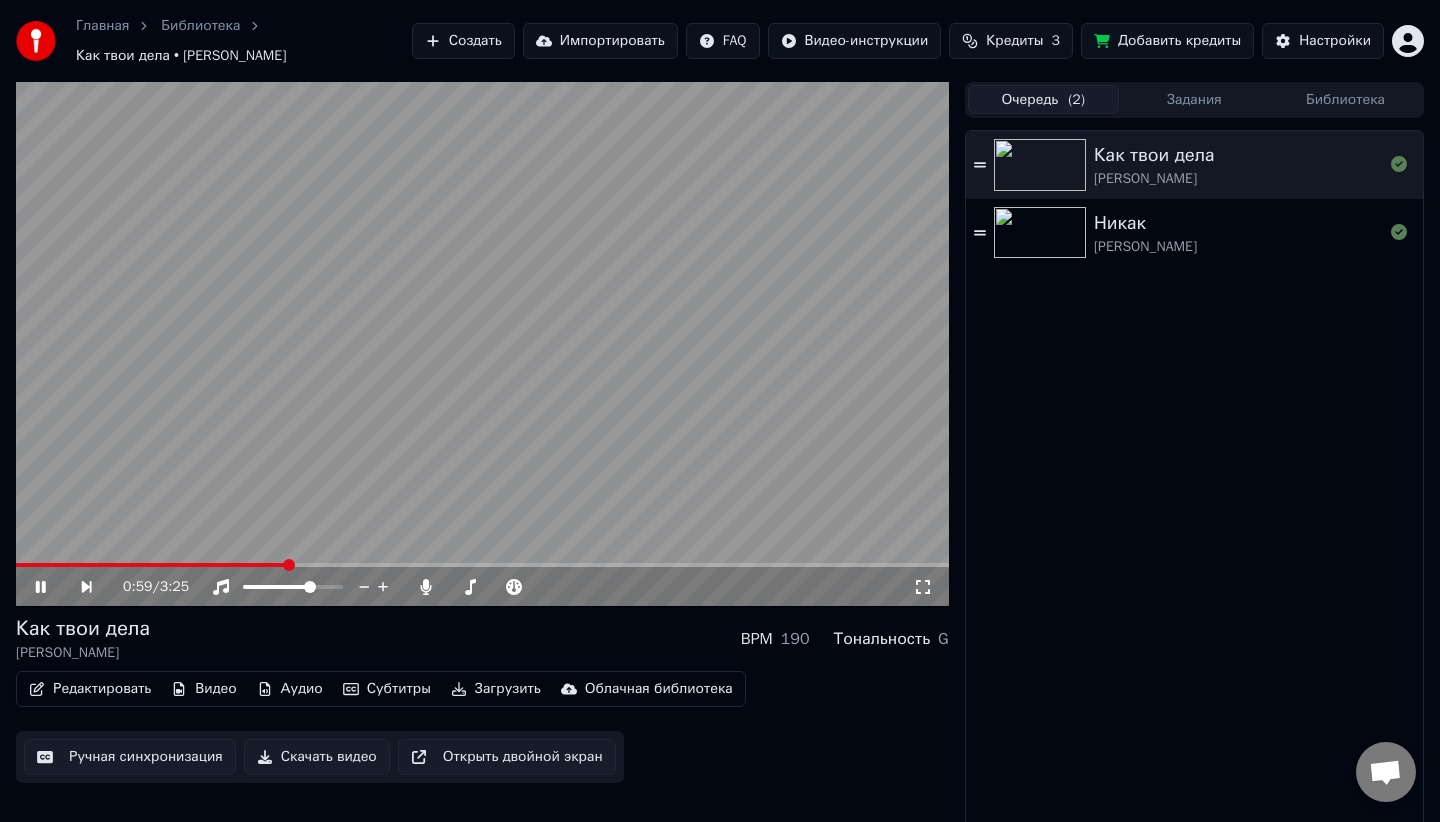 click 